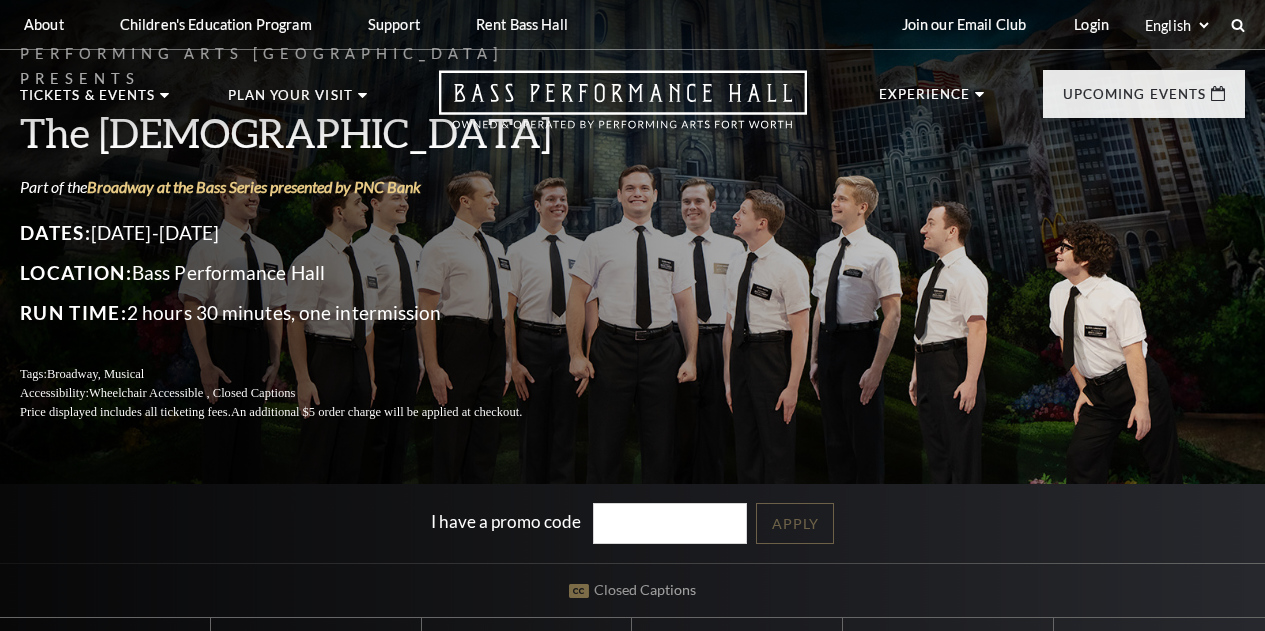 scroll, scrollTop: 0, scrollLeft: 0, axis: both 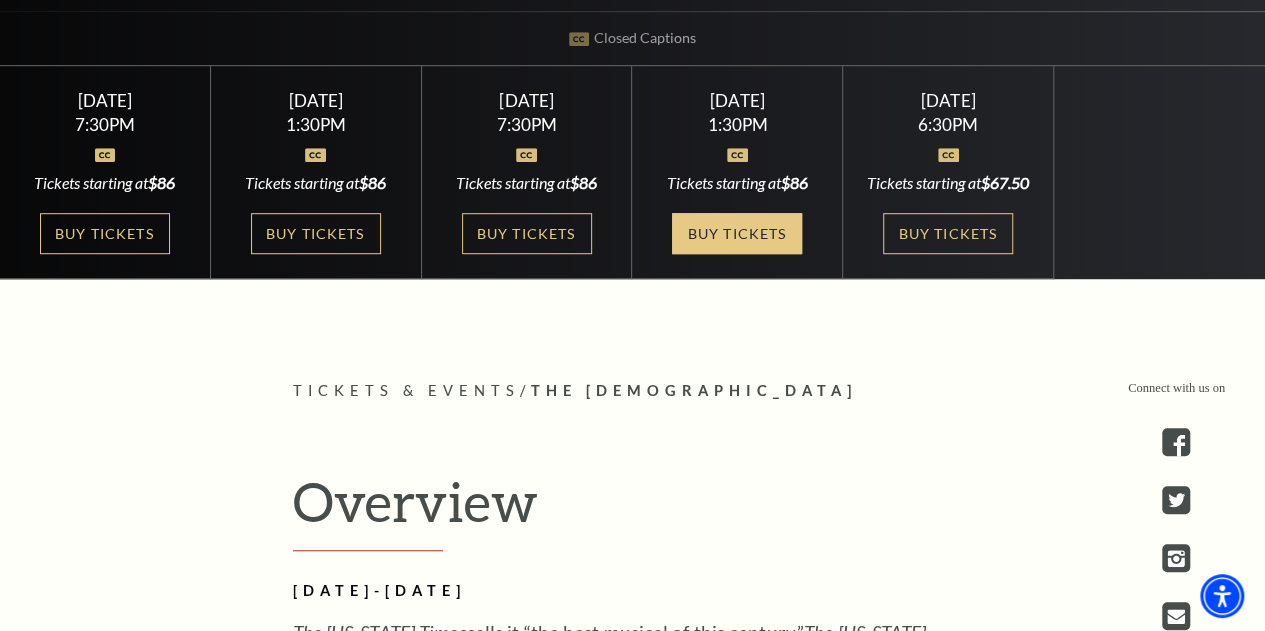 click on "Buy Tickets" at bounding box center [737, 233] 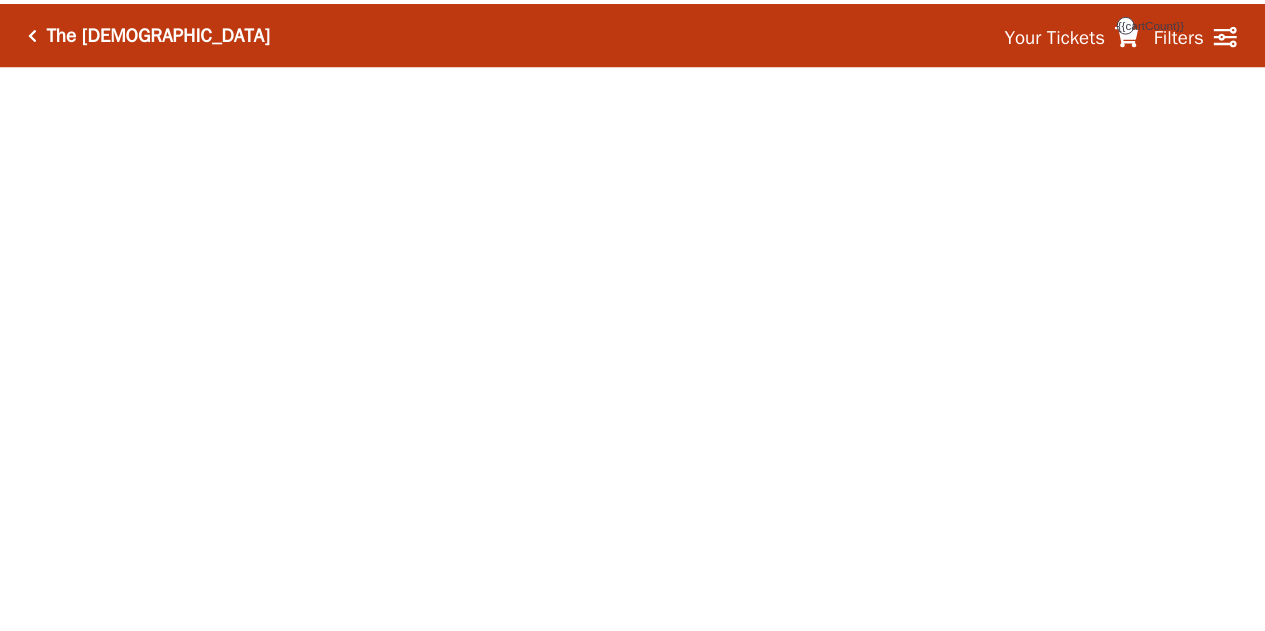 scroll, scrollTop: 0, scrollLeft: 0, axis: both 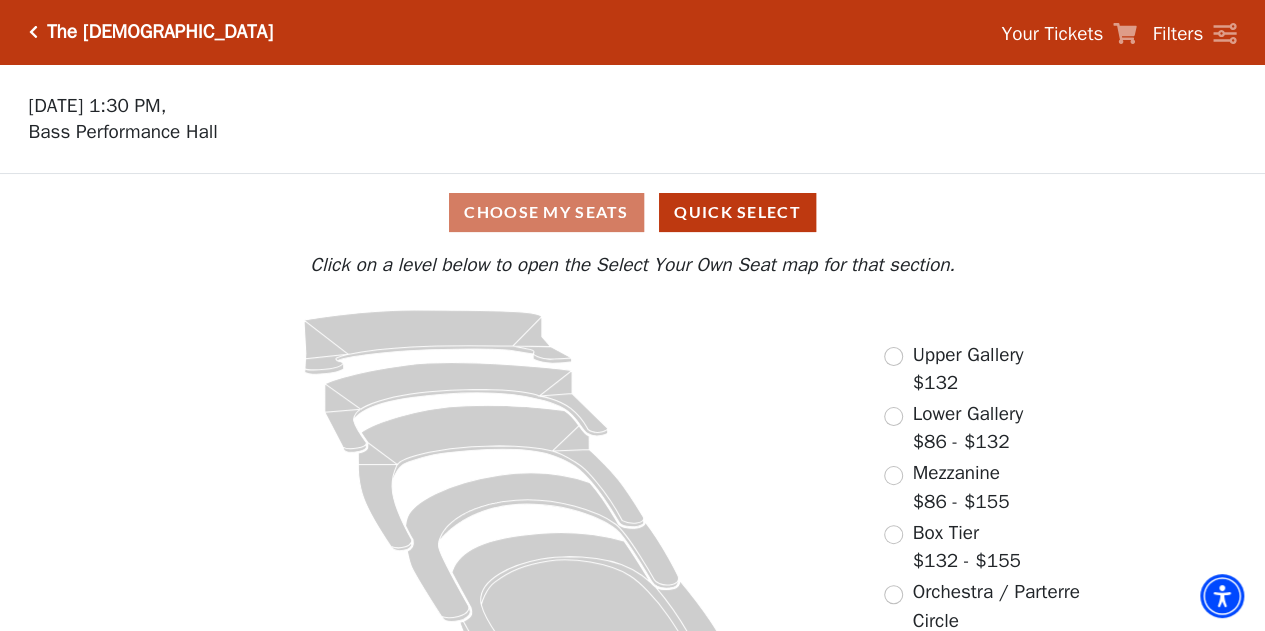 click on "Choose My Seats
Quick Select" at bounding box center (632, 212) 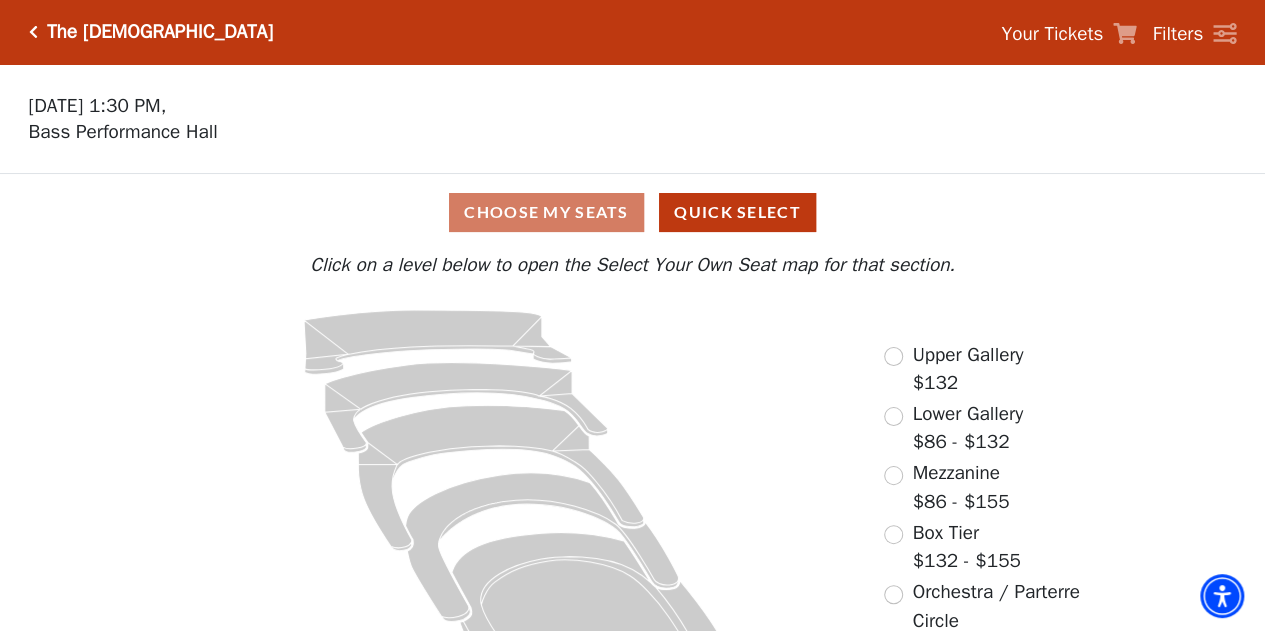 scroll, scrollTop: 74, scrollLeft: 0, axis: vertical 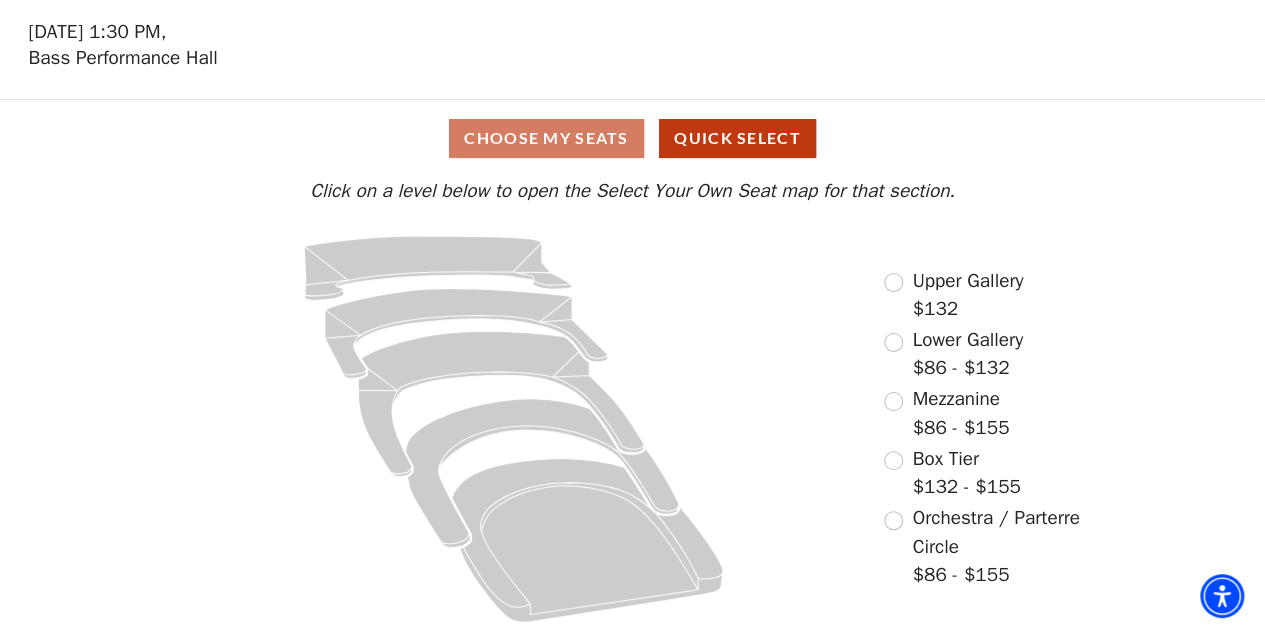 click on "Choose My Seats
Quick Select" at bounding box center (632, 138) 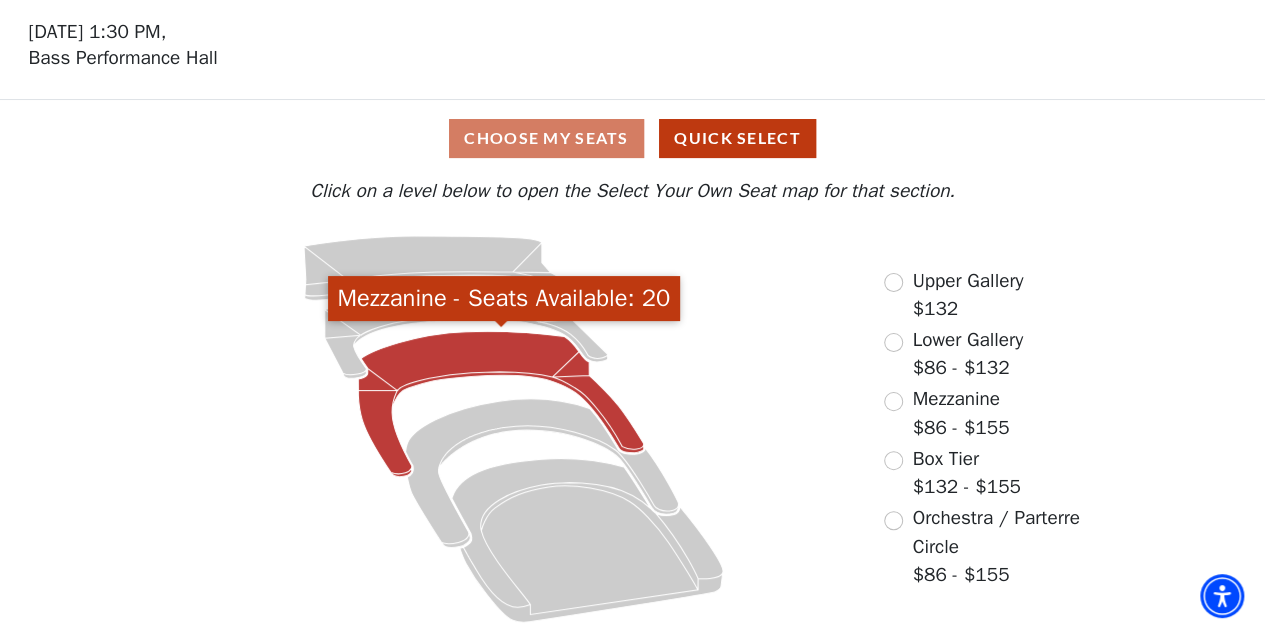 click 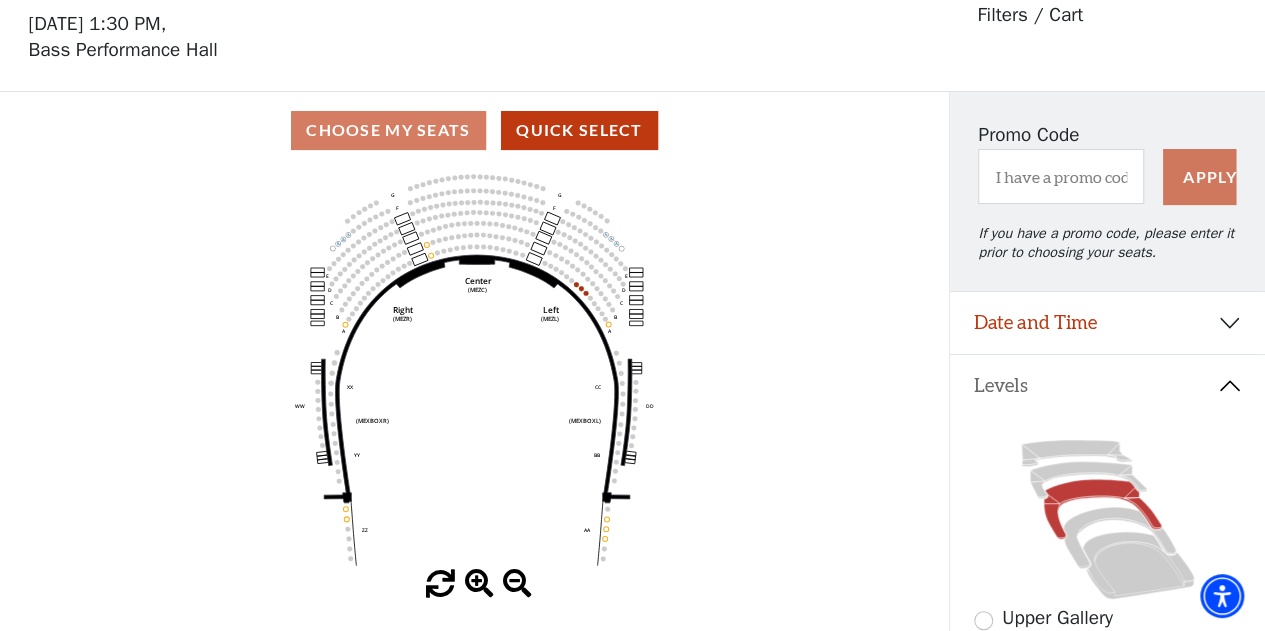 scroll, scrollTop: 92, scrollLeft: 0, axis: vertical 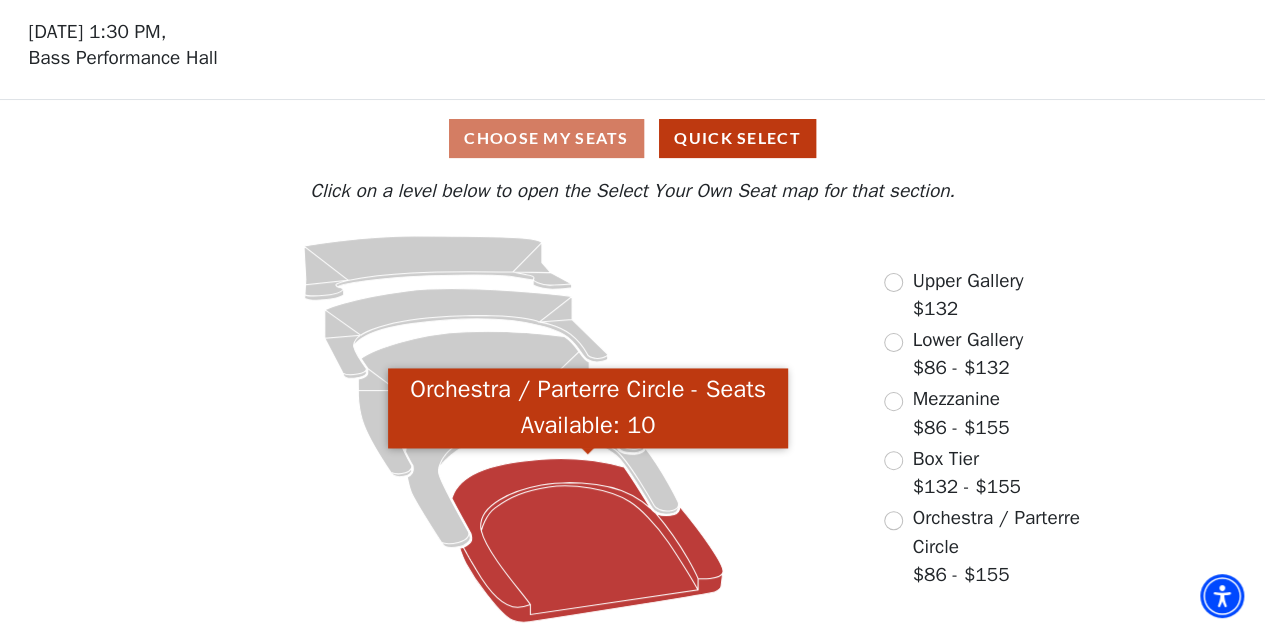 click 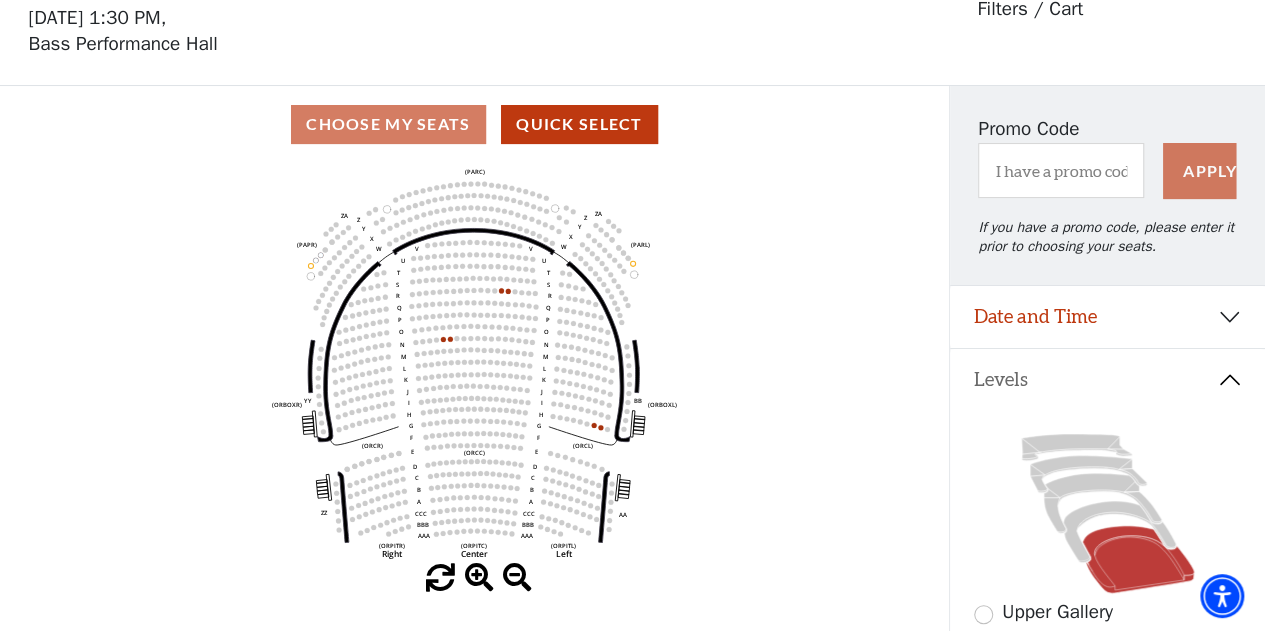 scroll, scrollTop: 92, scrollLeft: 0, axis: vertical 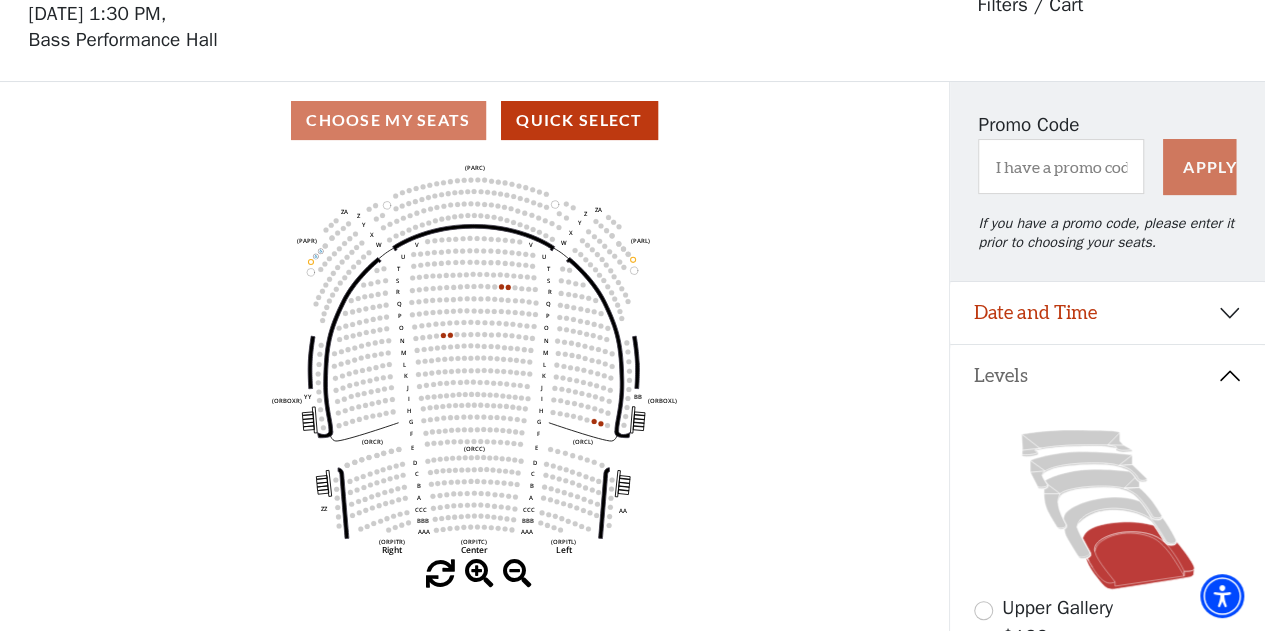 click on "Left   (ORPITL)   Right   (ORPITR)   Center   (ORPITC)   ZZ   AA   YY   BB   ZA   ZA   (ORCL)   (ORCR)   (ORCC)   (ORBOXL)   (ORBOXR)   (PARL)   (PAPR)   (PARC)   Z   Y   X   W   Z   Y   X   W   V   U   T   S   R   Q   P   O   N   M   L   K   J   I   H   G   F   E   D   C   B   A   CCC   BBB   AAA   V   U   T   S   R   Q   P   O   N   M   L   K   J   I   H   G   F   E   D   C   B   A   CCC   BBB   AAA" 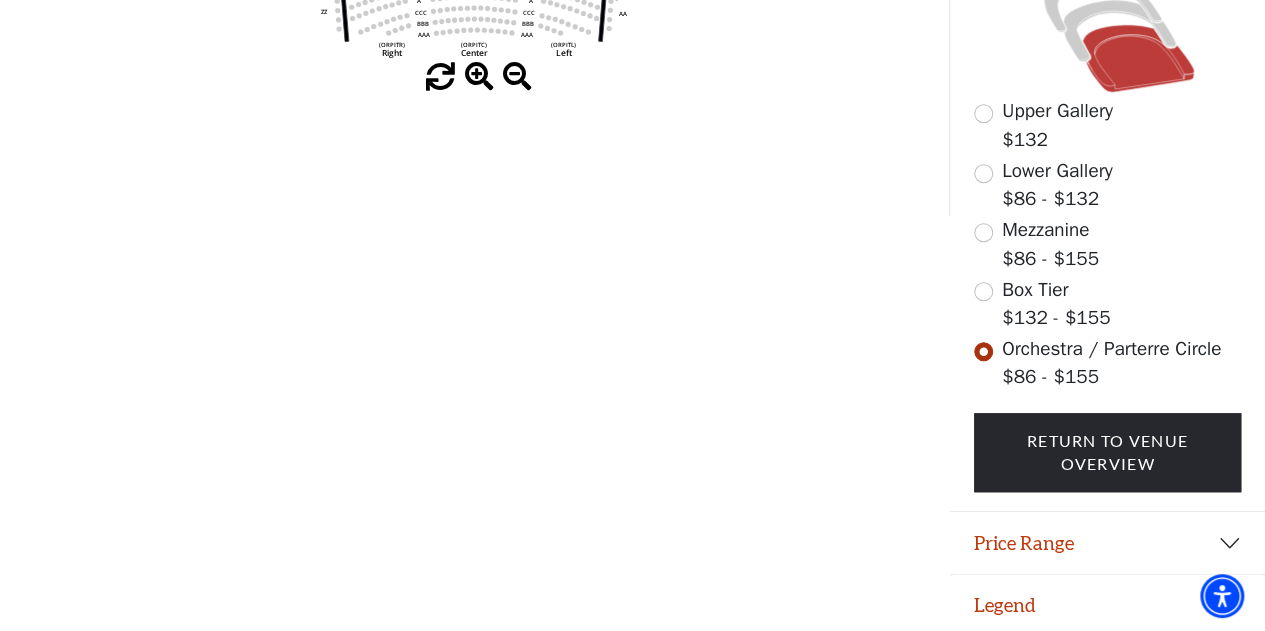 scroll, scrollTop: 37, scrollLeft: 0, axis: vertical 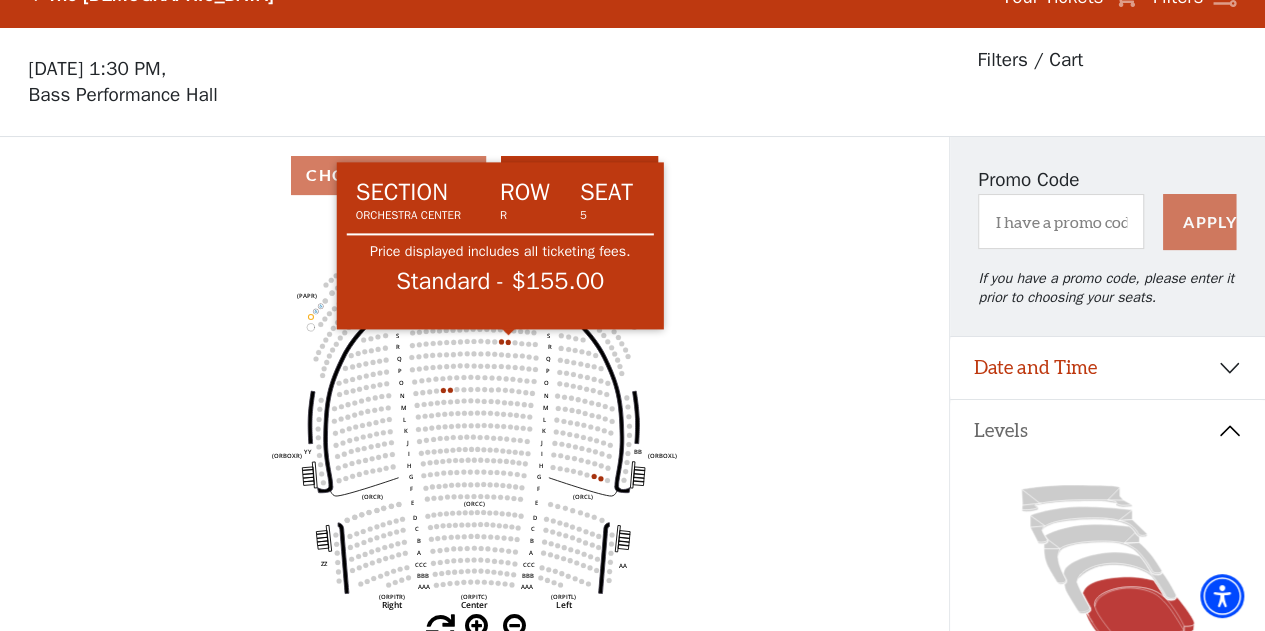 click 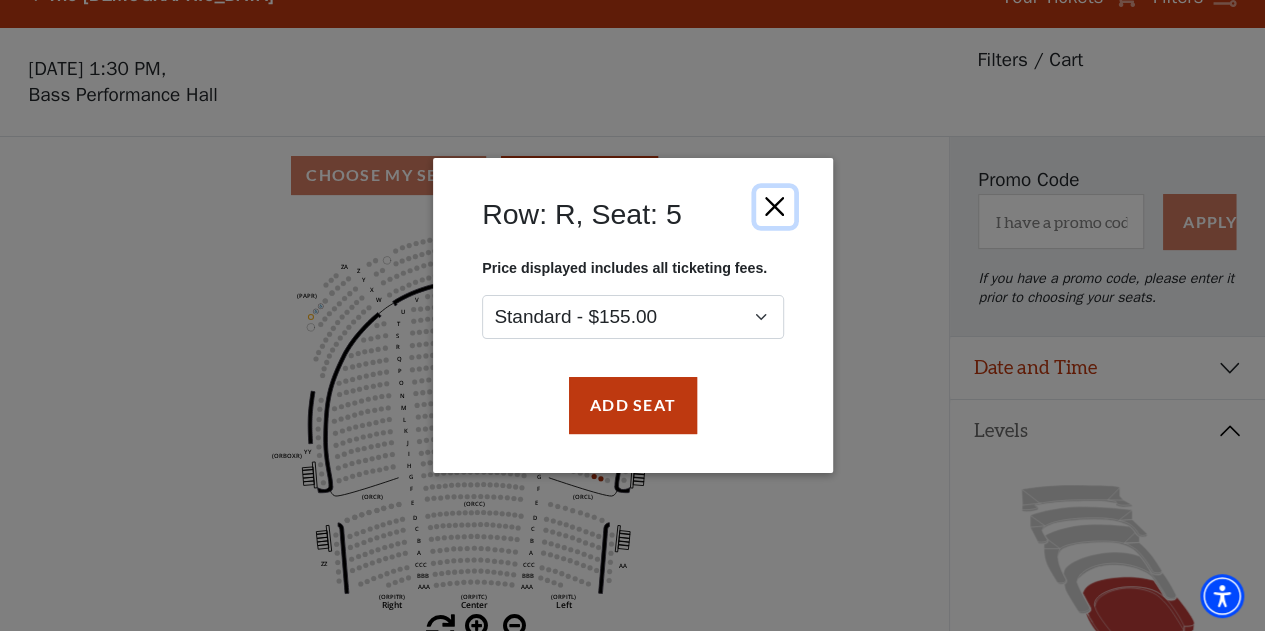 click at bounding box center [774, 207] 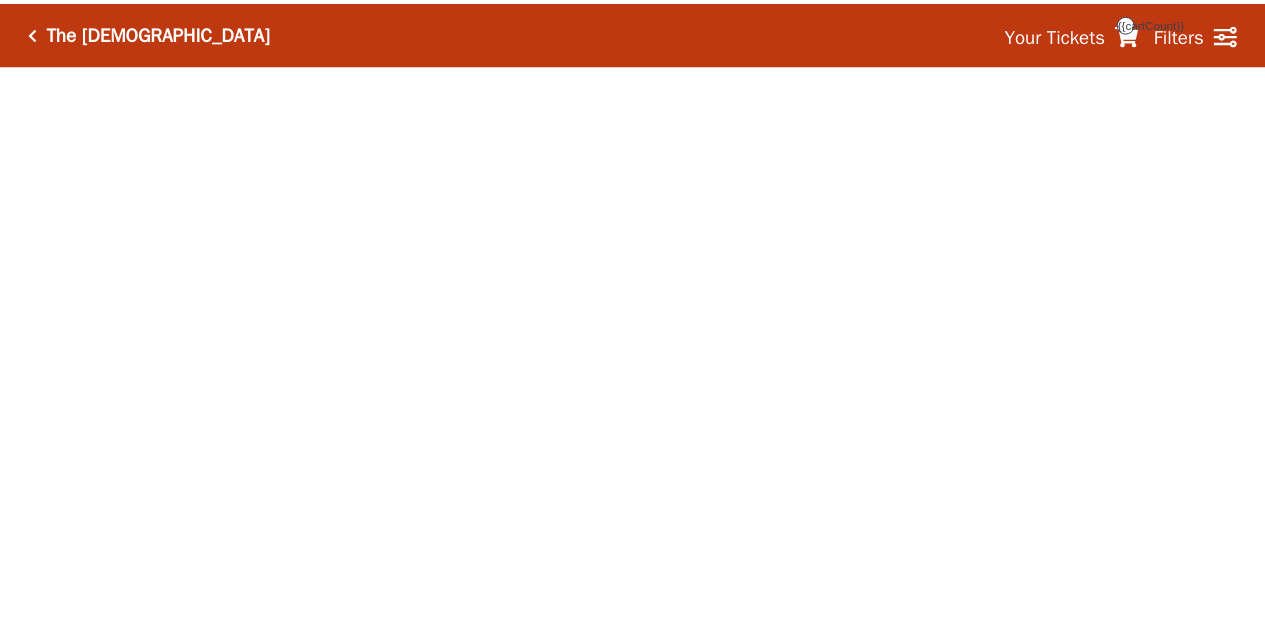 scroll, scrollTop: 0, scrollLeft: 0, axis: both 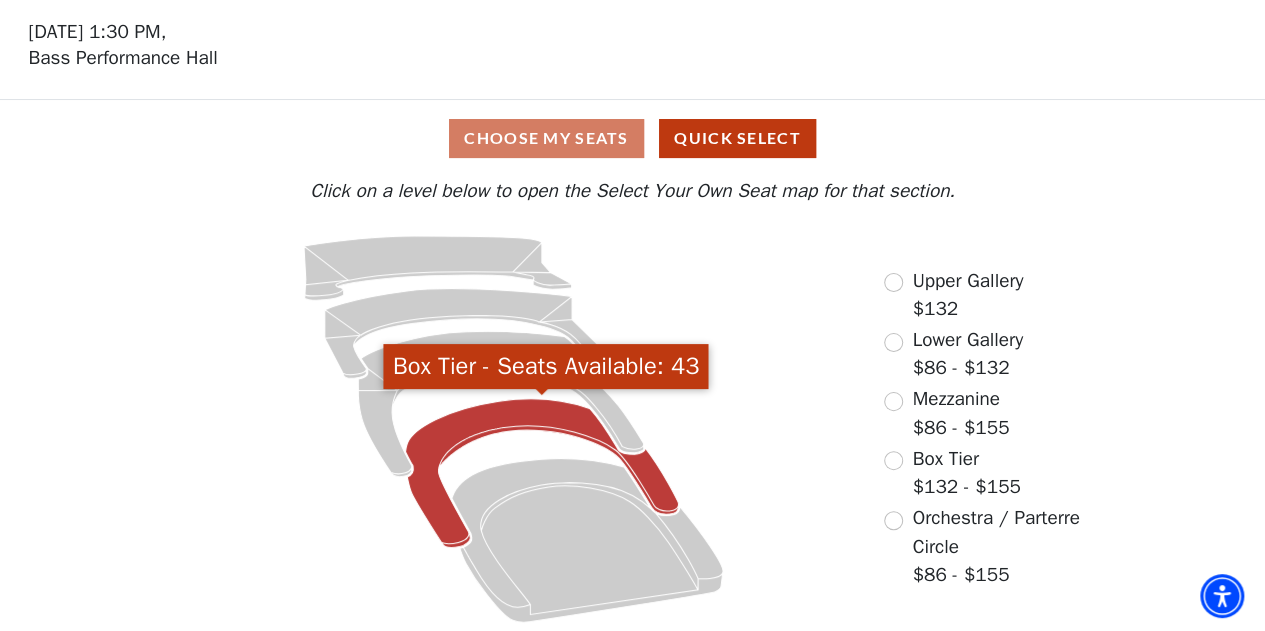 click 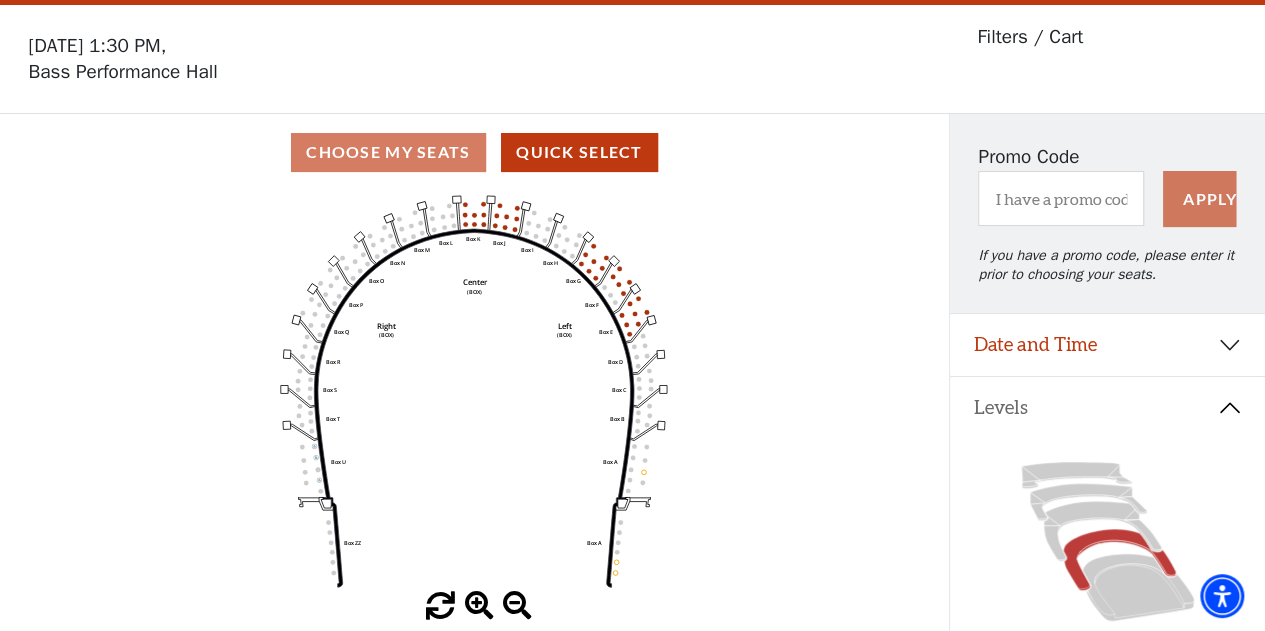 scroll, scrollTop: 92, scrollLeft: 0, axis: vertical 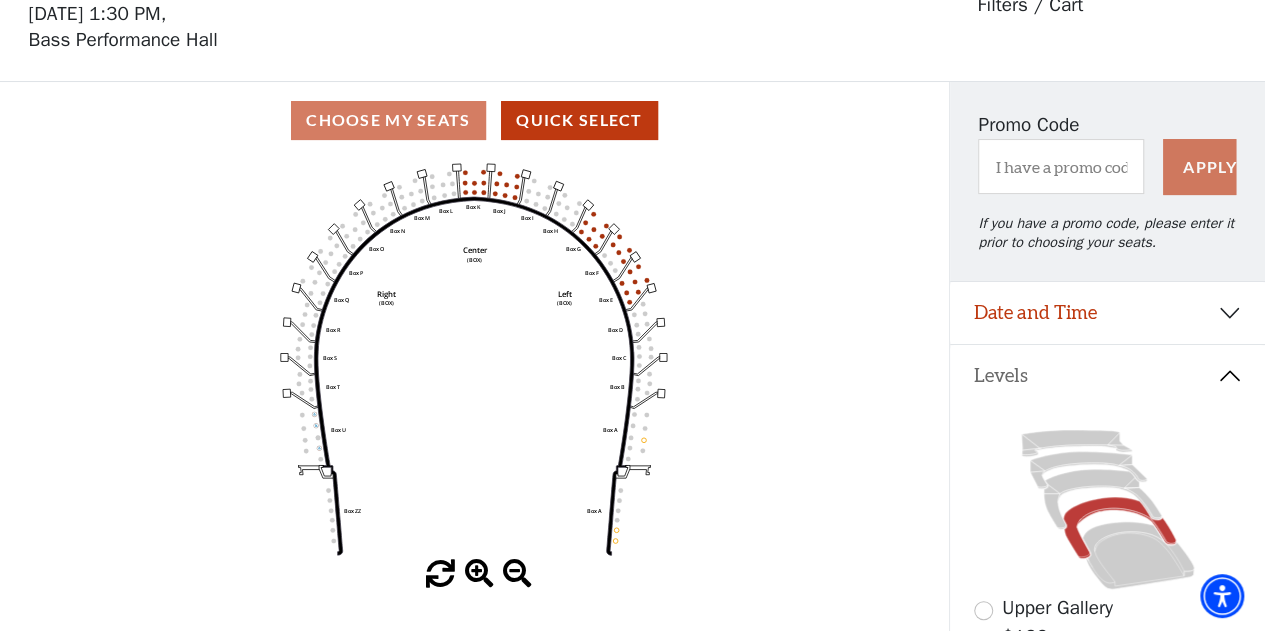 click on "Left   (BOX)   Right   (BOX)   Center   (BOX)   Box ZZ   Box U   Box T   Box S   Box R   Box Q   Box P   Box O   Box N   Box M   Box L   Box A   Box A   Box B   Box C   Box D   Box E   Box F   Box G   Box H   Box I   Box J   Box K" 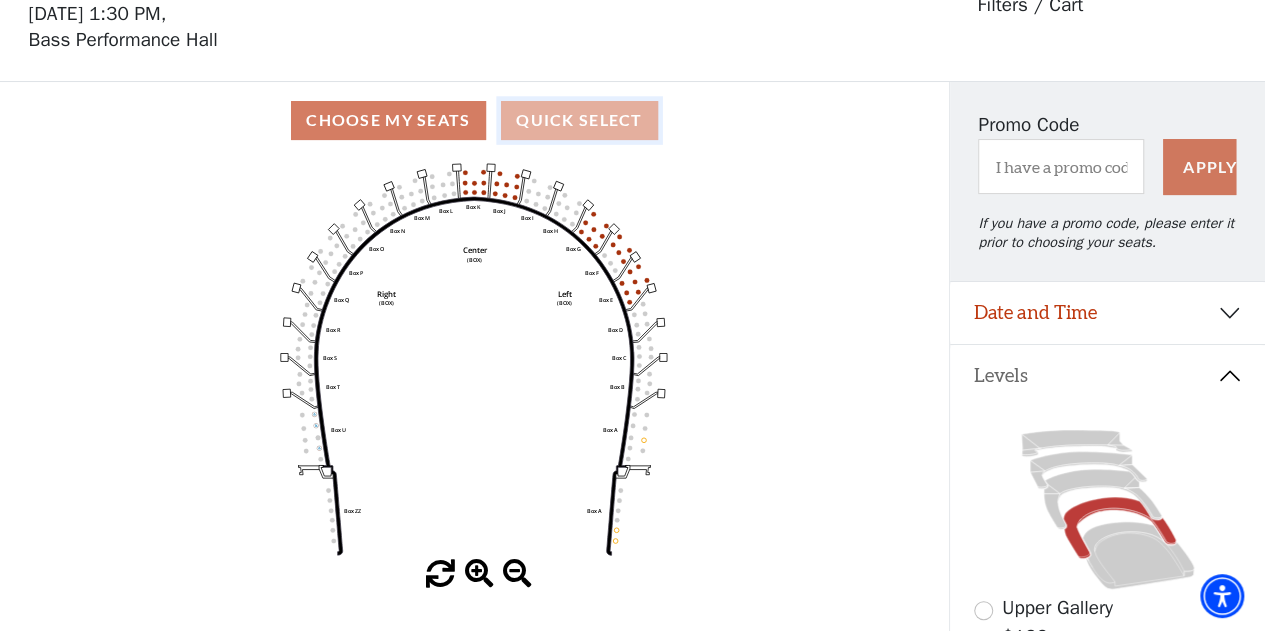 click on "Quick Select" at bounding box center [579, 120] 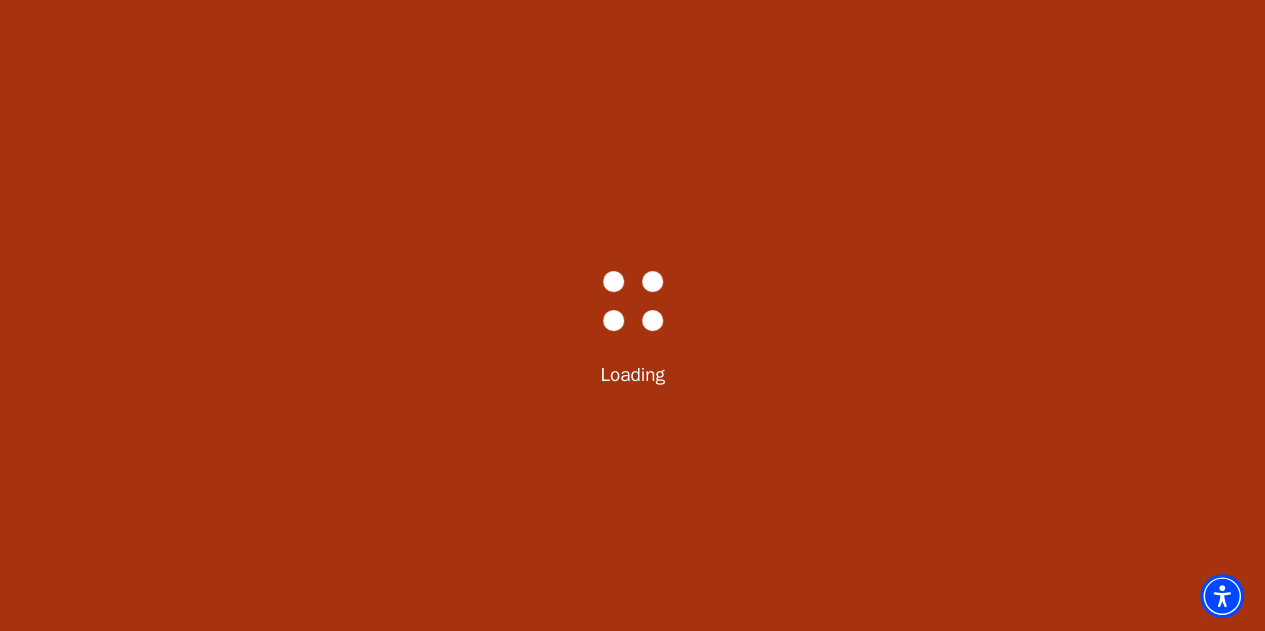 scroll, scrollTop: 0, scrollLeft: 0, axis: both 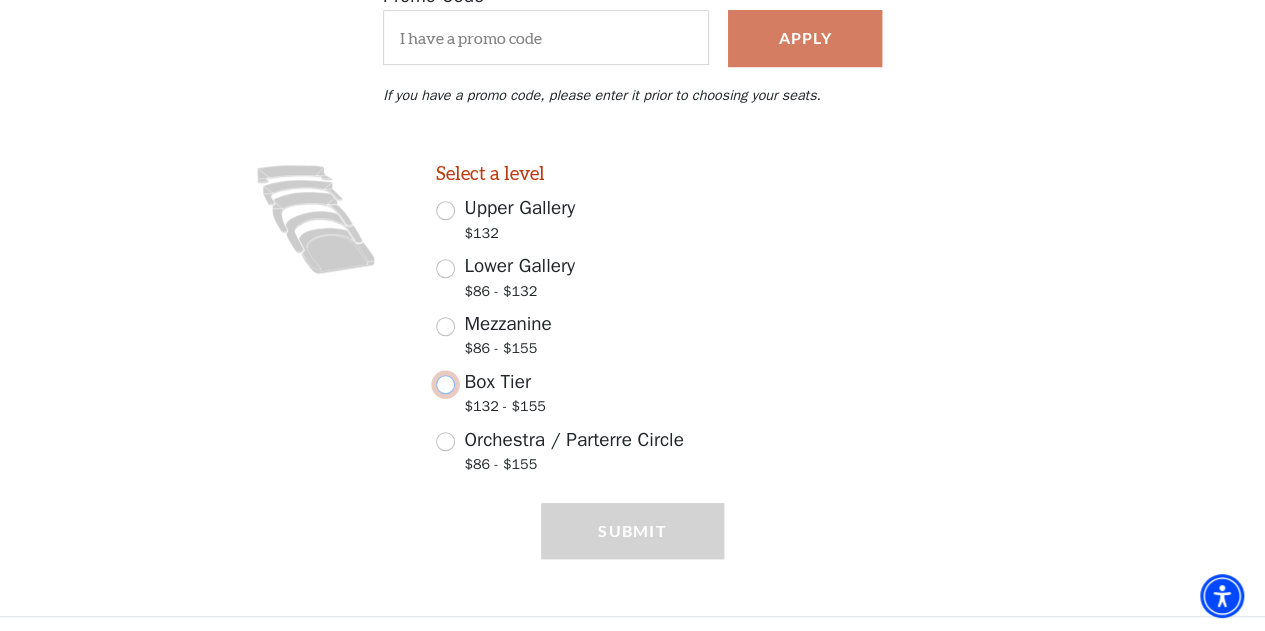 click on "Box Tier     $132 - $155" at bounding box center (445, 384) 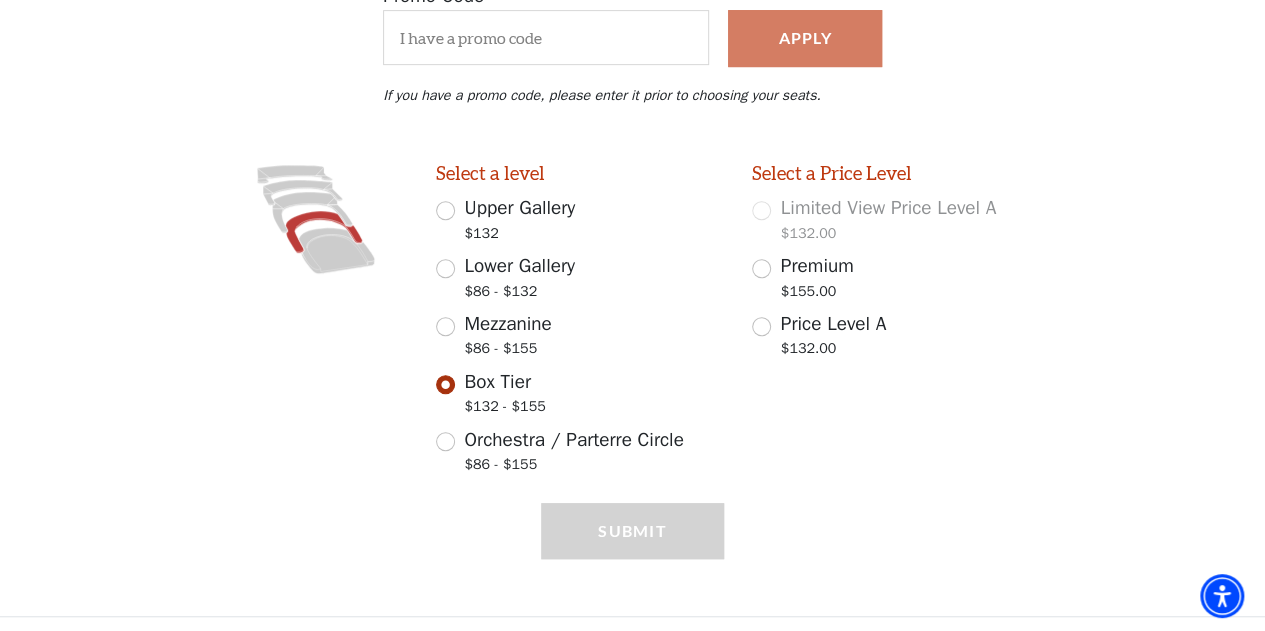 click on "Price Level A $132.00" at bounding box center (896, 338) 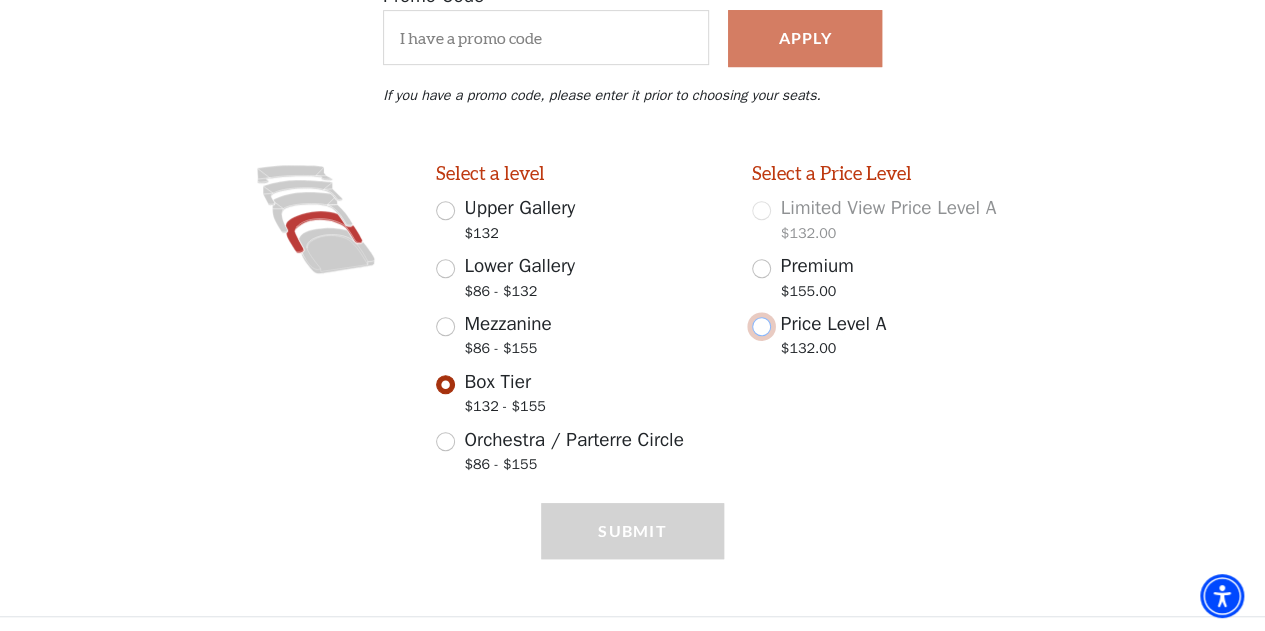 click on "Price Level A $132.00" at bounding box center (761, 326) 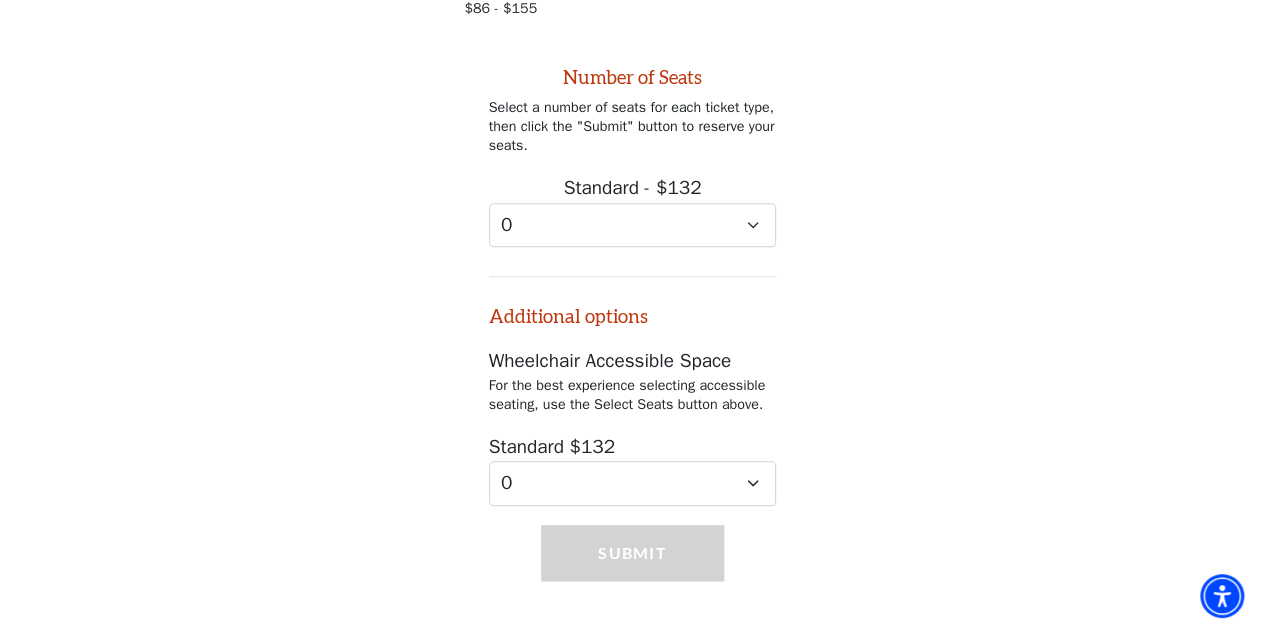 scroll, scrollTop: 892, scrollLeft: 0, axis: vertical 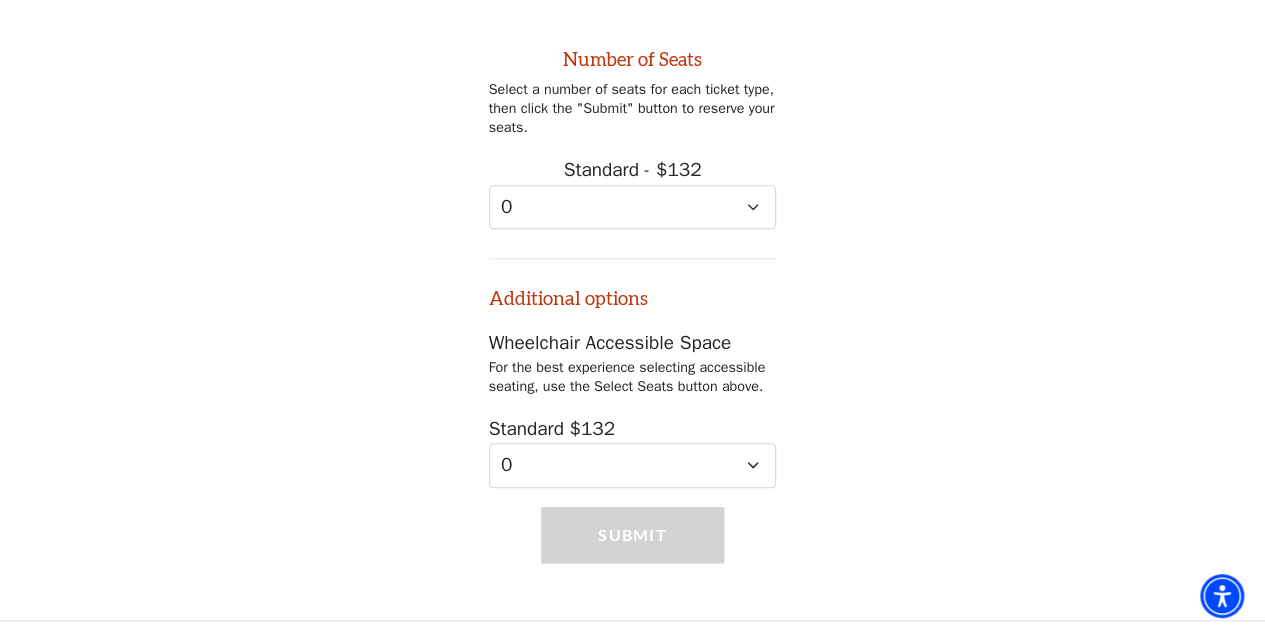 click on "Number of Seats   Select a number of seats for each ticket type, then click the "Submit" button to reserve your seats.
Standard - $132
0 1 2 3 4 5 6 7 8 9   Additional options   Wheelchair Accessible Space   For the best experience selecting accessible seating, use the Select Seats button above.
Standard $132
0   1 2 3 4 5 6 7" at bounding box center (632, 258) 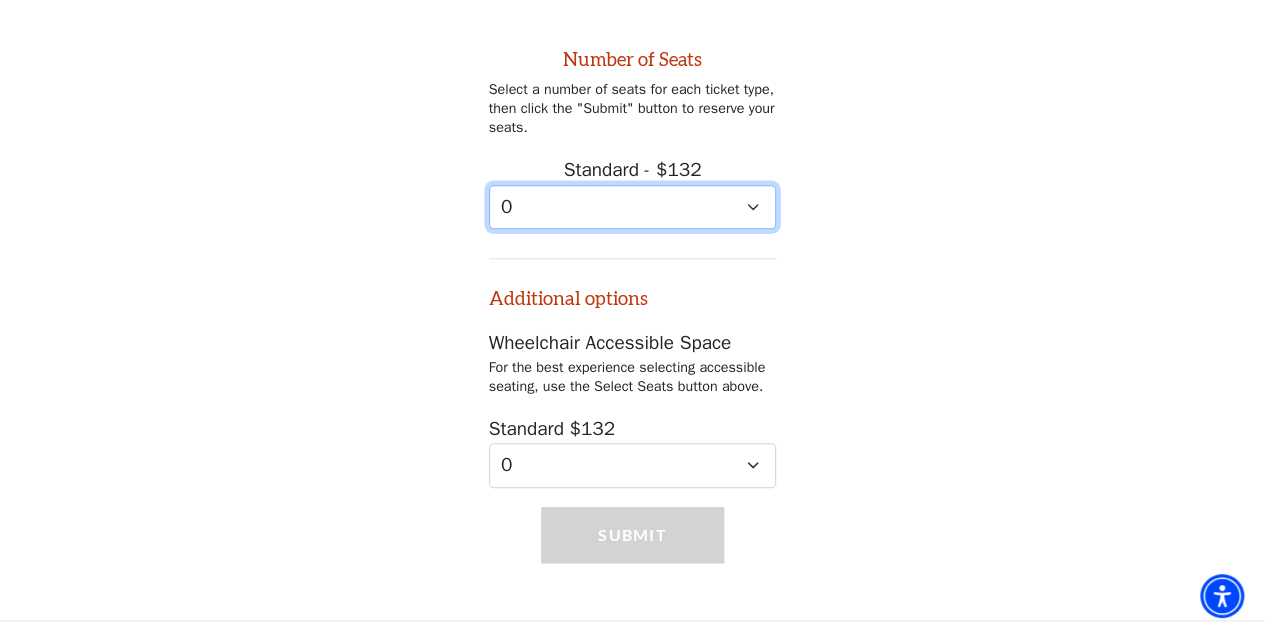 click on "0 1 2 3 4 5 6 7 8 9" at bounding box center [633, 207] 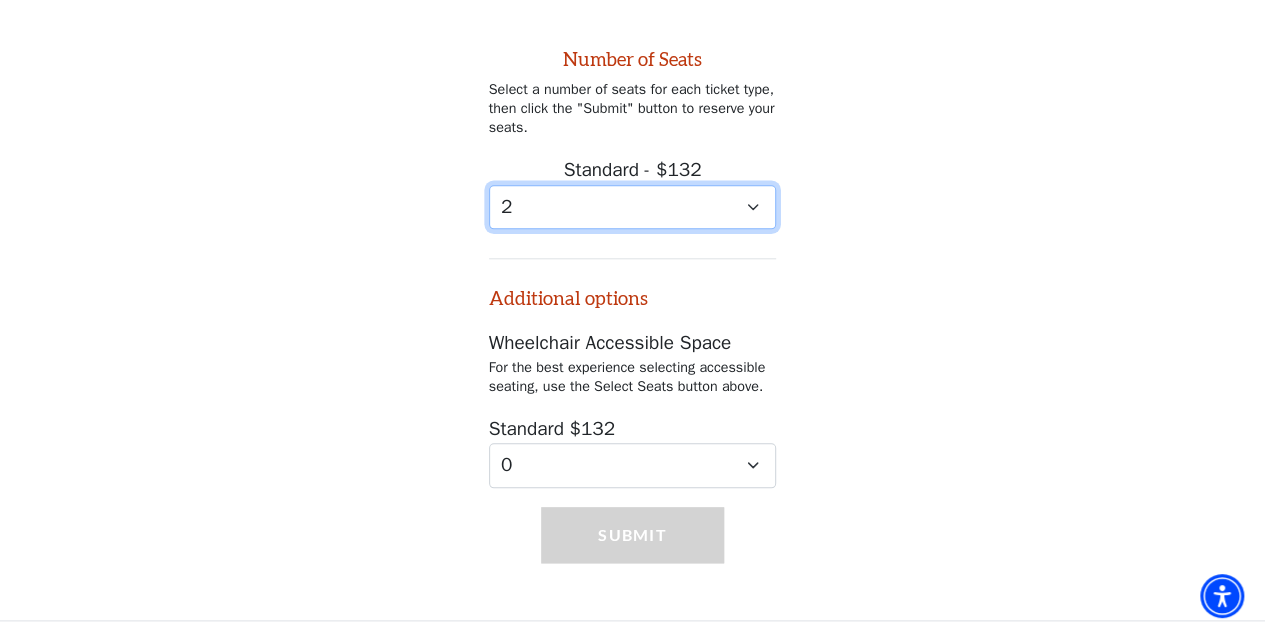 click on "0 1 2 3 4 5 6 7 8 9" at bounding box center [633, 207] 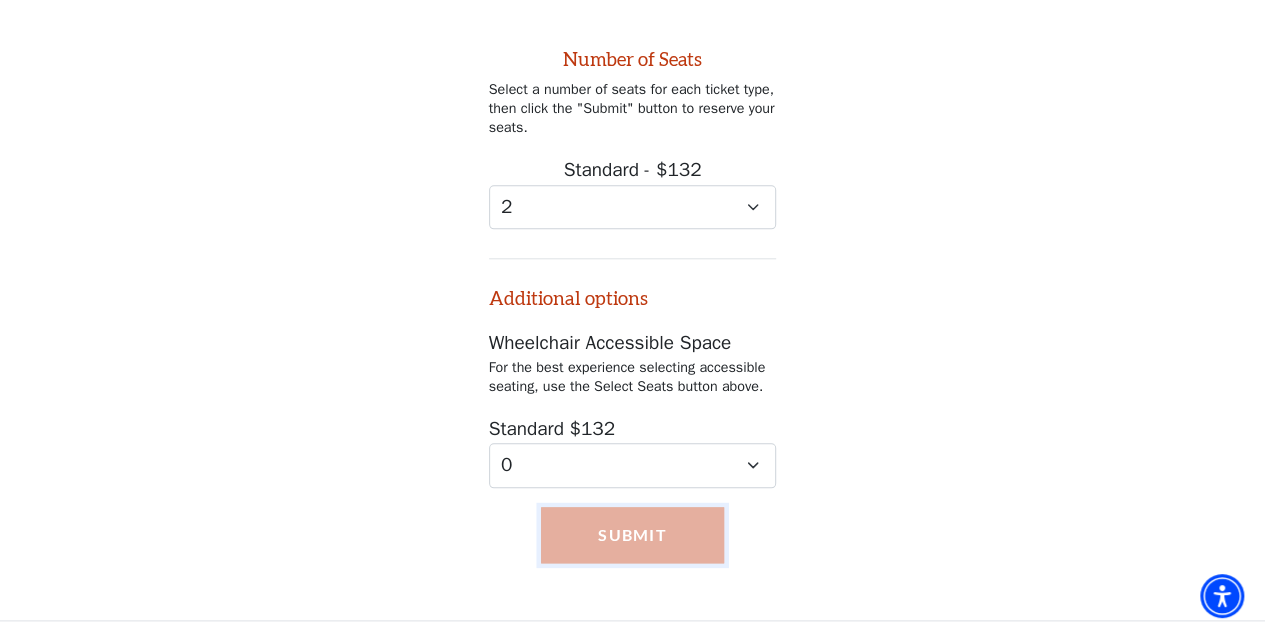 click on "Submit" at bounding box center (632, 535) 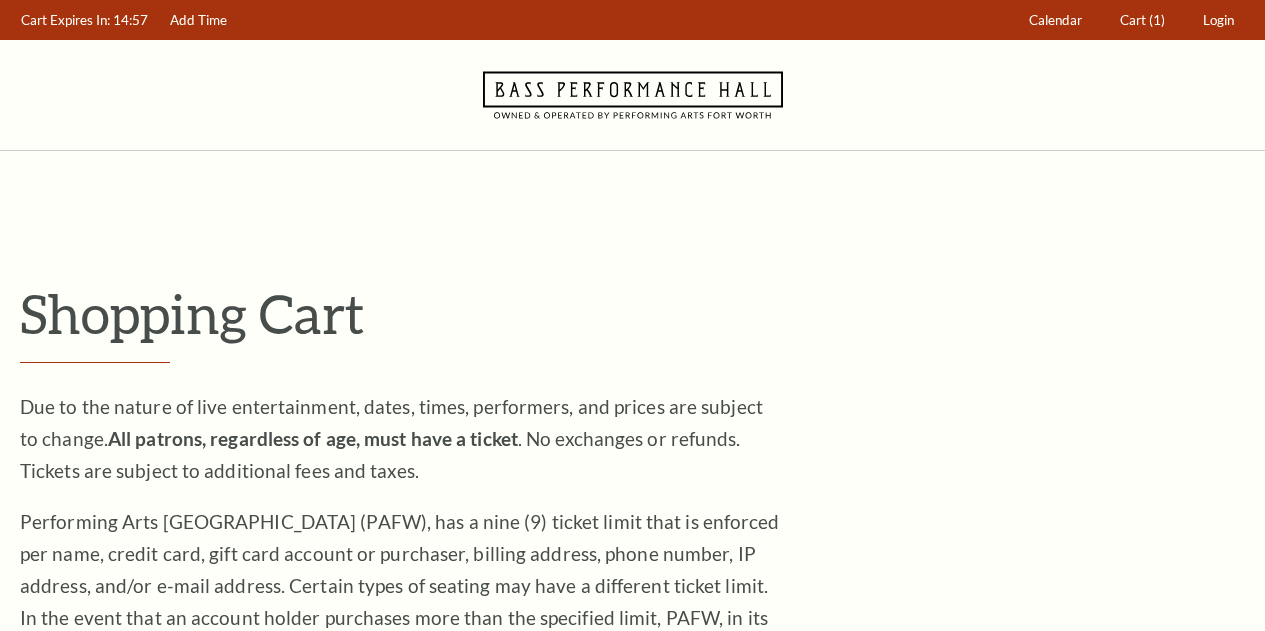 scroll, scrollTop: 0, scrollLeft: 0, axis: both 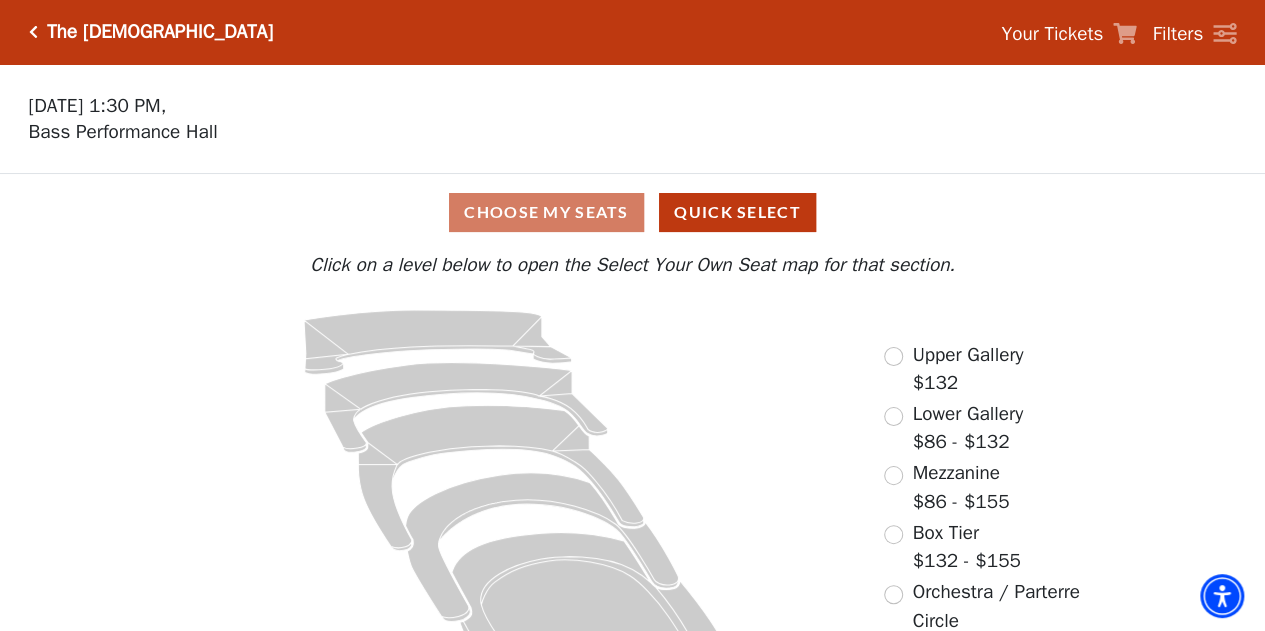 click on "Choose My Seats
Quick Select" at bounding box center [632, 212] 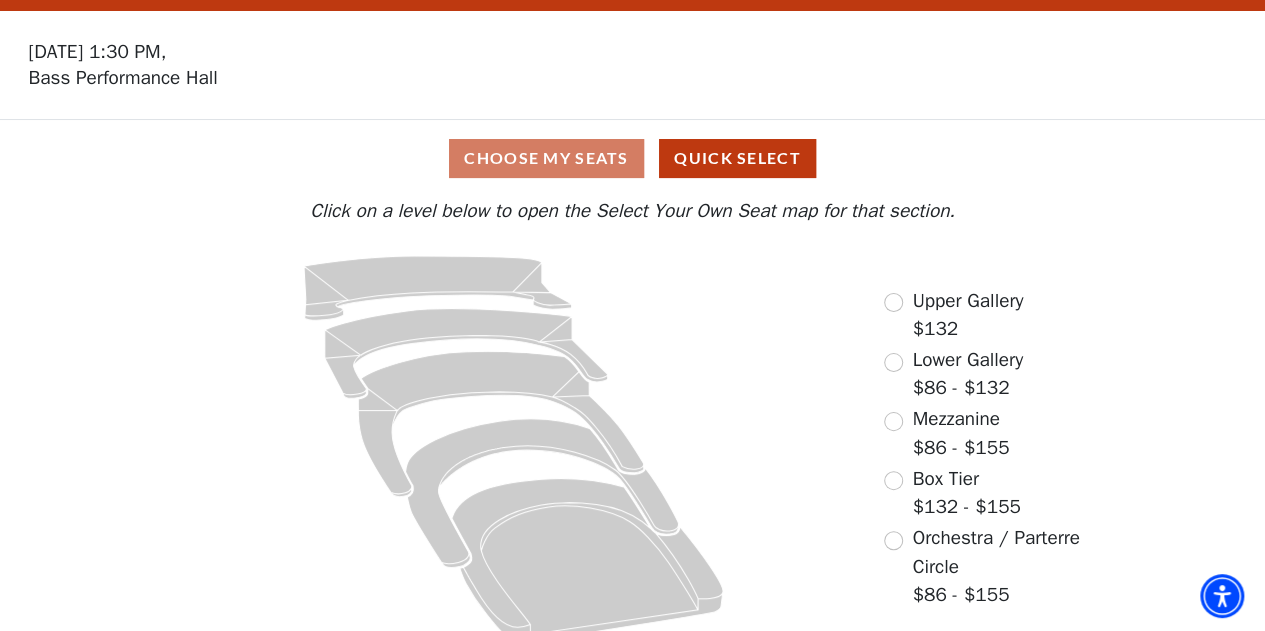scroll, scrollTop: 74, scrollLeft: 0, axis: vertical 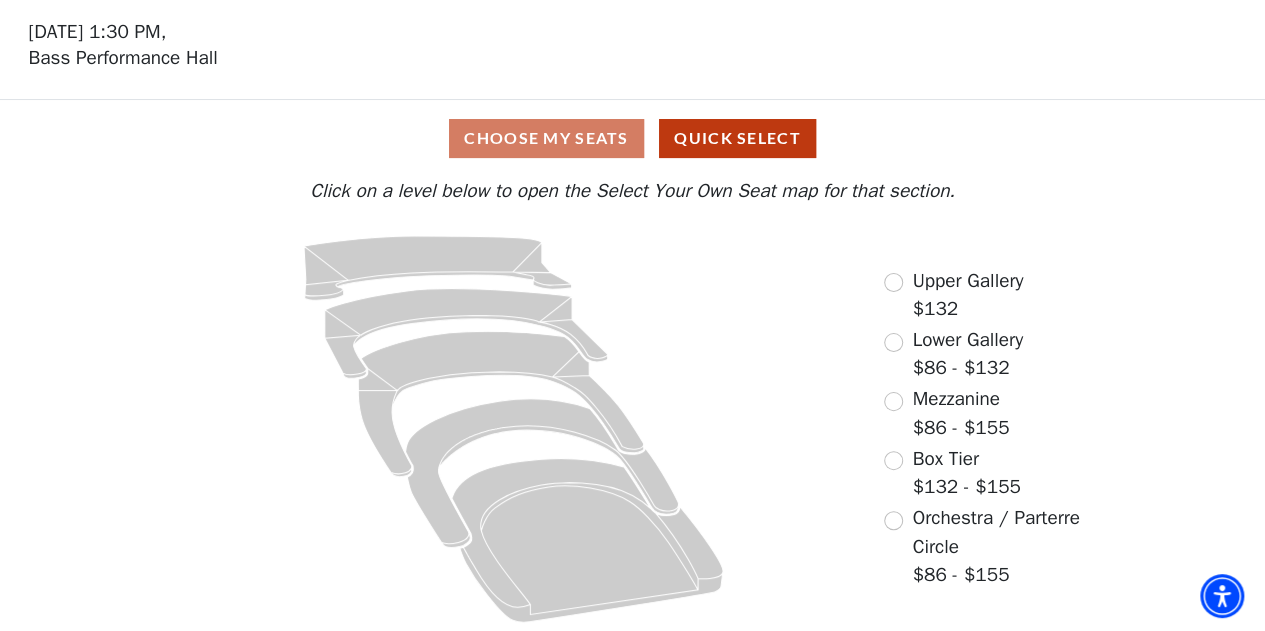 click on "Choose My Seats
Quick Select" at bounding box center (632, 138) 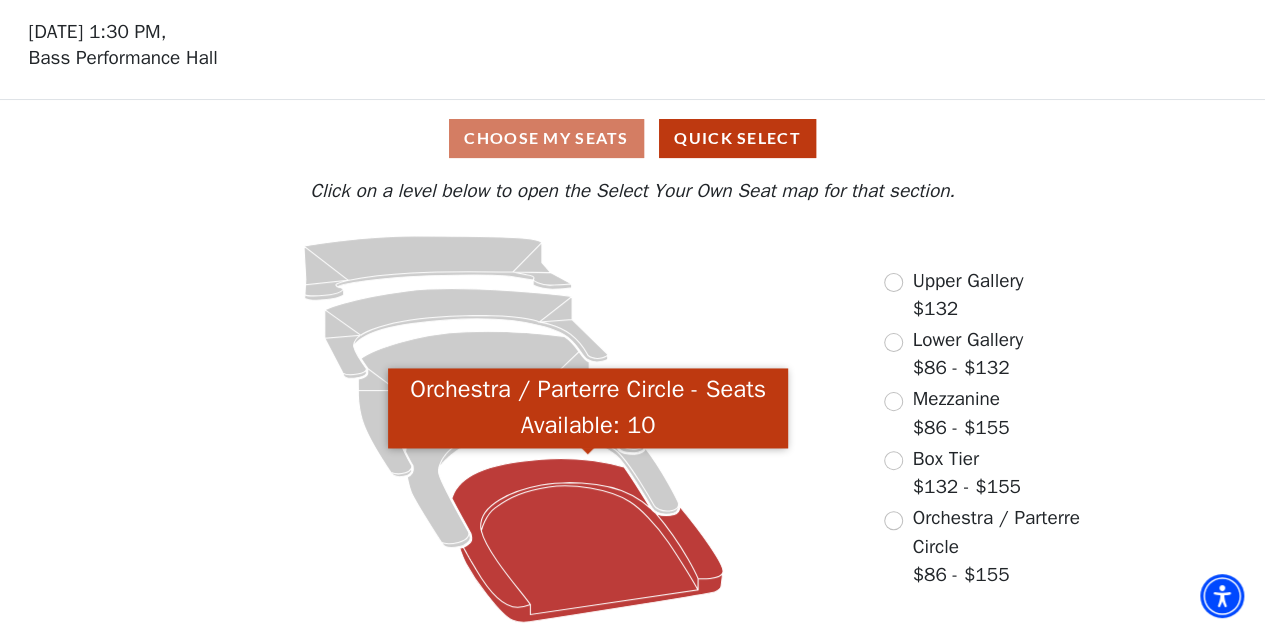 click 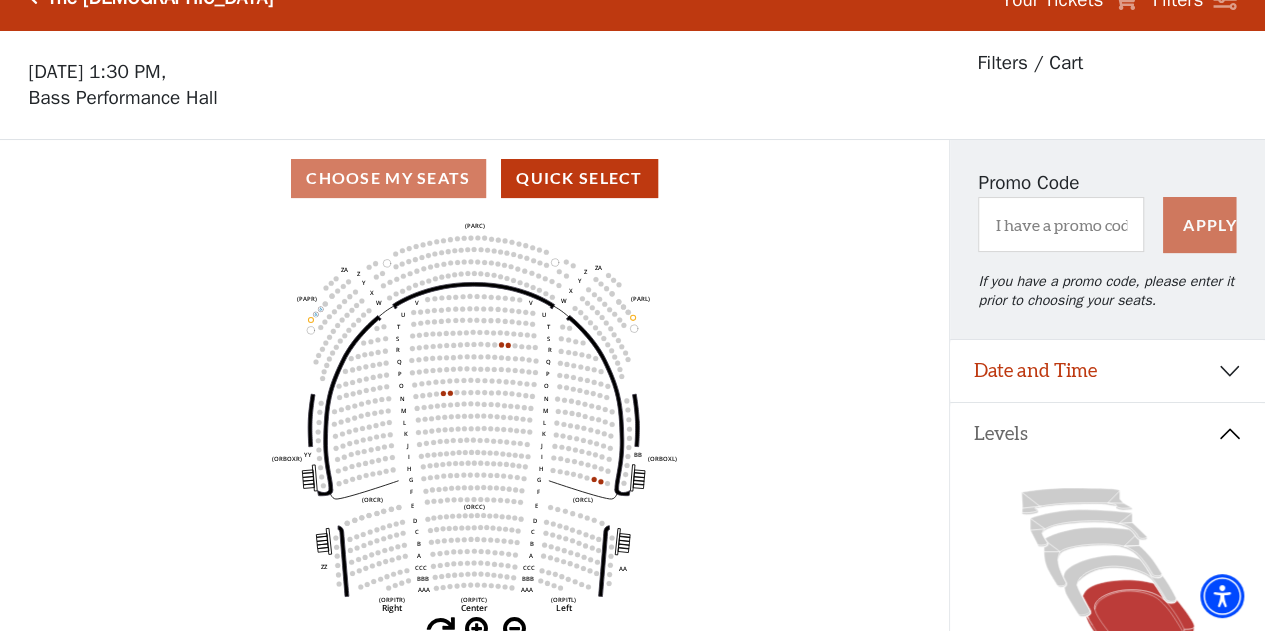 scroll, scrollTop: 92, scrollLeft: 0, axis: vertical 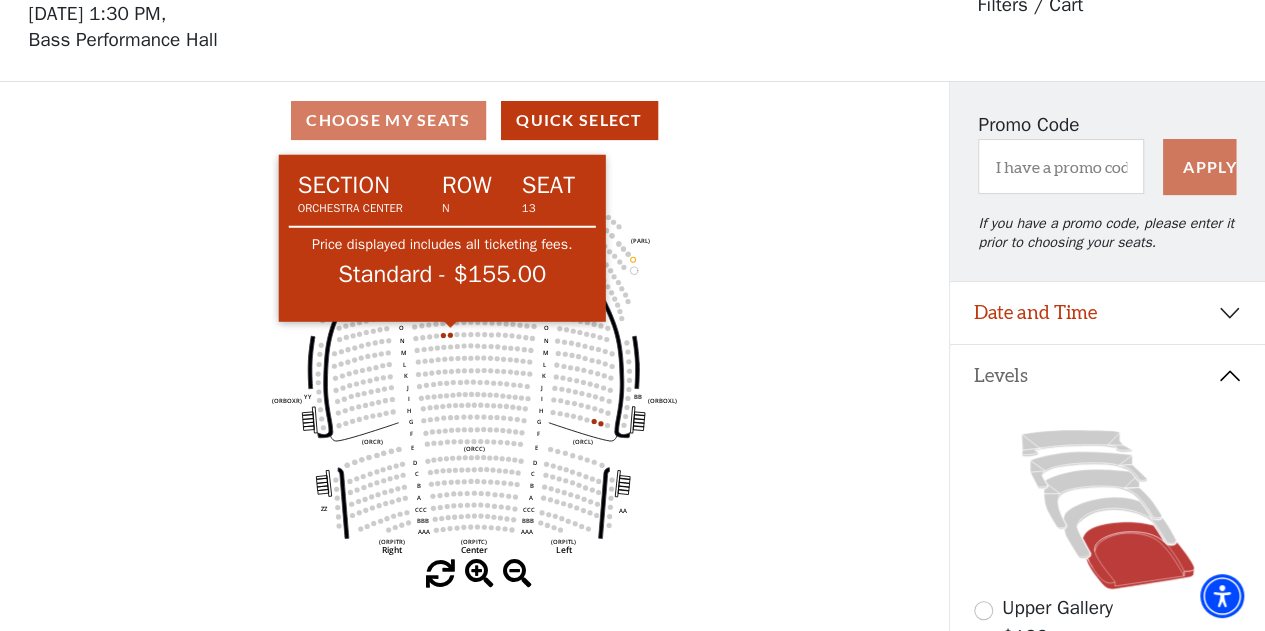 click 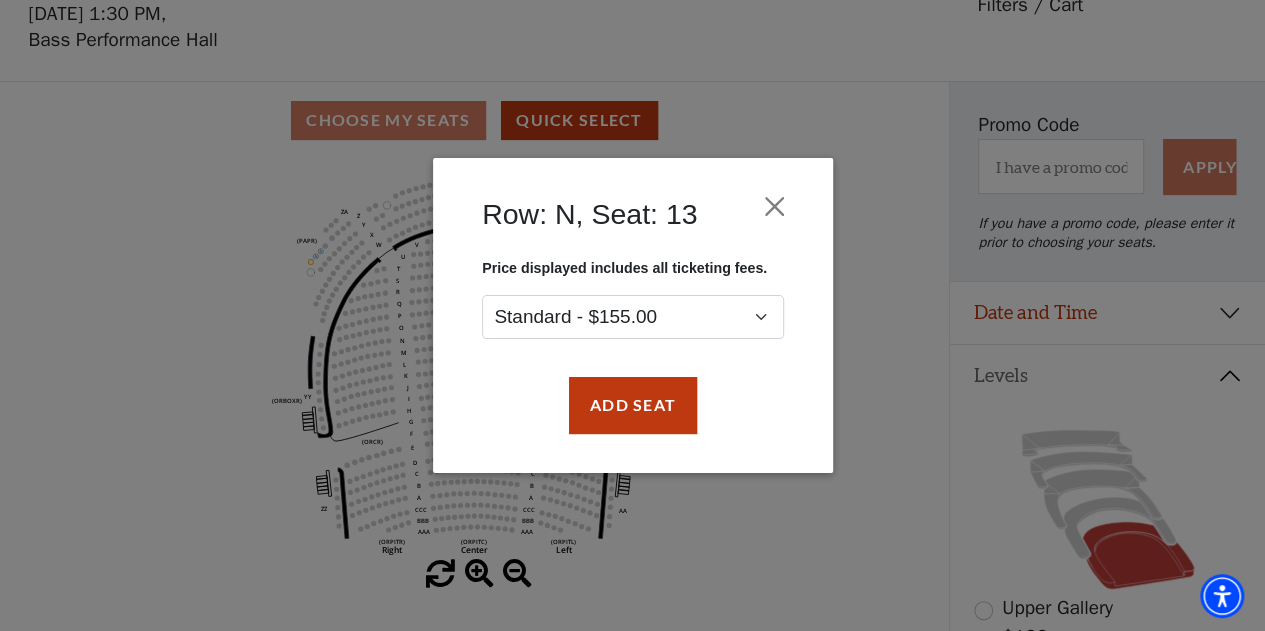 click on "Row: N, Seat: 13
Price displayed includes all ticketing fees.
Standard - $155.00
Add Seat" at bounding box center [633, 315] 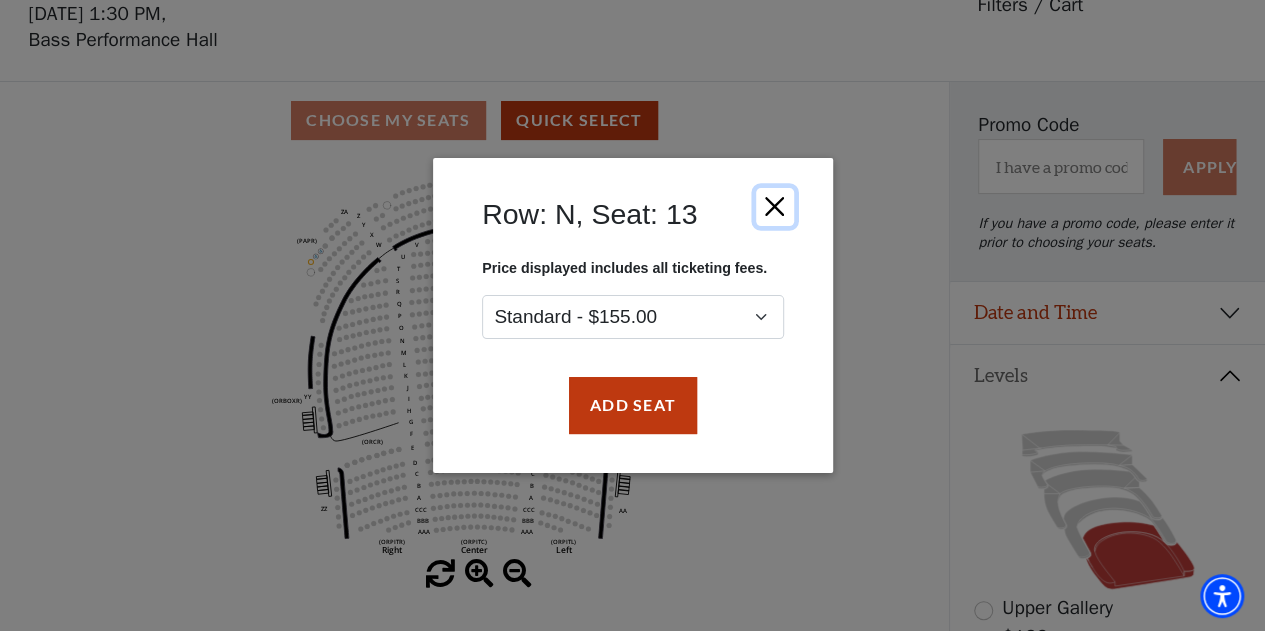 click at bounding box center (774, 207) 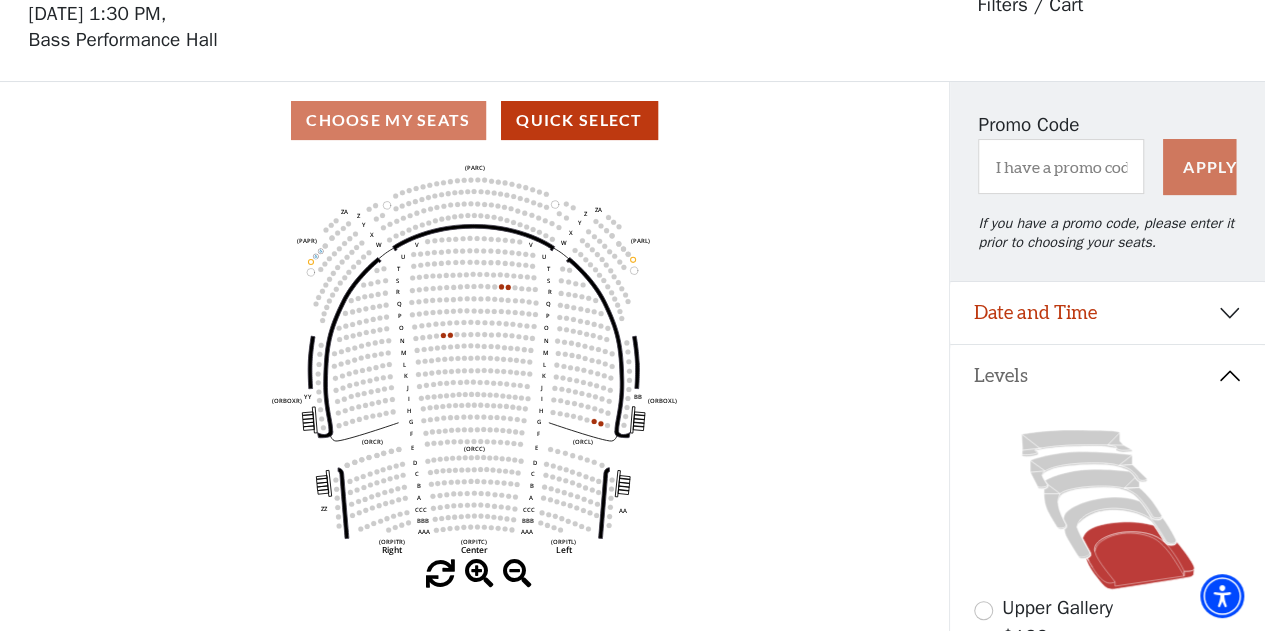 click on "Left   (ORPITL)   Right   (ORPITR)   Center   (ORPITC)   ZZ   AA   YY   BB   ZA   ZA   (ORCL)   (ORCR)   (ORCC)   (ORBOXL)   (ORBOXR)   (PARL)   (PAPR)   (PARC)   Z   Y   X   W   Z   Y   X   W   V   U   T   S   R   Q   P   O   N   M   L   K   J   I   H   G   F   E   D   C   B   A   CCC   BBB   AAA   V   U   T   S   R   Q   P   O   N   M   L   K   J   I   H   G   F   E   D   C   B   A   CCC   BBB   AAA" 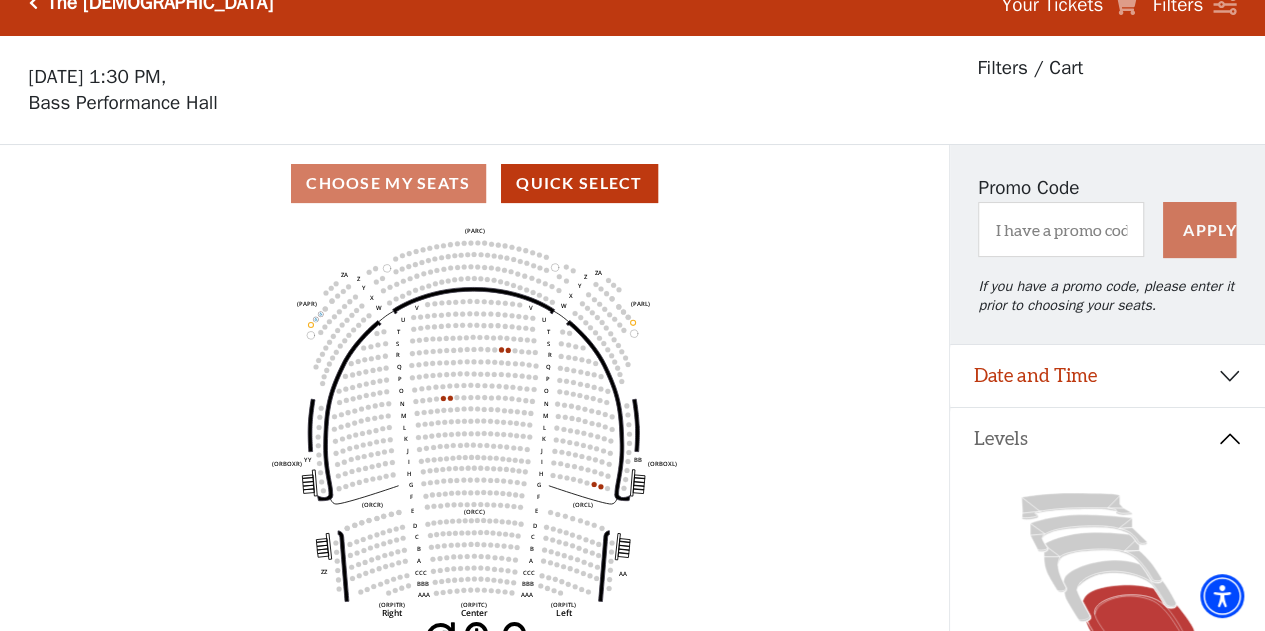 scroll, scrollTop: 10, scrollLeft: 0, axis: vertical 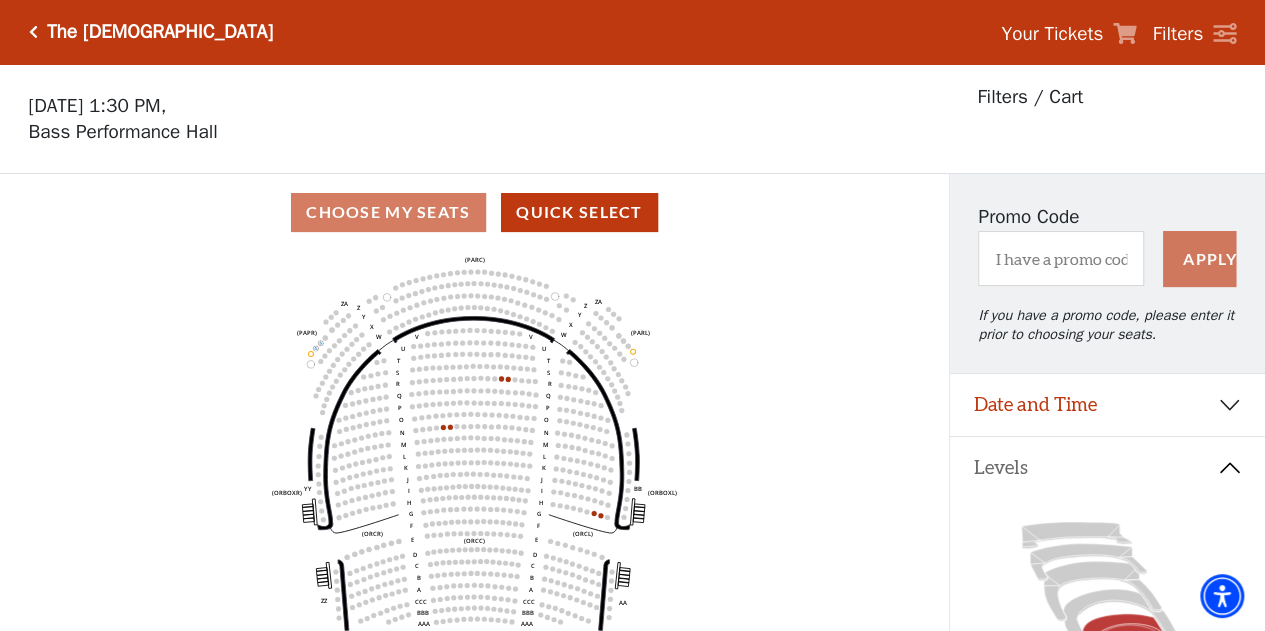 click on "Choose My Seats
Quick Select" at bounding box center [474, 212] 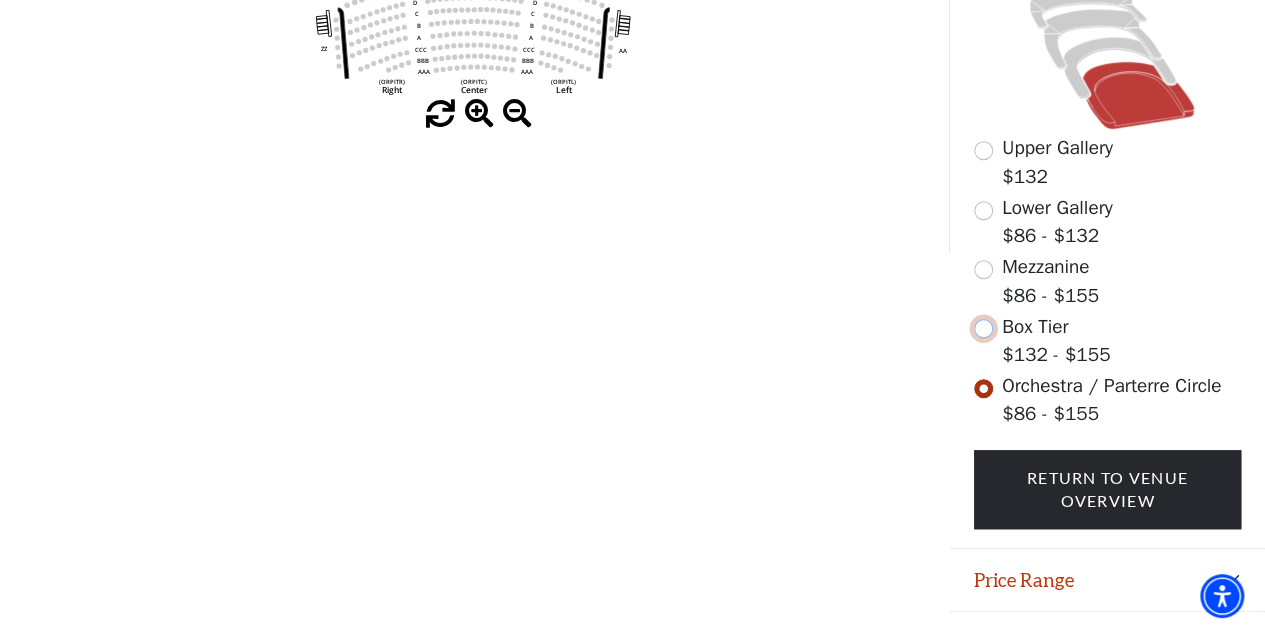 click at bounding box center (983, 328) 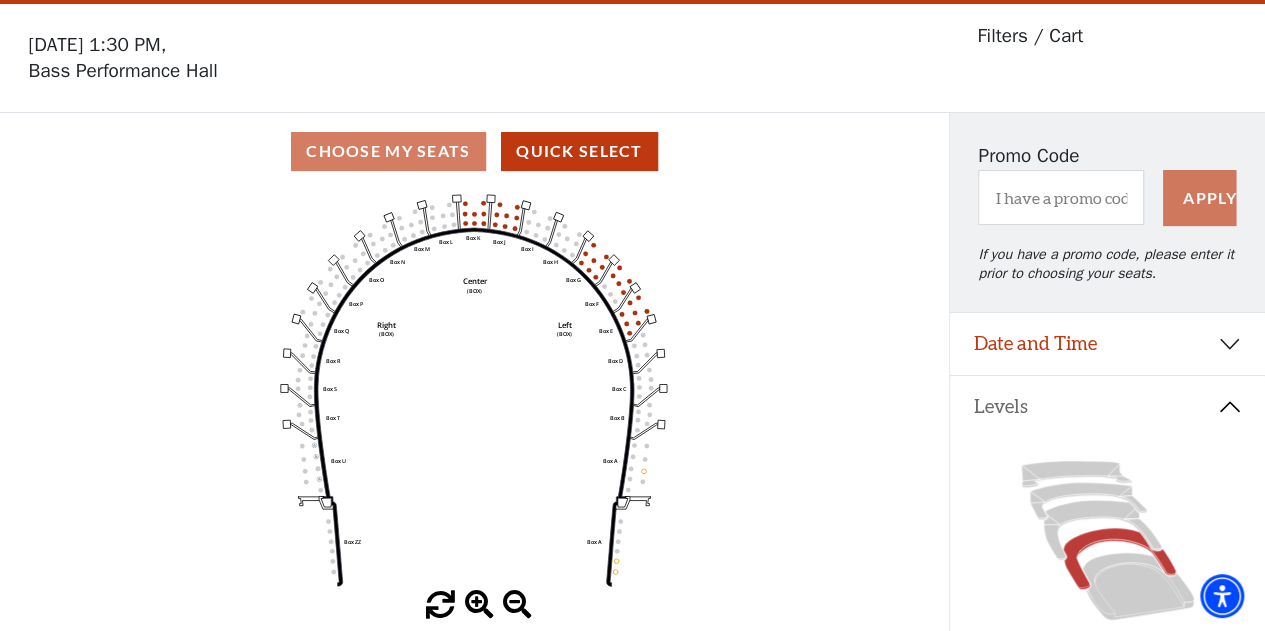 scroll, scrollTop: 92, scrollLeft: 0, axis: vertical 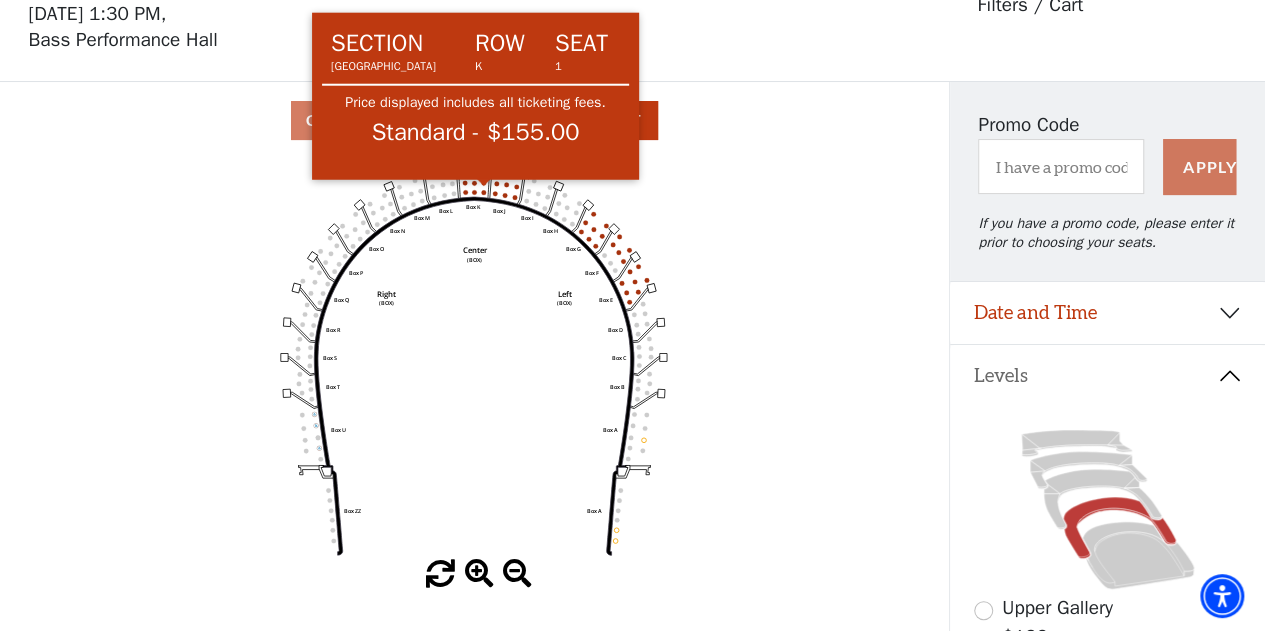 click 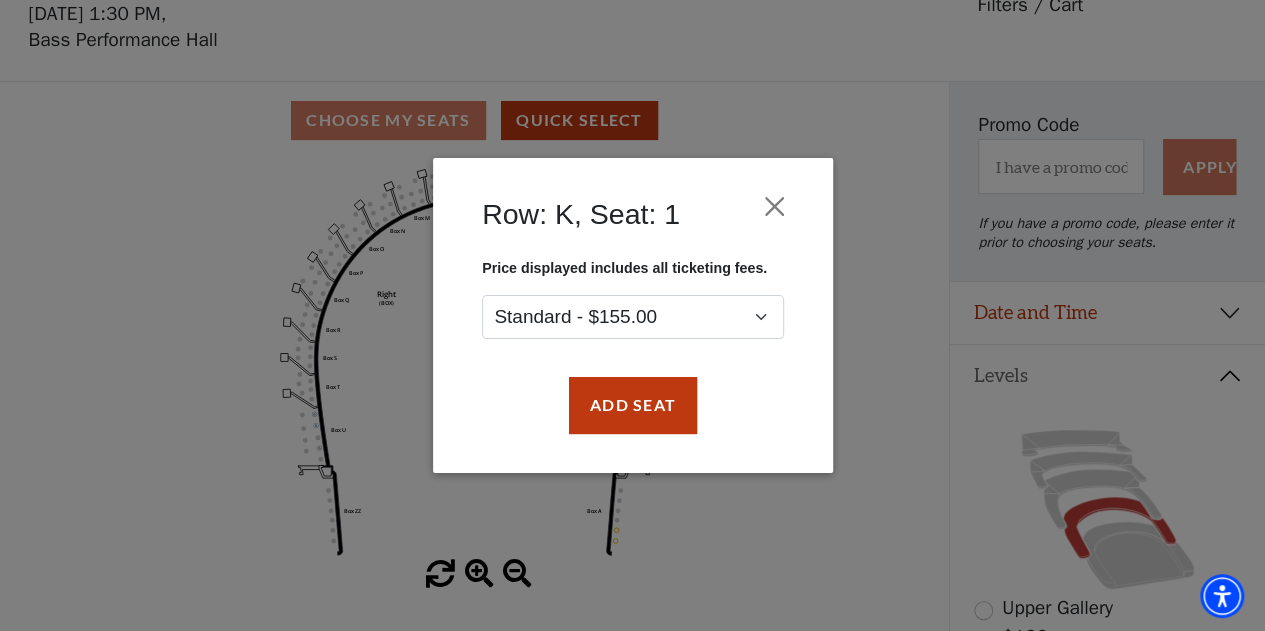 click on "Row: K, Seat: 1
Price displayed includes all ticketing fees.
Standard - $155.00
Add Seat" at bounding box center [632, 315] 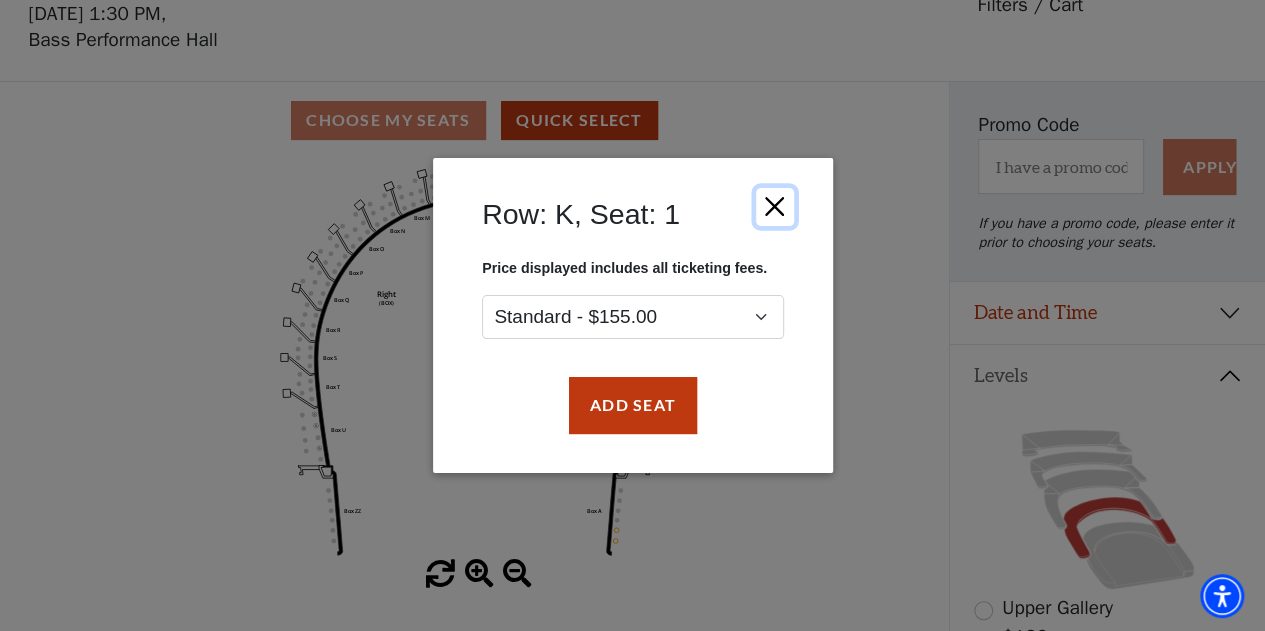 click at bounding box center (774, 207) 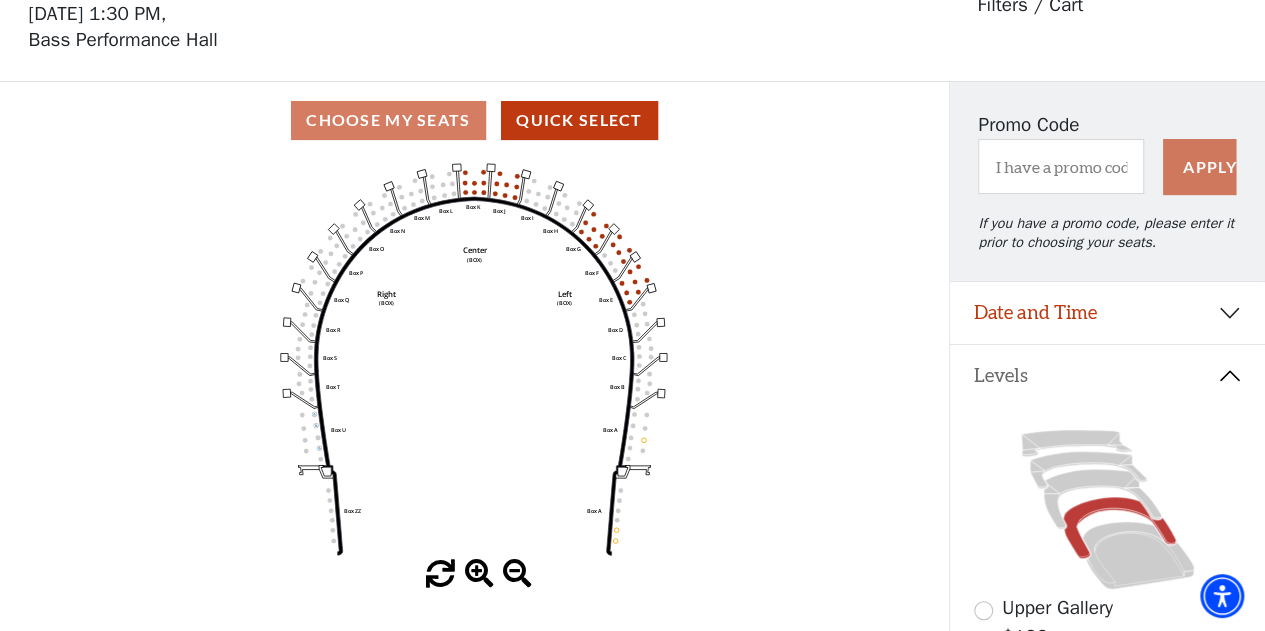 scroll, scrollTop: 589, scrollLeft: 0, axis: vertical 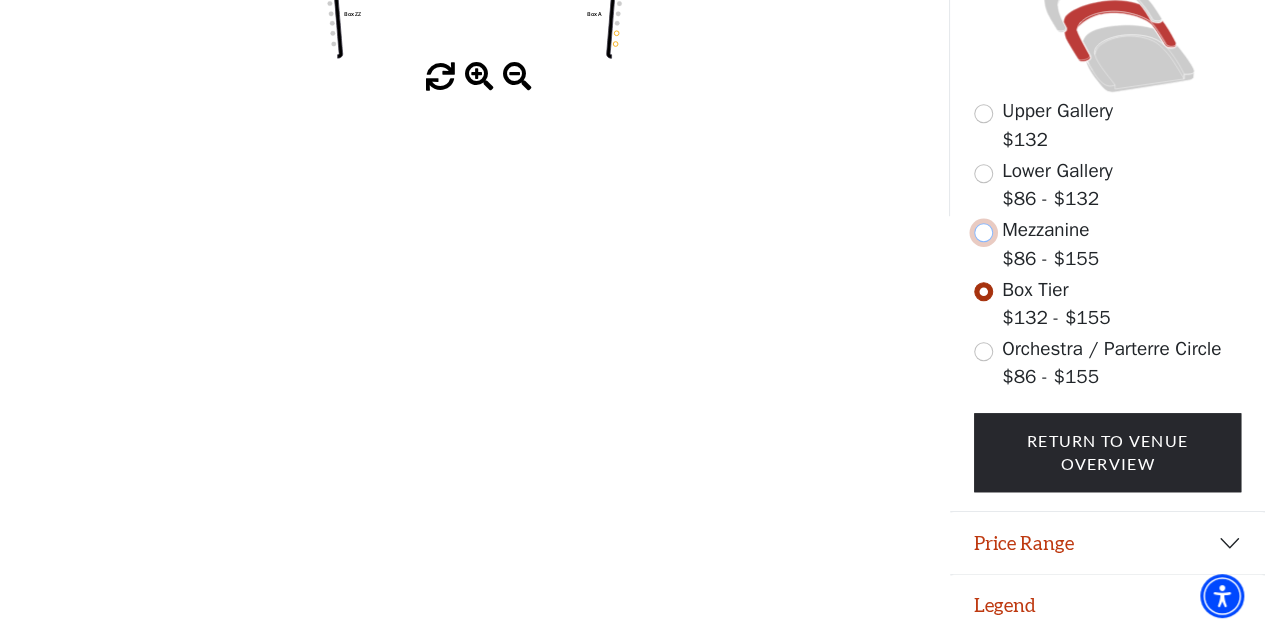 click at bounding box center [983, 232] 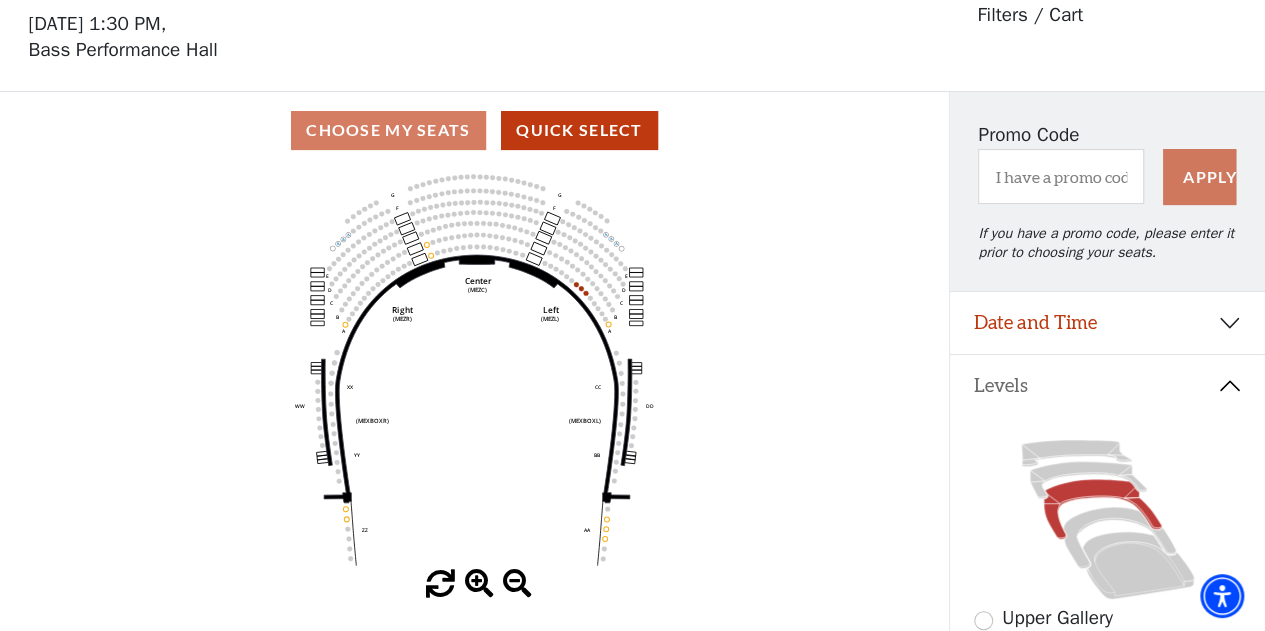 scroll, scrollTop: 92, scrollLeft: 0, axis: vertical 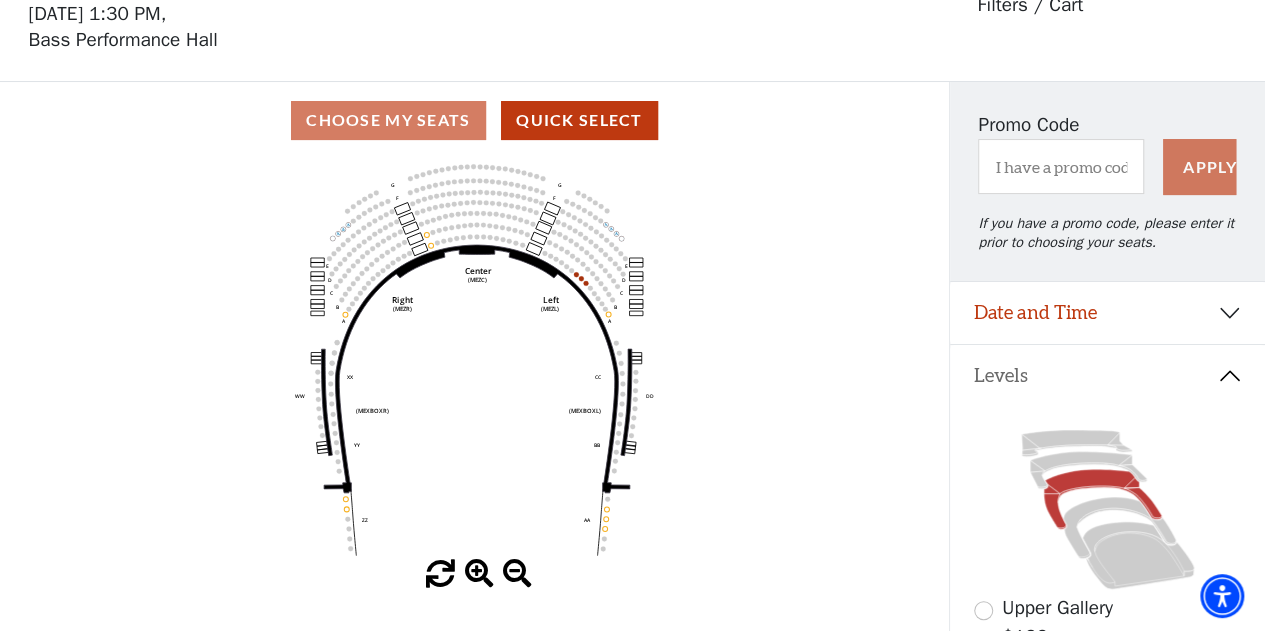 click on "Center   (MEZC)   Right   (MEZR)   Left   (MEZL)   (MEXBOXR)   (MEXBOXL)   XX   WW   CC   DD   YY   BB   ZZ   AA   G   F   E   D   G   F   C   B   A   E   D   C   B   A" 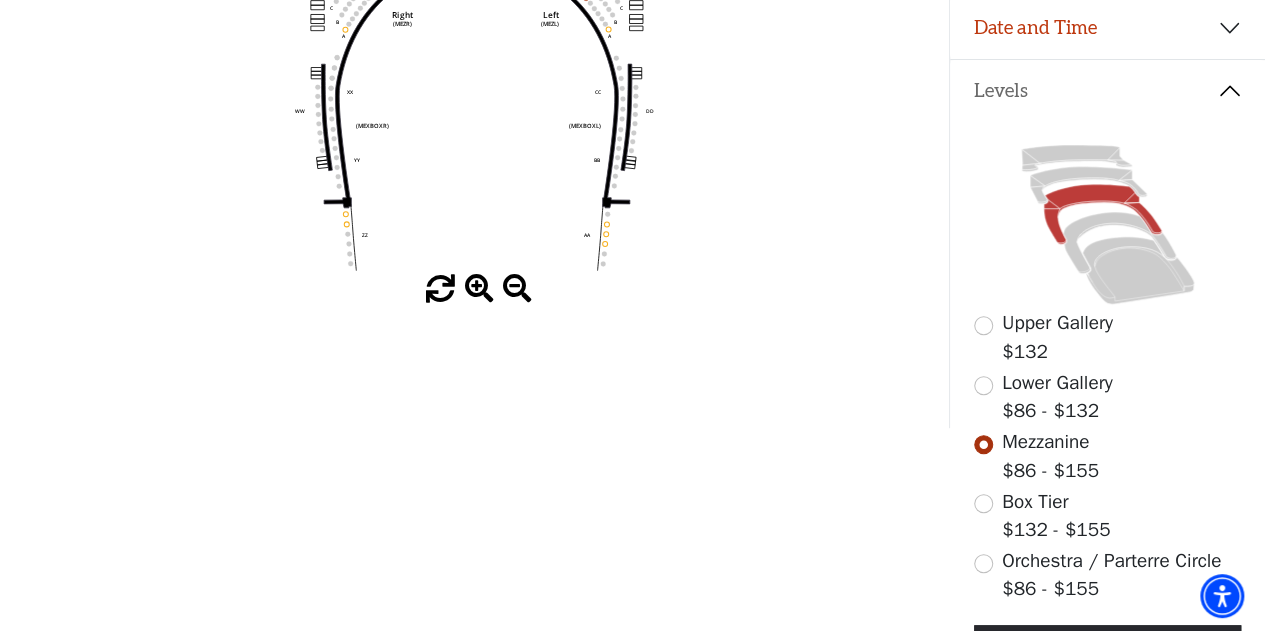 scroll, scrollTop: 190, scrollLeft: 0, axis: vertical 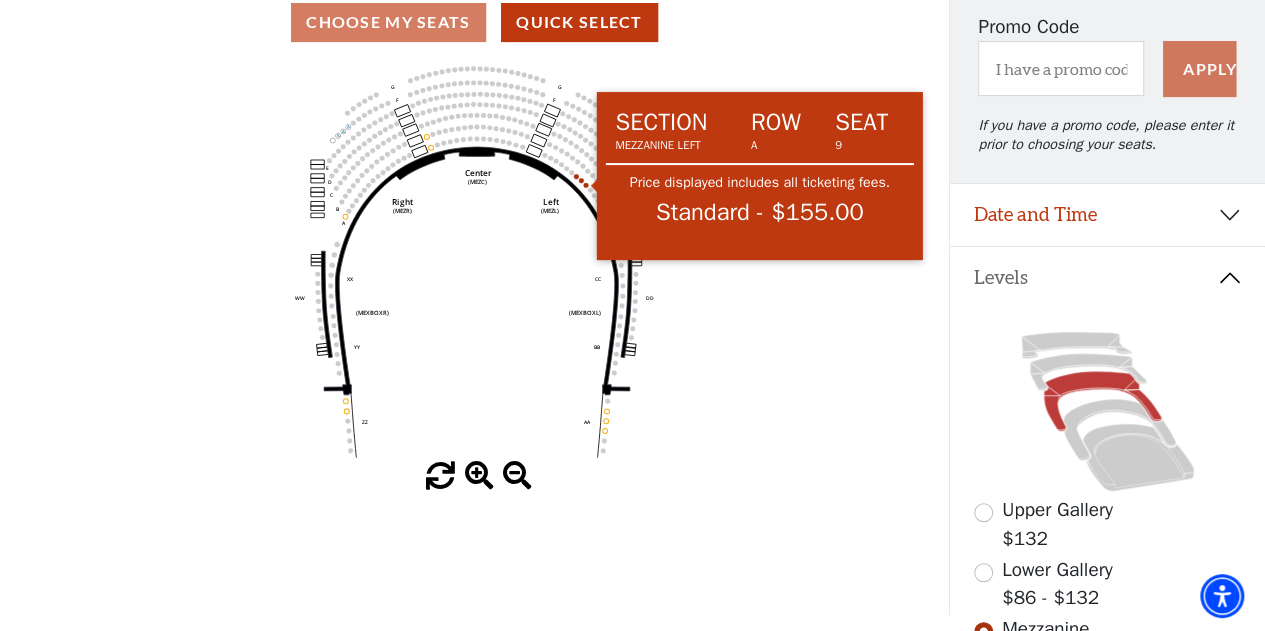 click 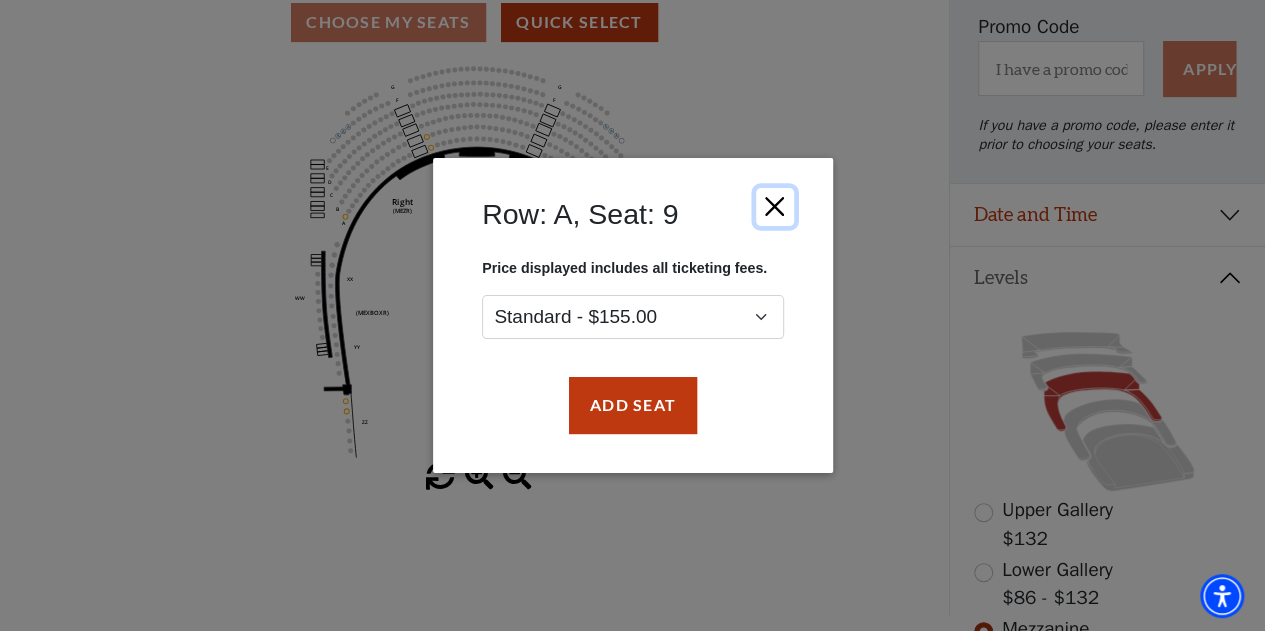click at bounding box center [774, 207] 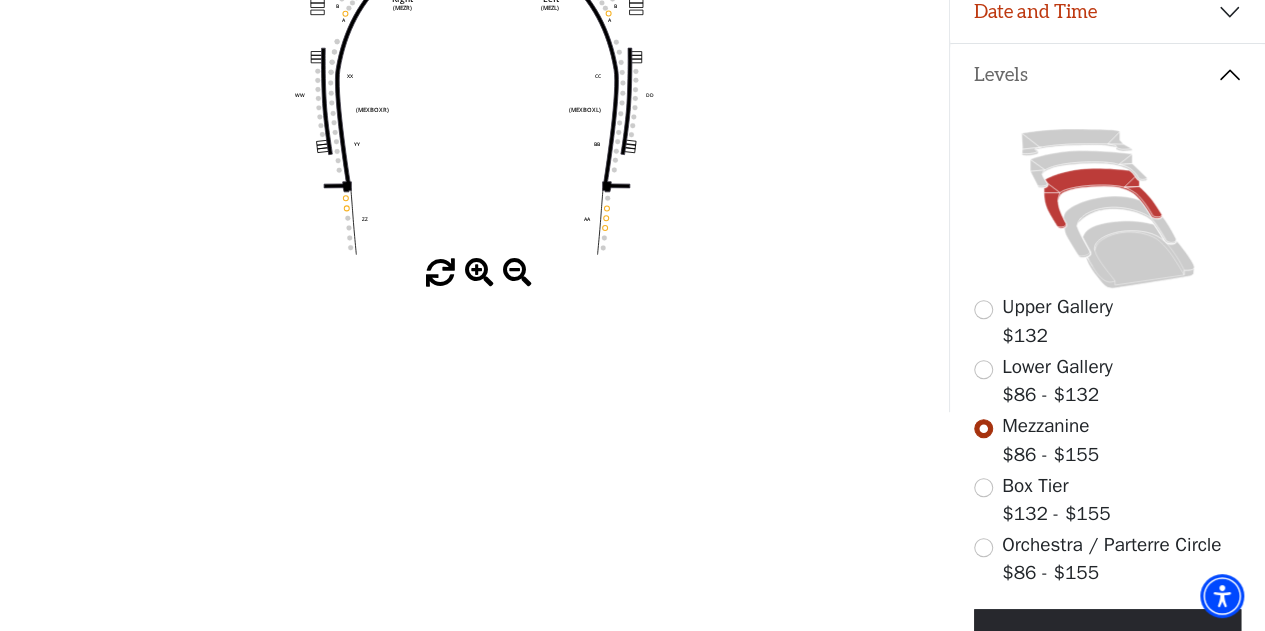 scroll, scrollTop: 378, scrollLeft: 0, axis: vertical 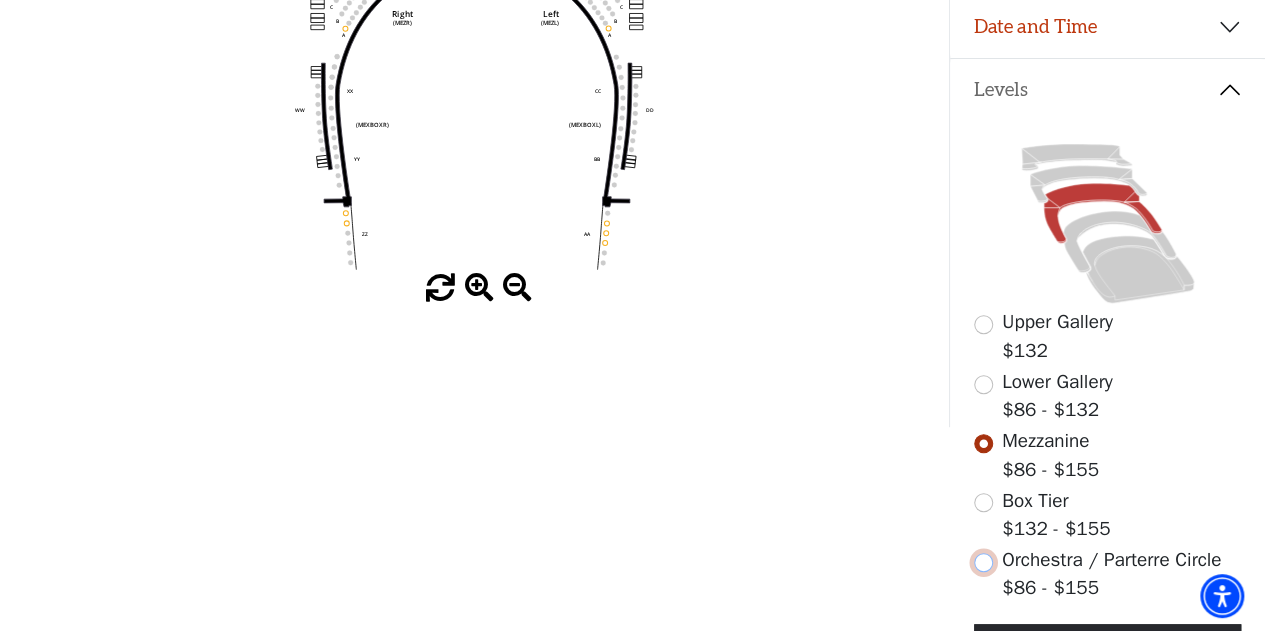click at bounding box center [983, 562] 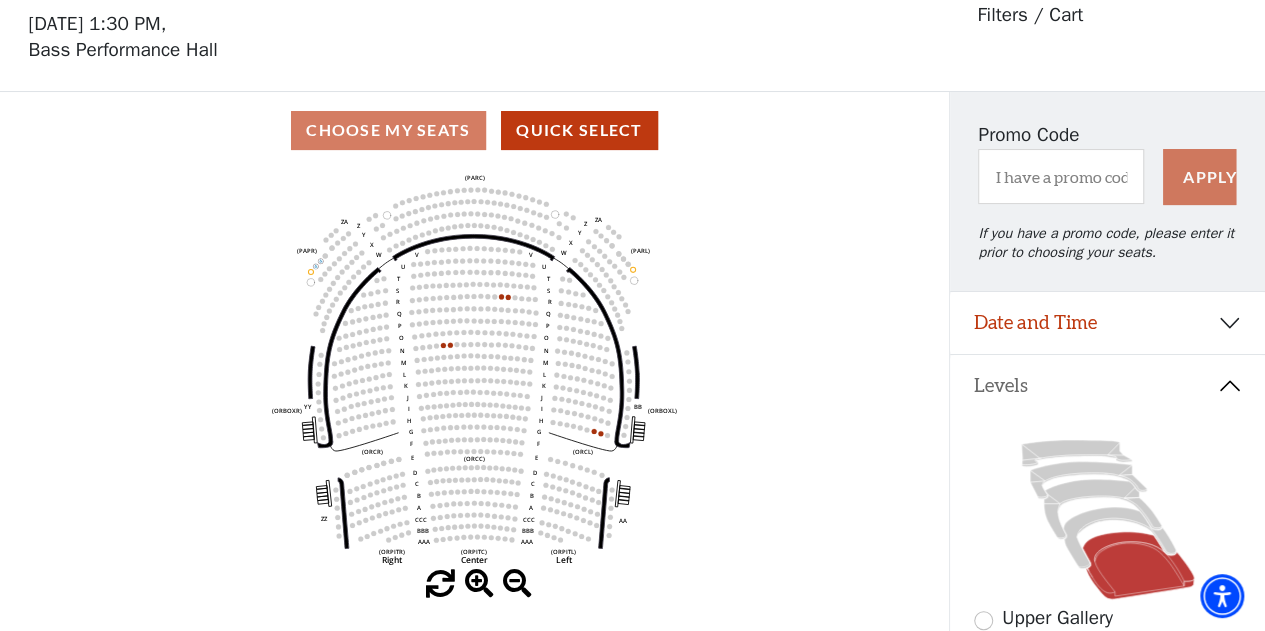 scroll, scrollTop: 92, scrollLeft: 0, axis: vertical 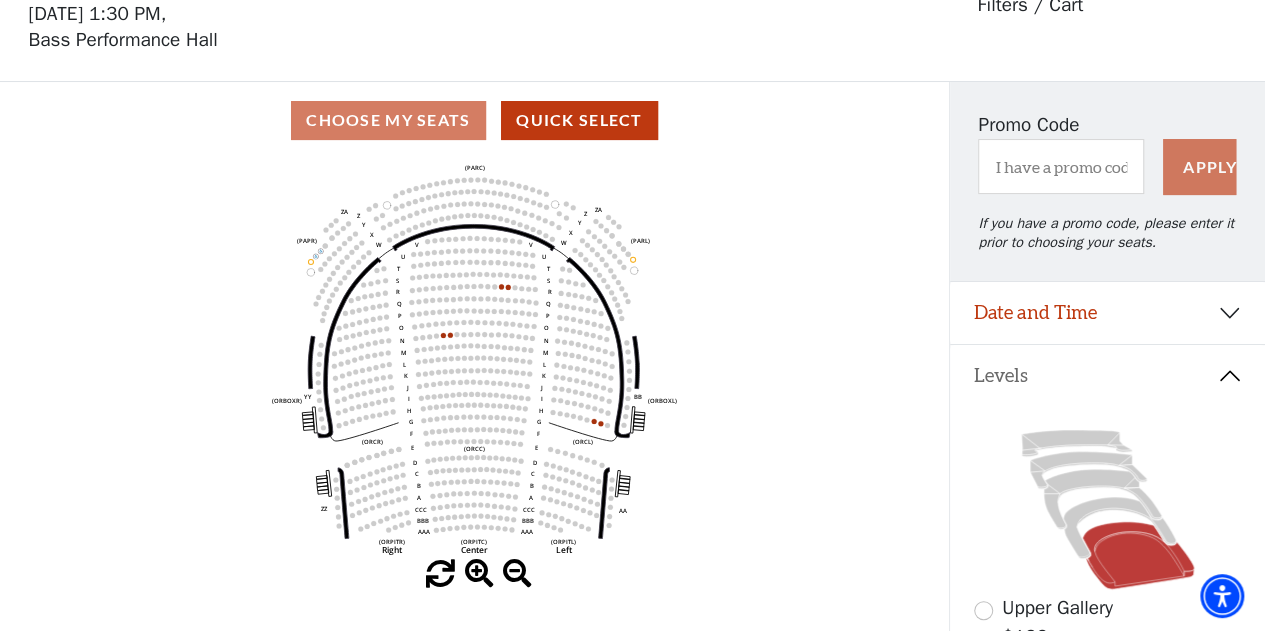 click 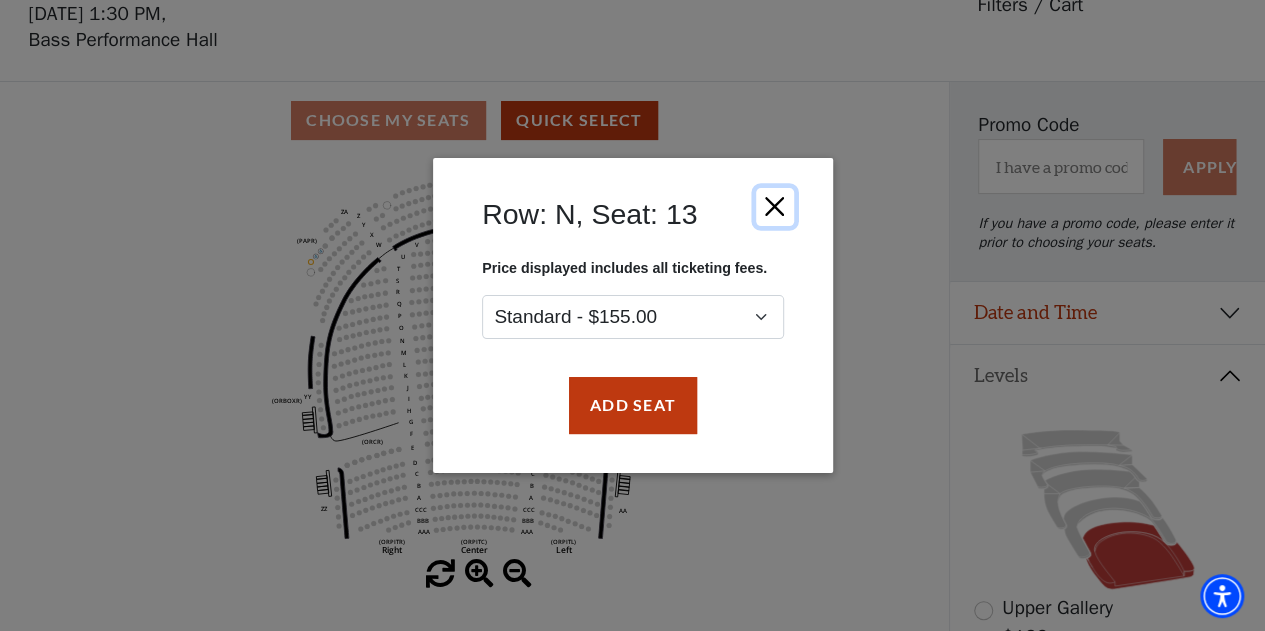 click at bounding box center (774, 207) 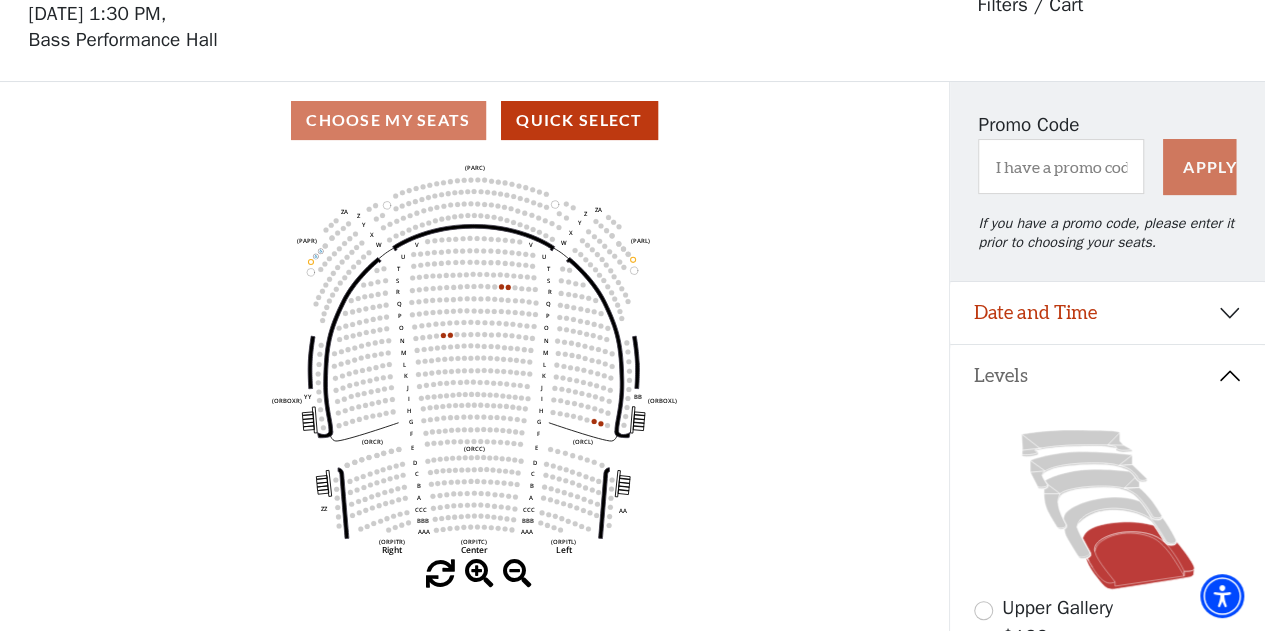 click on "Left   (ORPITL)   Right   (ORPITR)   Center   (ORPITC)   ZZ   AA   YY   BB   ZA   ZA   (ORCL)   (ORCR)   (ORCC)   (ORBOXL)   (ORBOXR)   (PARL)   (PAPR)   (PARC)   Z   Y   X   W   Z   Y   X   W   V   U   T   S   R   Q   P   O   N   M   L   K   J   I   H   G   F   E   D   C   B   A   CCC   BBB   AAA   V   U   T   S   R   Q   P   O   N   M   L   K   J   I   H   G   F   E   D   C   B   A   CCC   BBB   AAA" 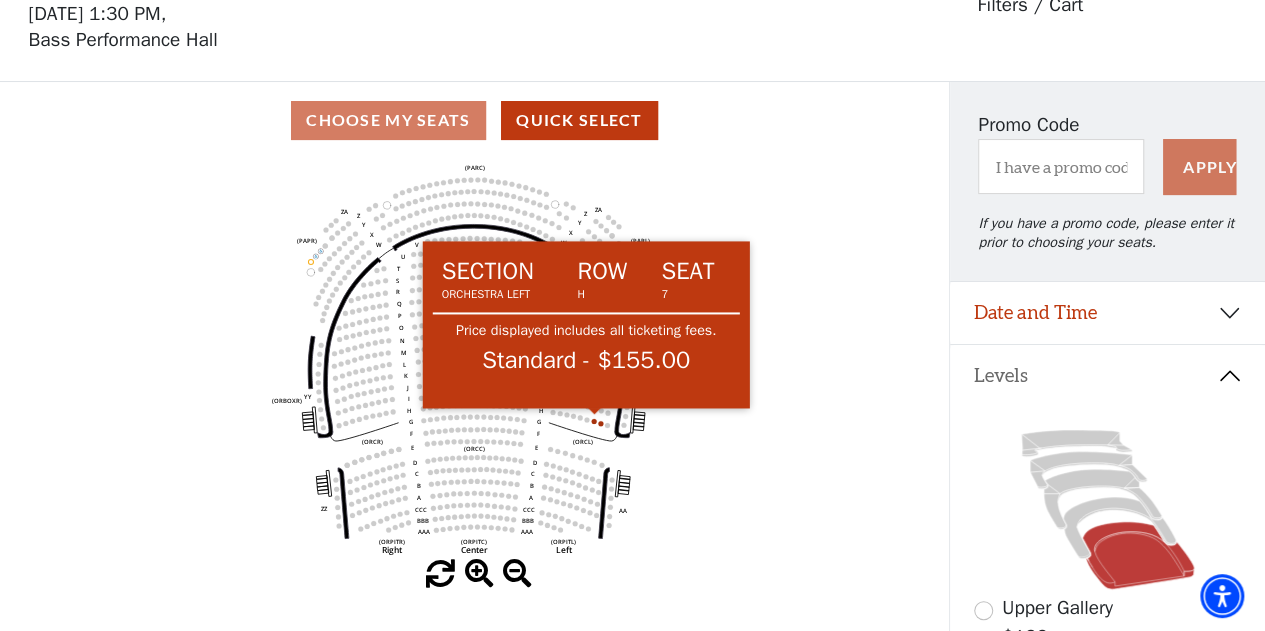 click 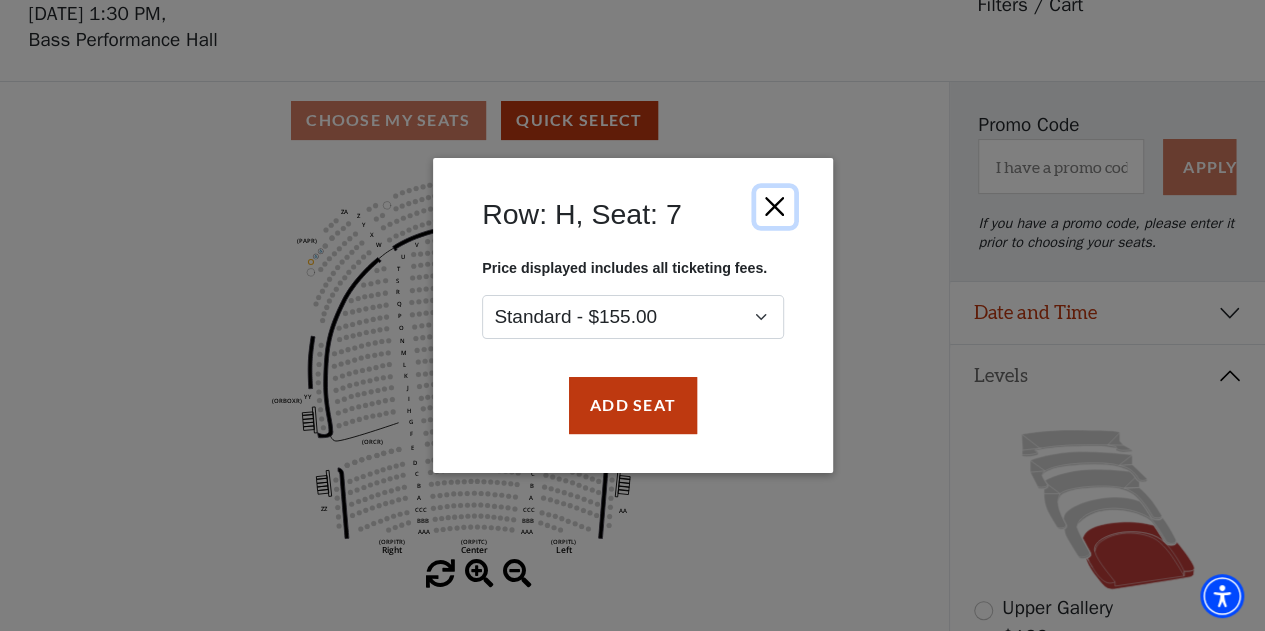 click at bounding box center [774, 207] 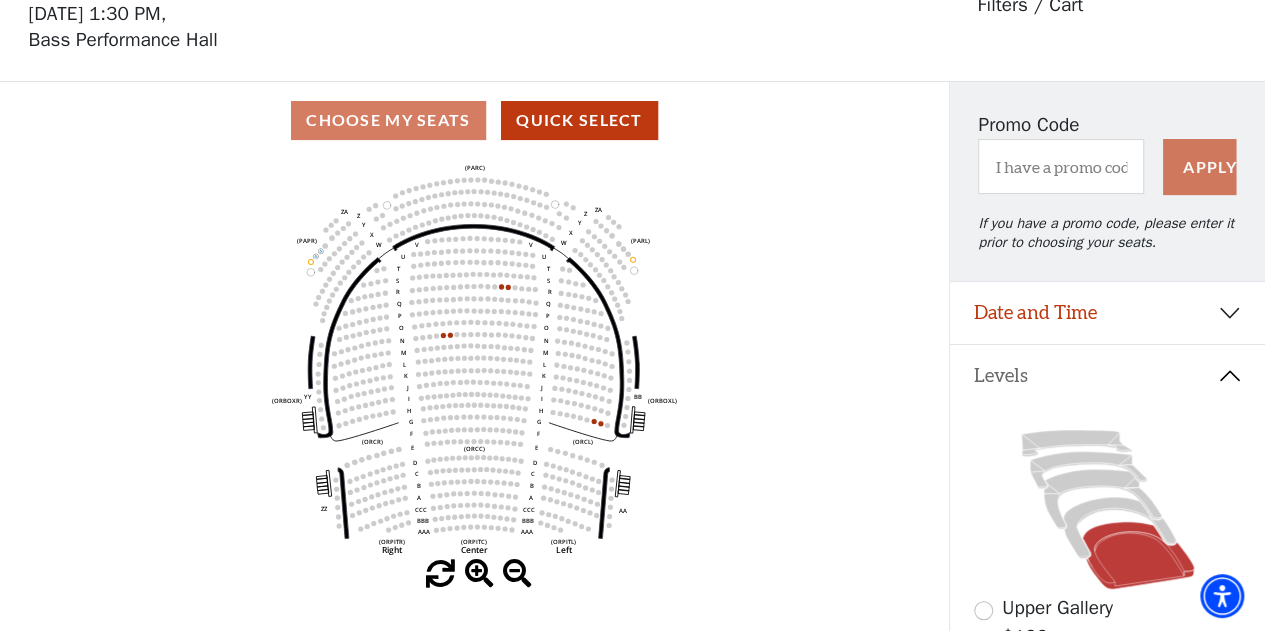 click on "Left   (ORPITL)   Right   (ORPITR)   Center   (ORPITC)   ZZ   AA   YY   BB   ZA   ZA   (ORCL)   (ORCR)   (ORCC)   (ORBOXL)   (ORBOXR)   (PARL)   (PAPR)   (PARC)   Z   Y   X   W   Z   Y   X   W   V   U   T   S   R   Q   P   O   N   M   L   K   J   I   H   G   F   E   D   C   B   A   CCC   BBB   AAA   V   U   T   S   R   Q   P   O   N   M   L   K   J   I   H   G   F   E   D   C   B   A   CCC   BBB   AAA" 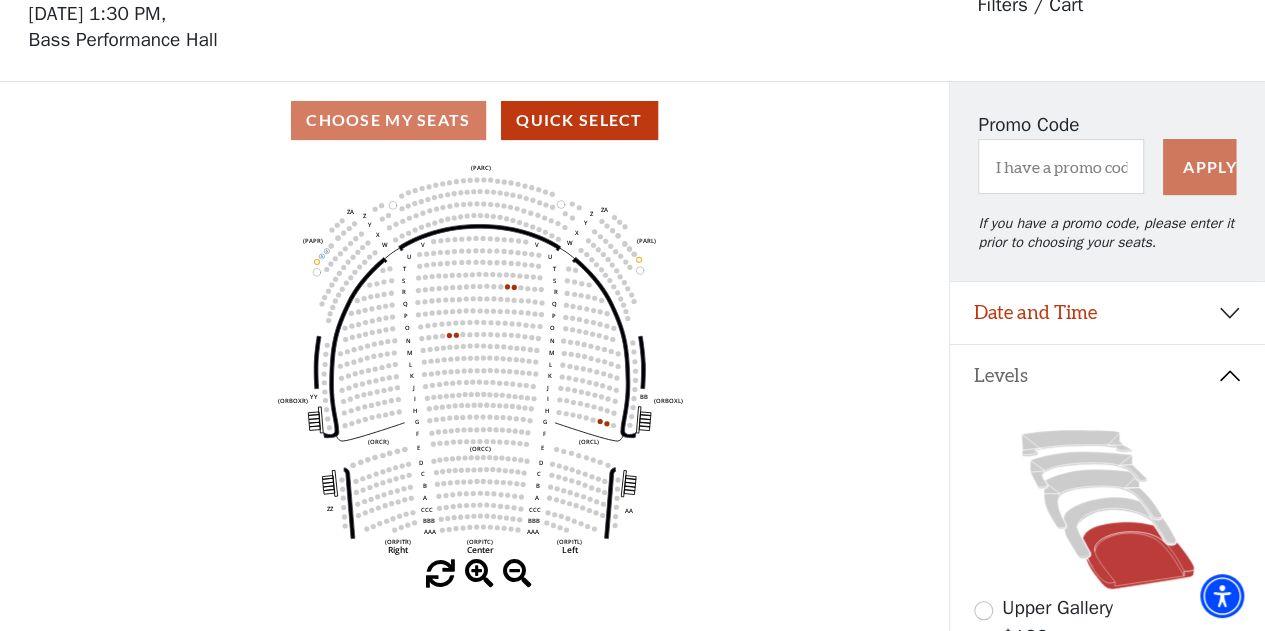 click on "Left   (ORPITL)   Right   (ORPITR)   Center   (ORPITC)   ZZ   AA   YY   BB   ZA   ZA   (ORCL)   (ORCR)   (ORCC)   (ORBOXL)   (ORBOXR)   (PARL)   (PAPR)   (PARC)   Z   Y   X   W   Z   Y   X   W   V   U   T   S   R   Q   P   O   N   M   L   K   J   I   H   G   F   E   D   C   B   A   CCC   BBB   AAA   V   U   T   S   R   Q   P   O   N   M   L   K   J   I   H   G   F   E   D   C   B   A   CCC   BBB   AAA" 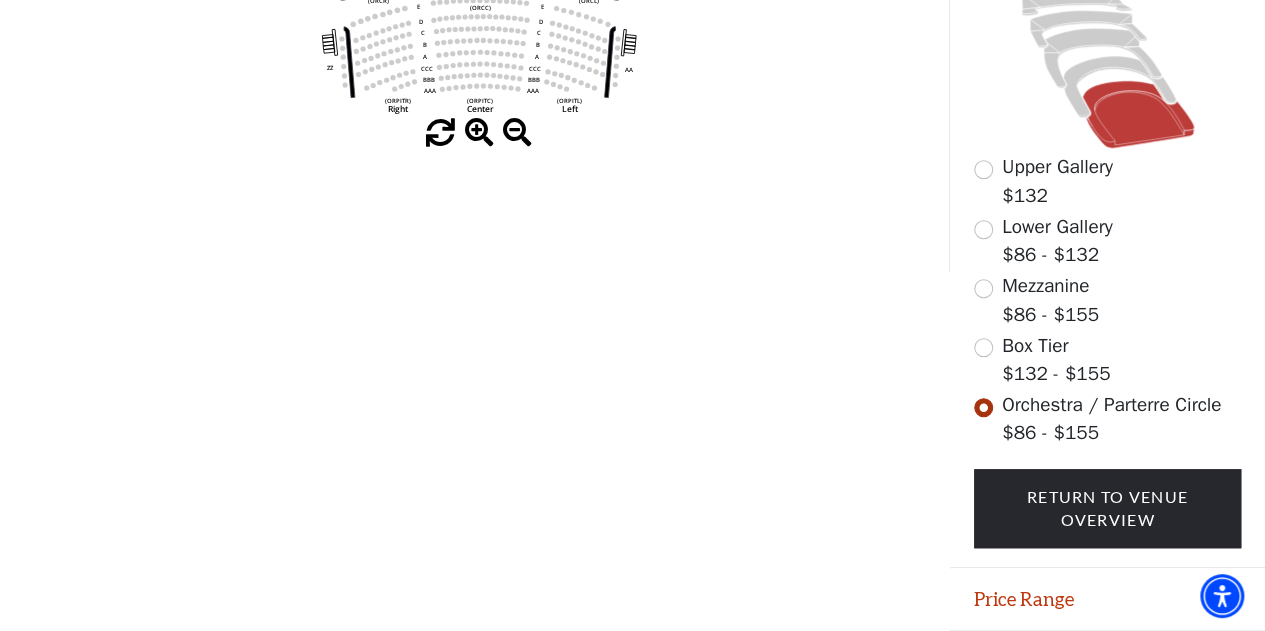 scroll, scrollTop: 542, scrollLeft: 0, axis: vertical 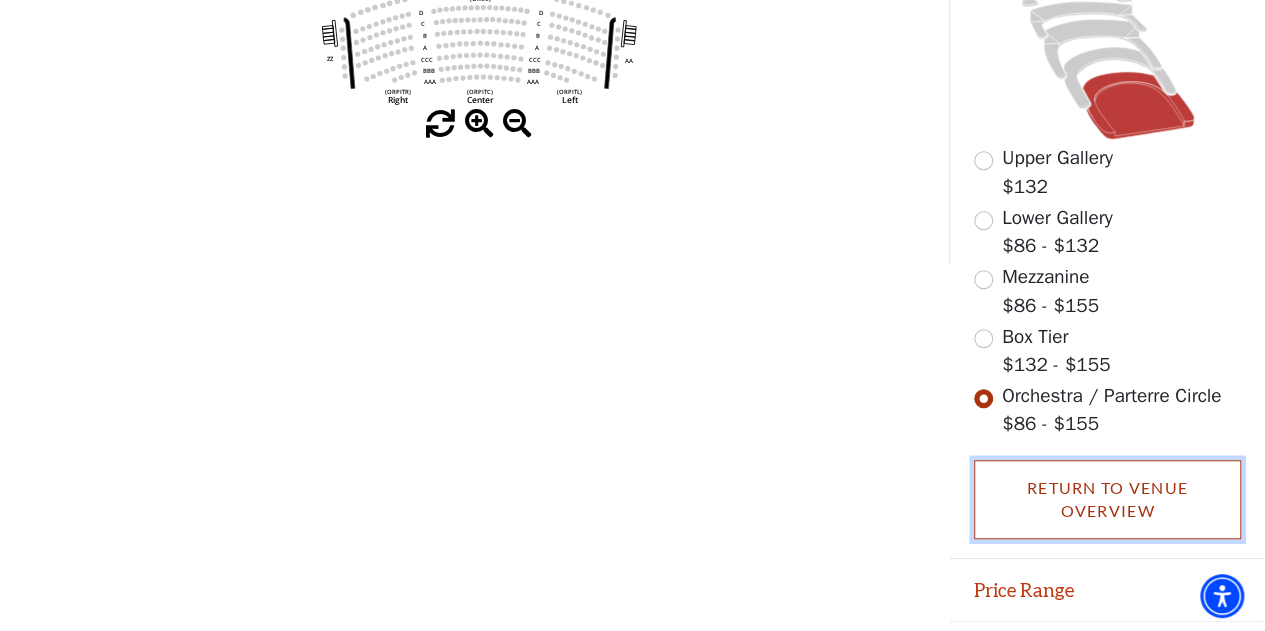 click on "Return To Venue Overview" at bounding box center [1108, 499] 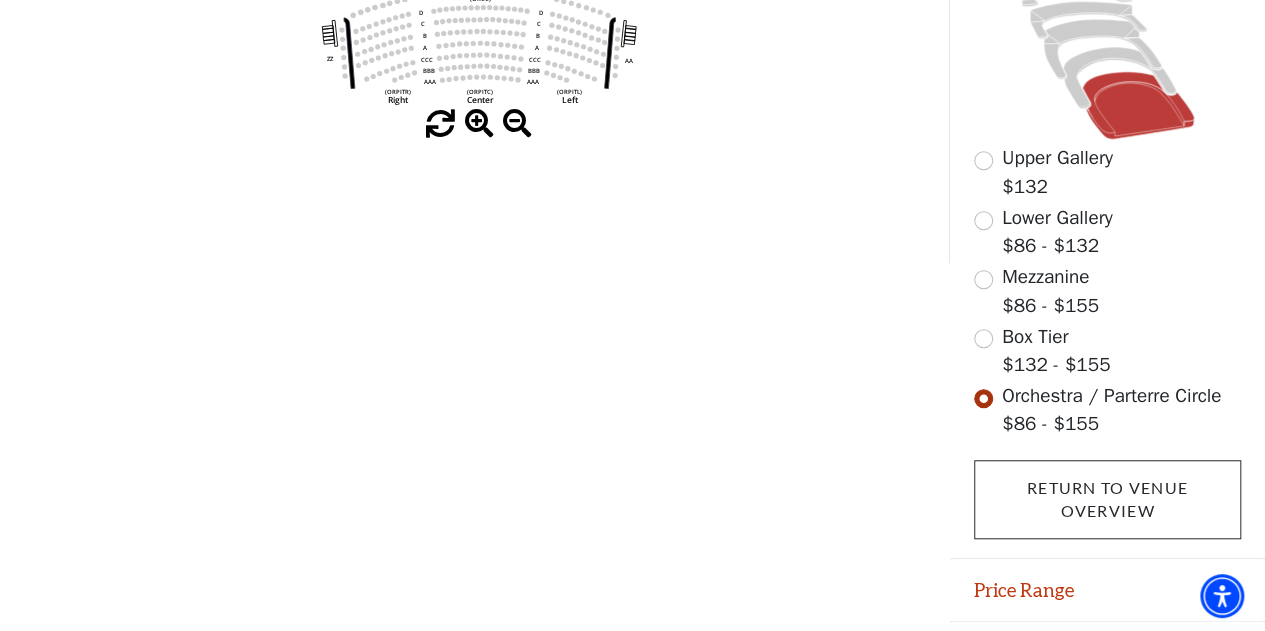 scroll, scrollTop: 74, scrollLeft: 0, axis: vertical 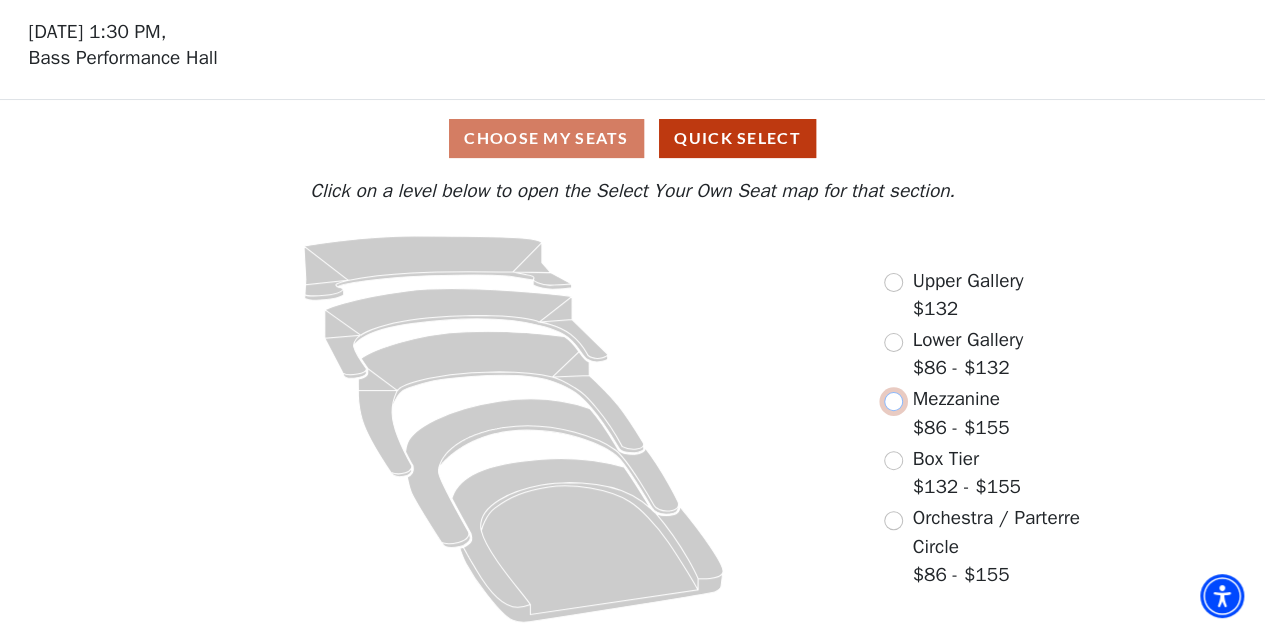 click at bounding box center [893, 401] 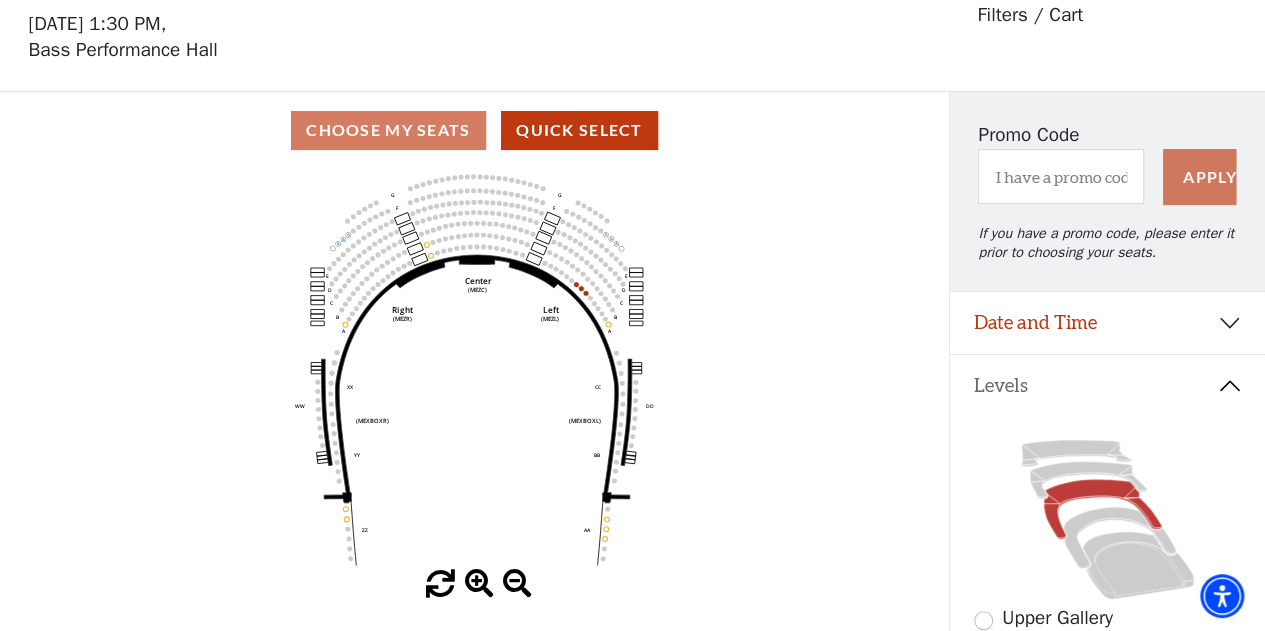 scroll, scrollTop: 92, scrollLeft: 0, axis: vertical 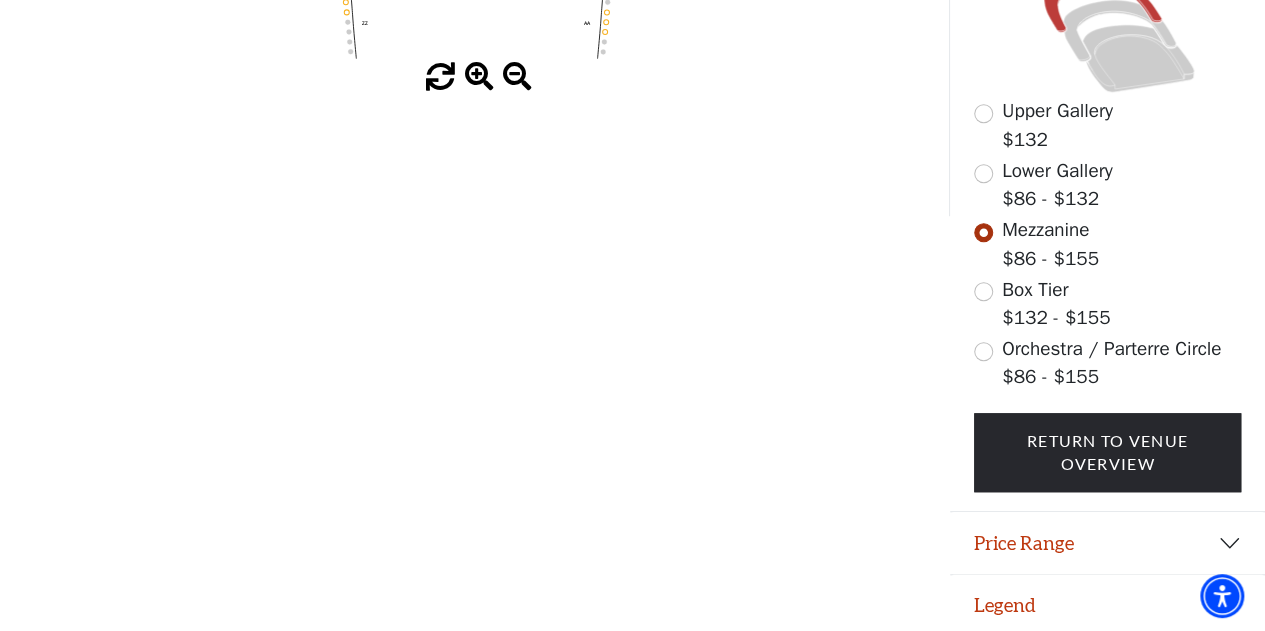 click on "Orchestra / Parterre Circle $86 - $155" at bounding box center (1111, 363) 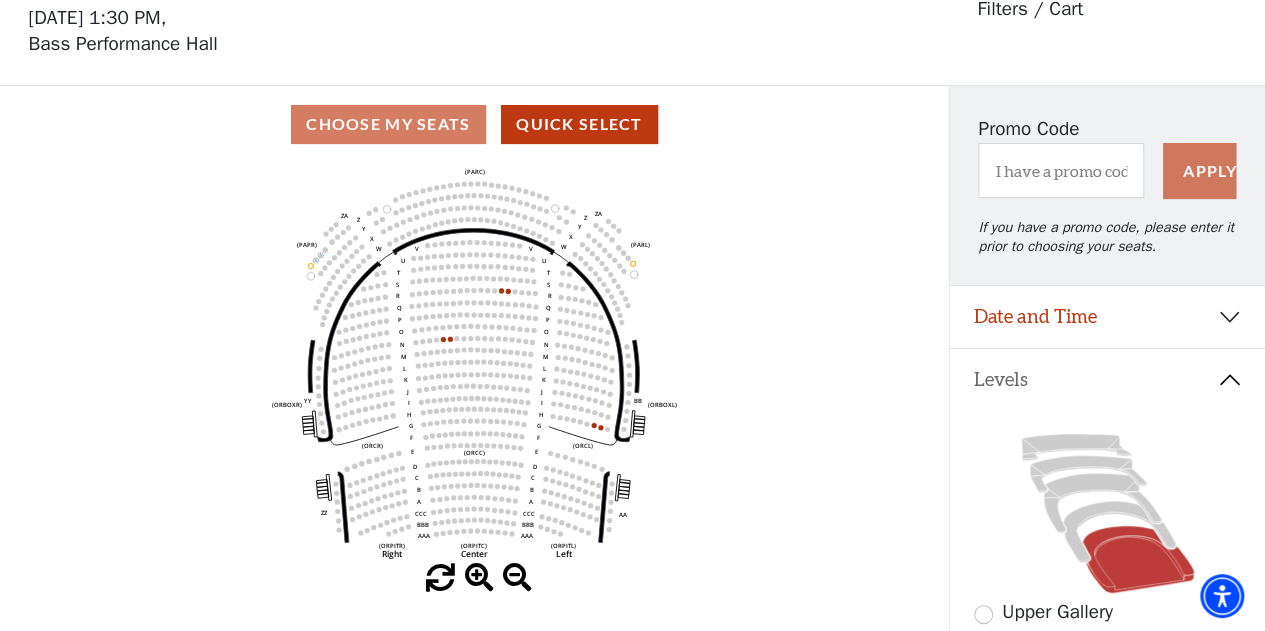 scroll, scrollTop: 92, scrollLeft: 0, axis: vertical 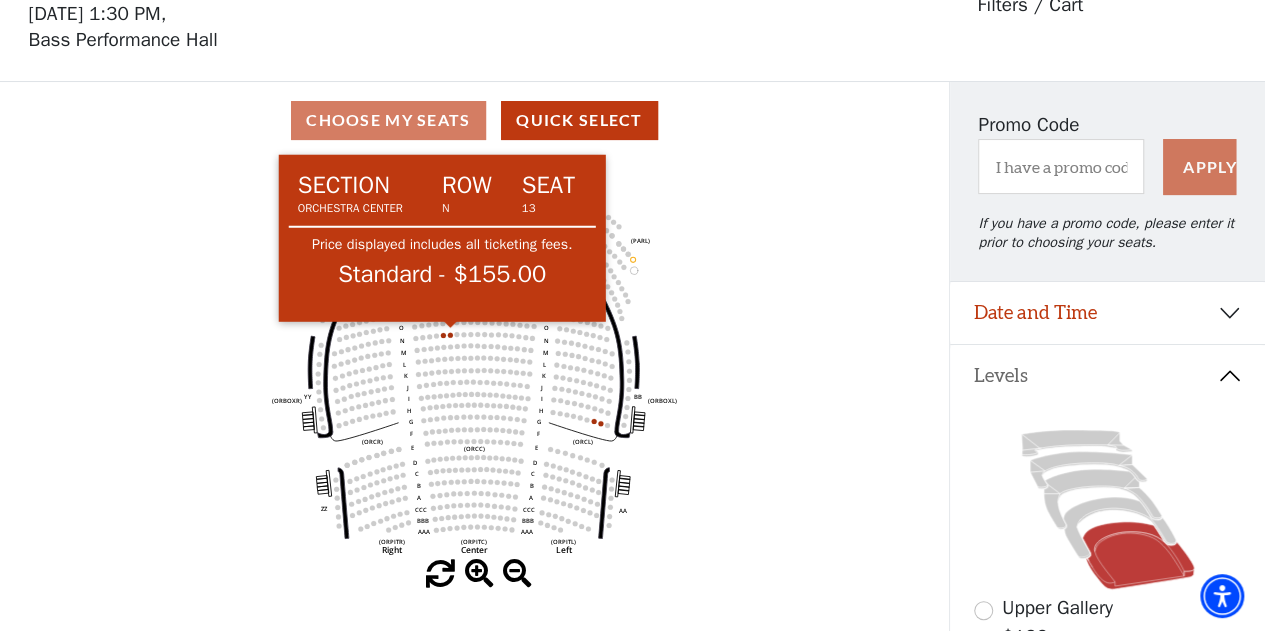 click 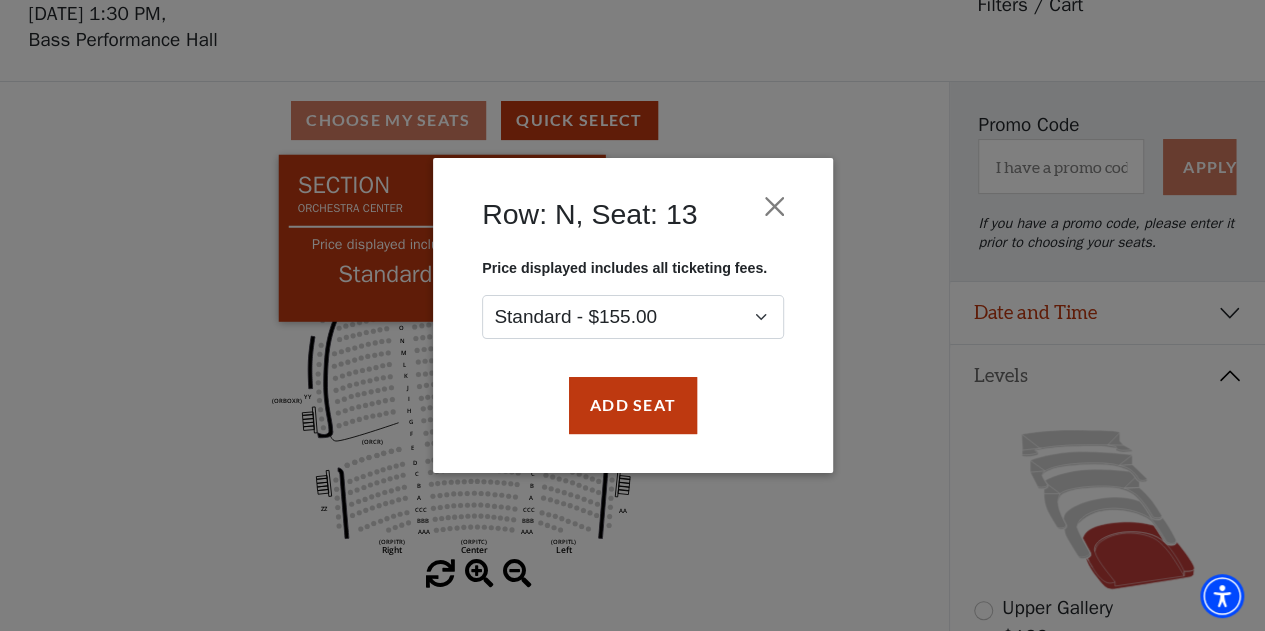 click on "Row: N, Seat: 13
Price displayed includes all ticketing fees.
Standard - $155.00
Add Seat" at bounding box center [633, 315] 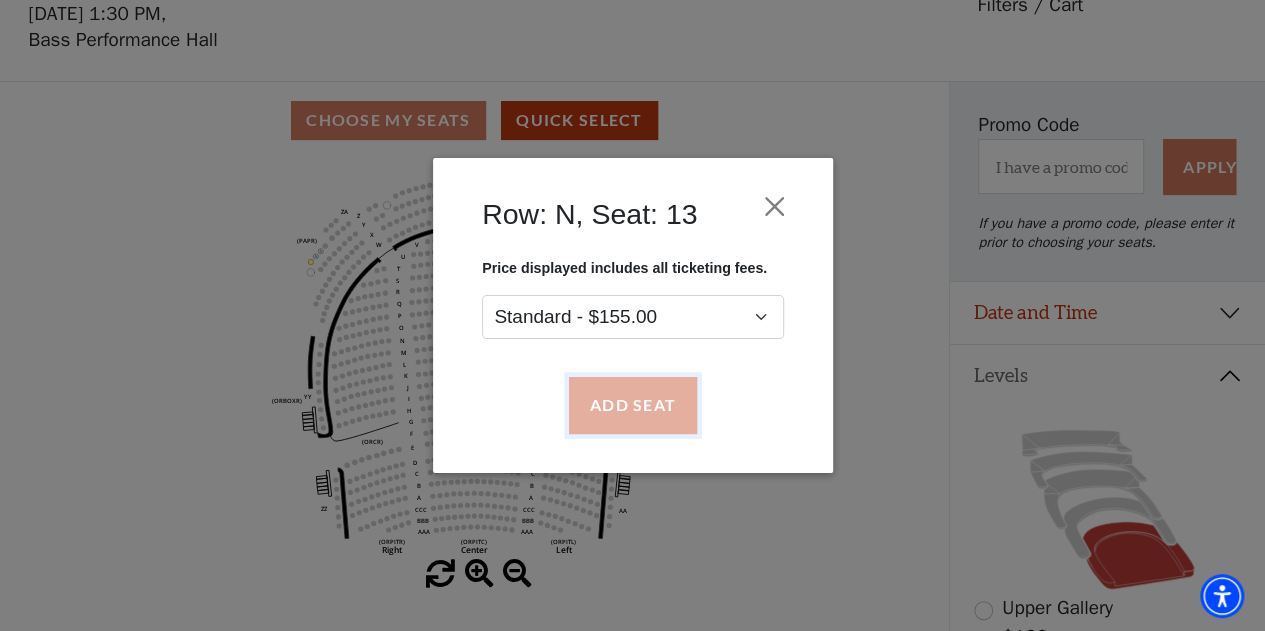 click on "Add Seat" at bounding box center [632, 406] 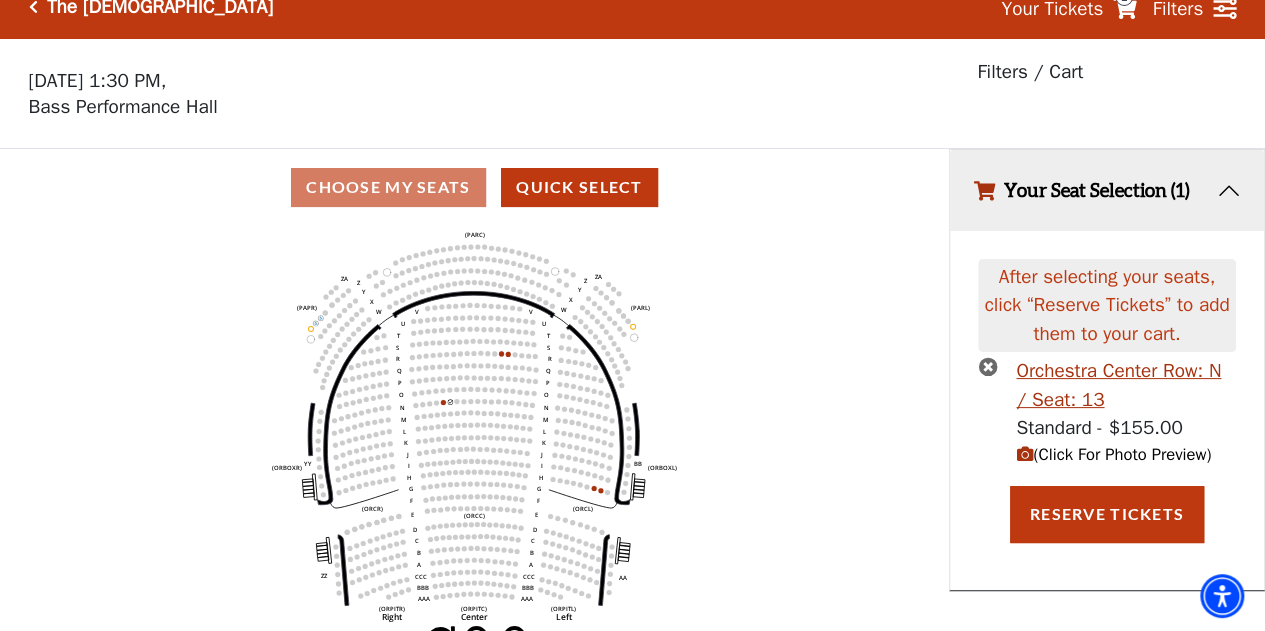 scroll, scrollTop: 0, scrollLeft: 0, axis: both 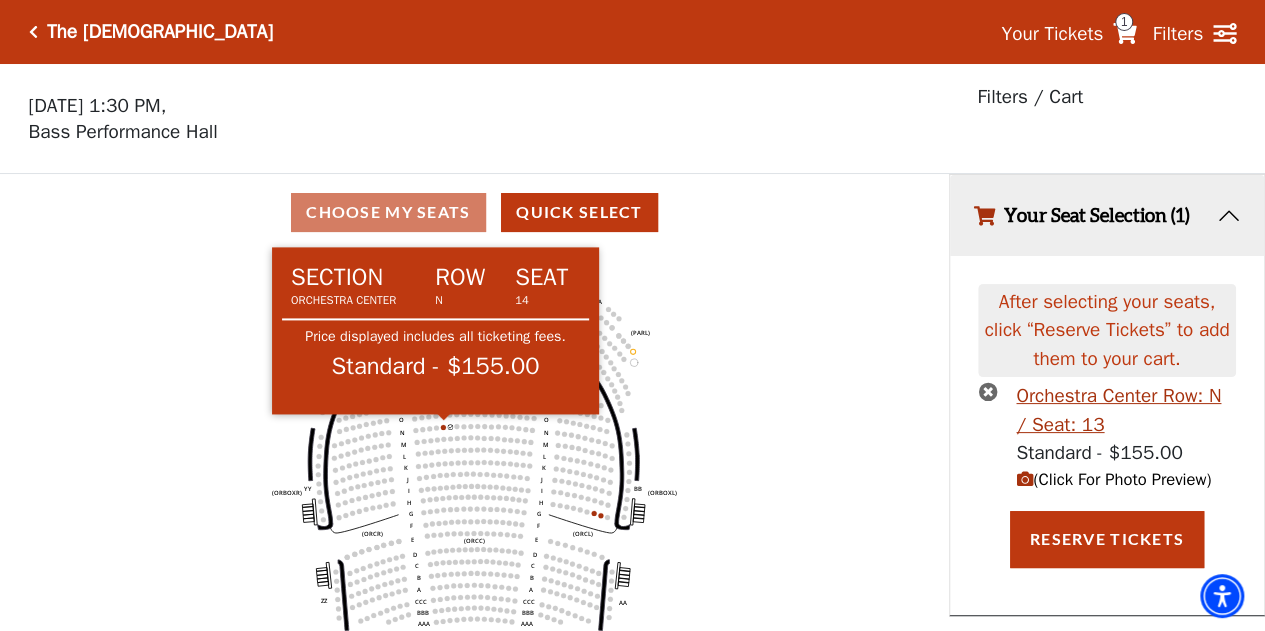 click 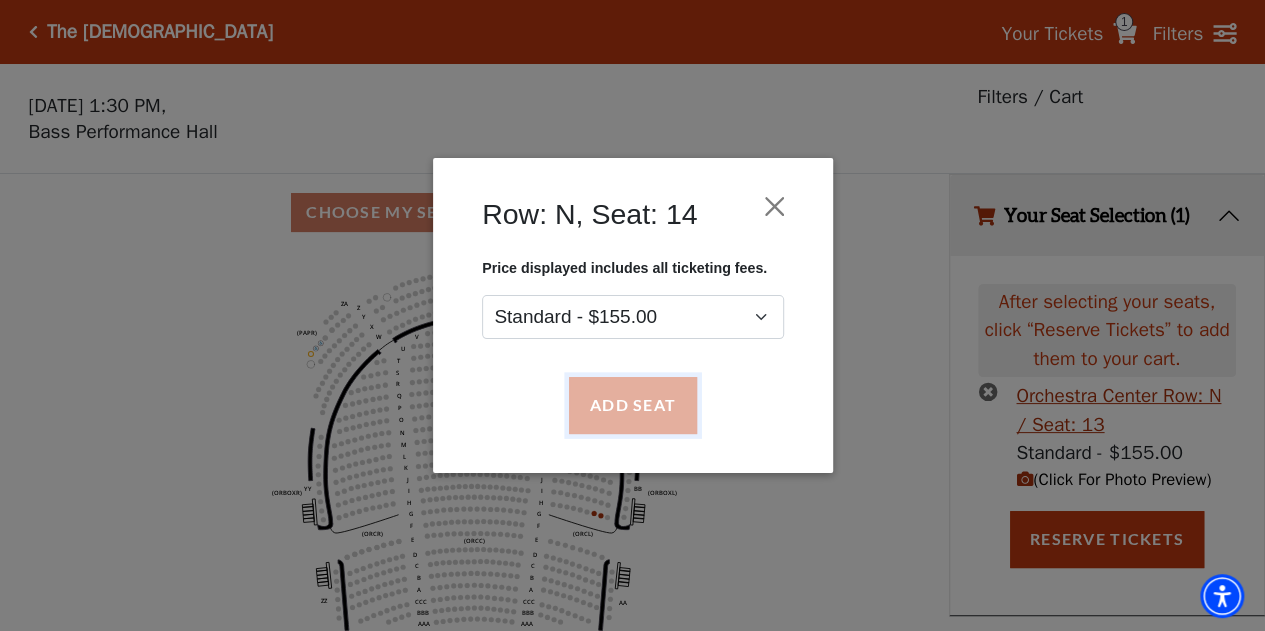 click on "Add Seat" at bounding box center [632, 406] 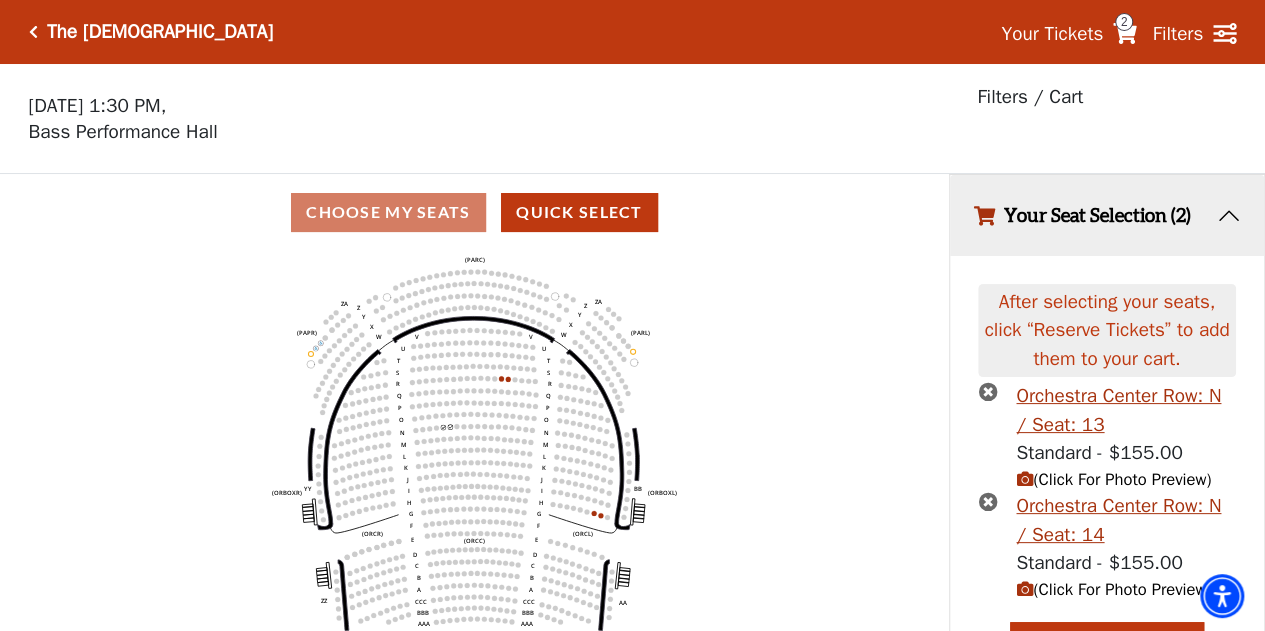 scroll, scrollTop: 43, scrollLeft: 0, axis: vertical 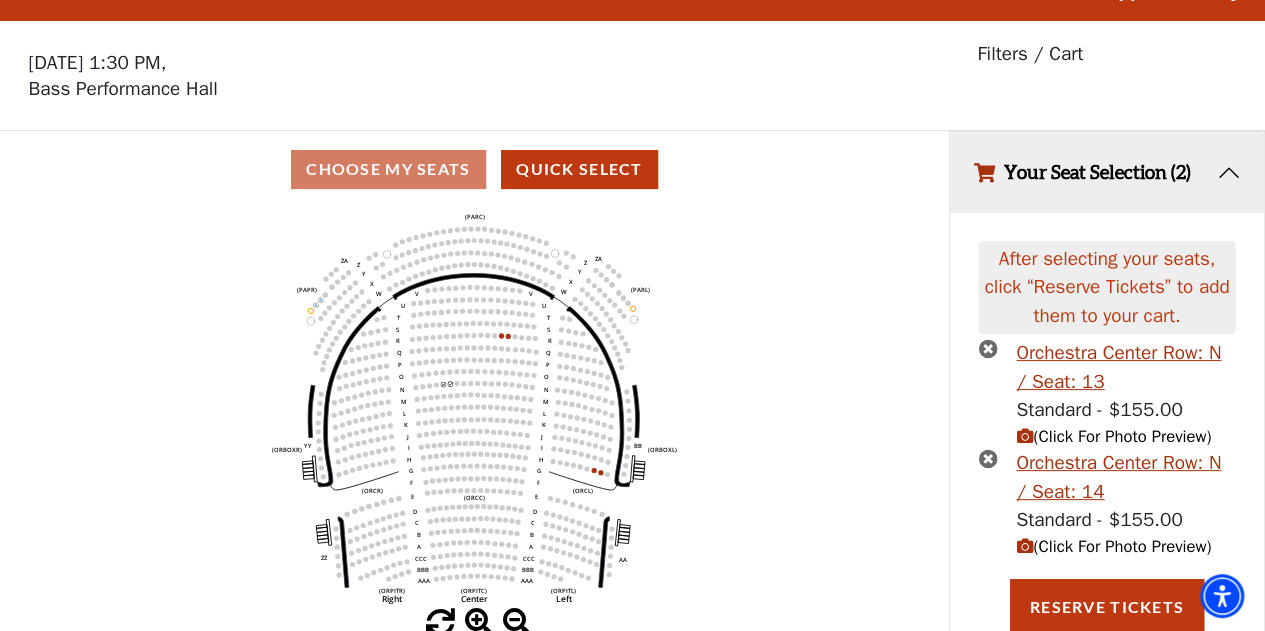 click on "(Click For Photo Preview)" at bounding box center [1113, 436] 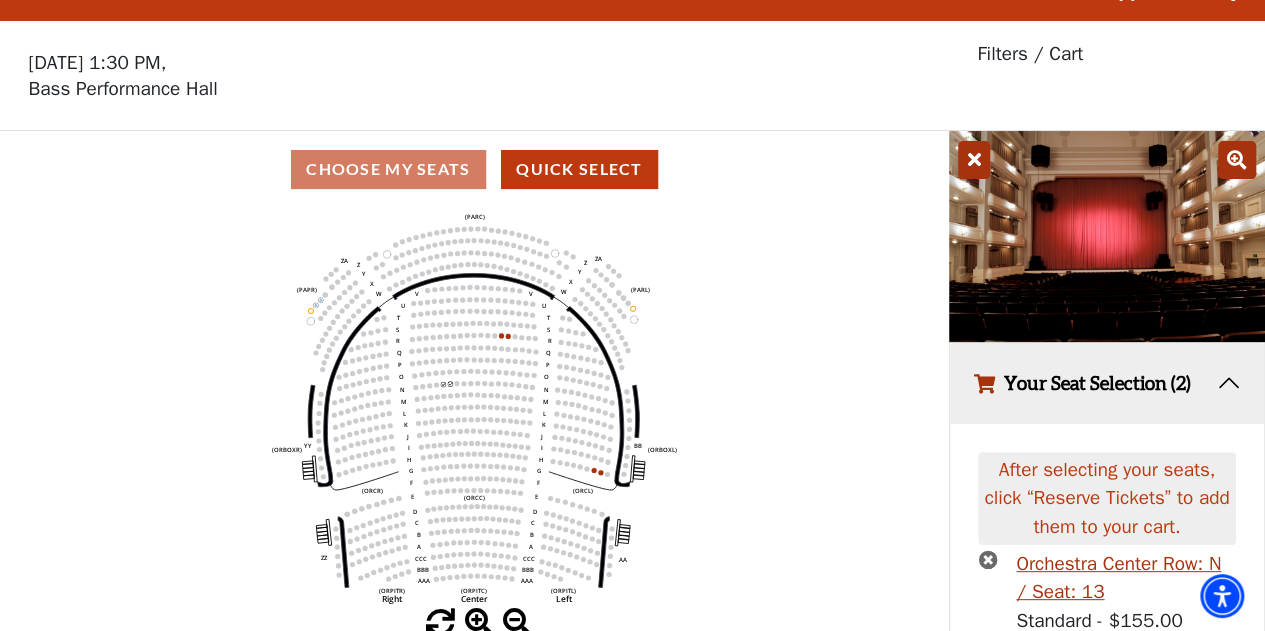 scroll, scrollTop: 302, scrollLeft: 0, axis: vertical 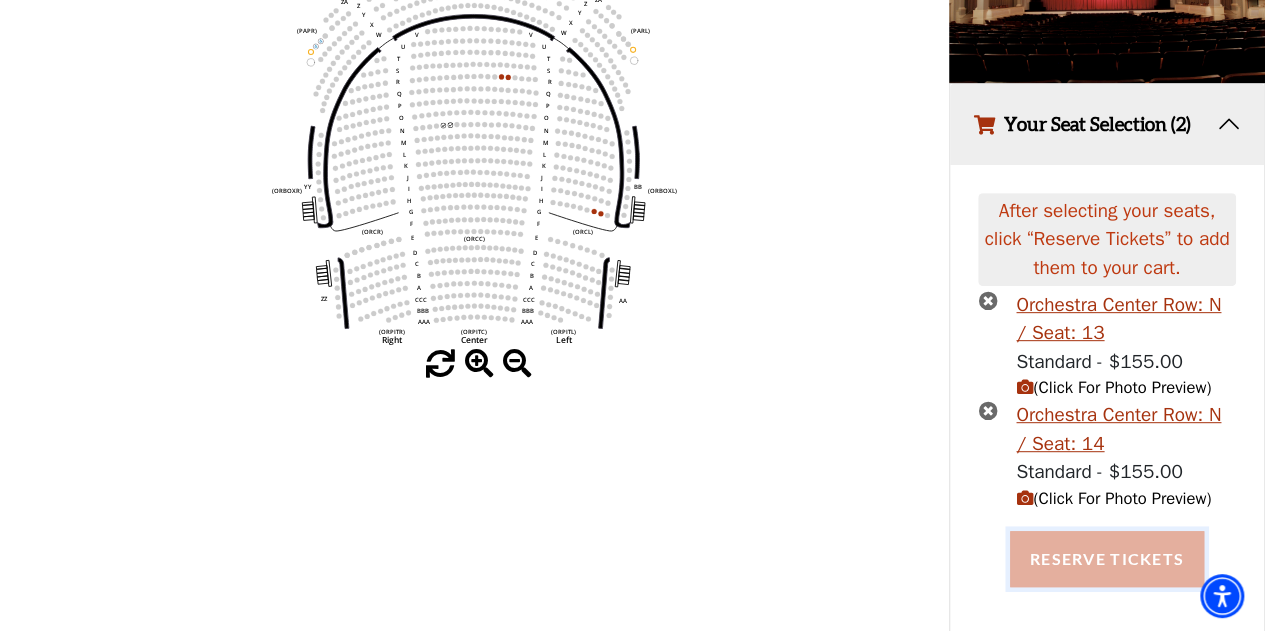 click on "Reserve Tickets" at bounding box center [1107, 559] 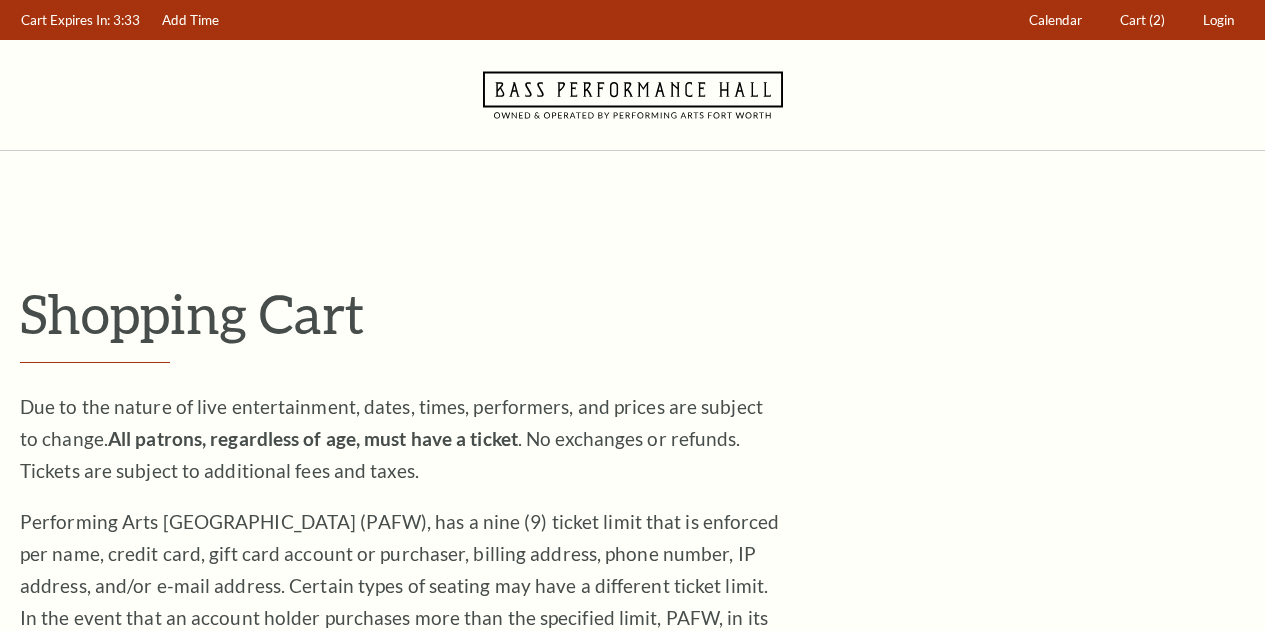 scroll, scrollTop: 0, scrollLeft: 0, axis: both 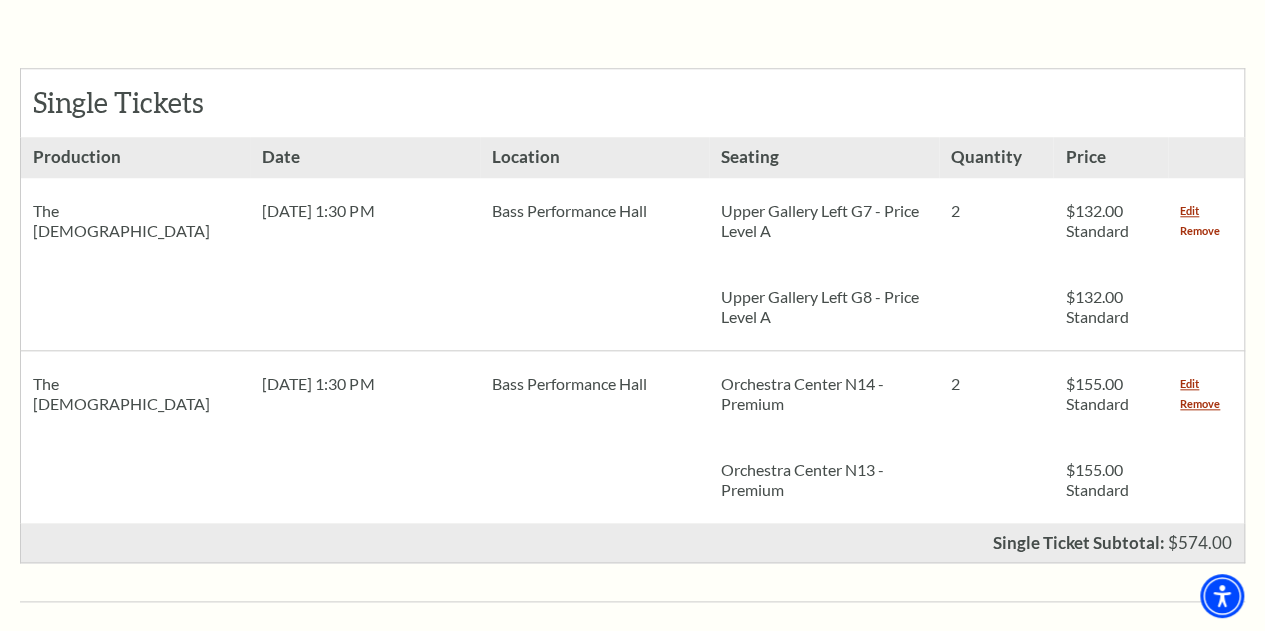 click on "Remove" at bounding box center [1200, 231] 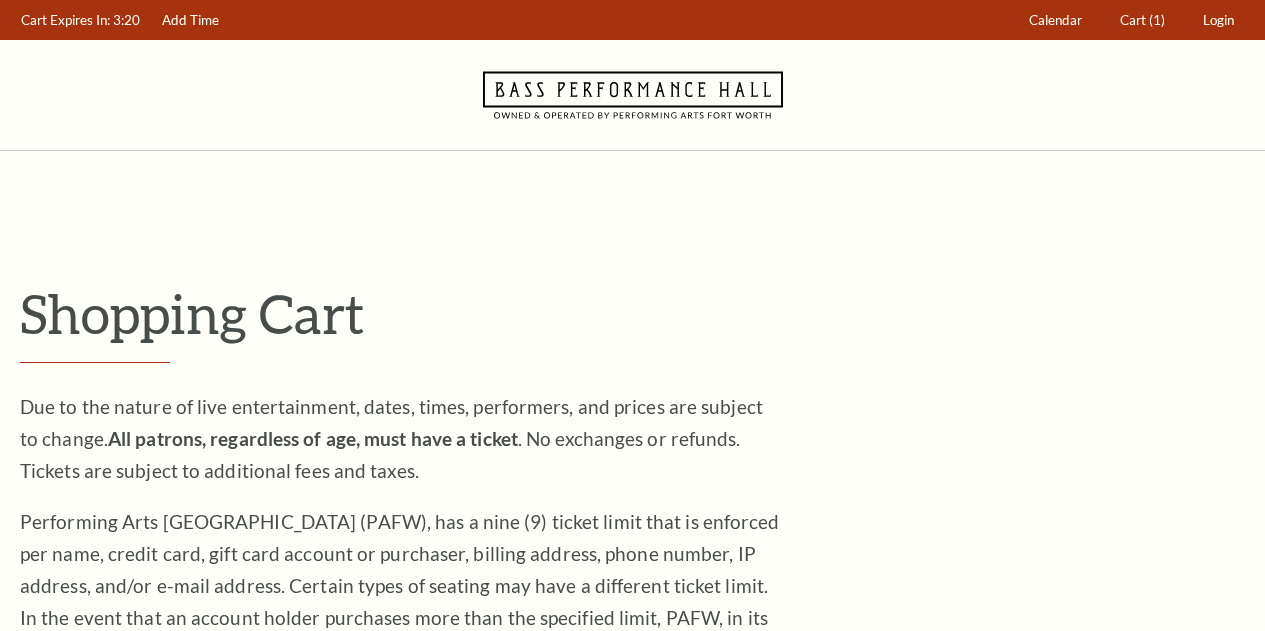 scroll, scrollTop: 0, scrollLeft: 0, axis: both 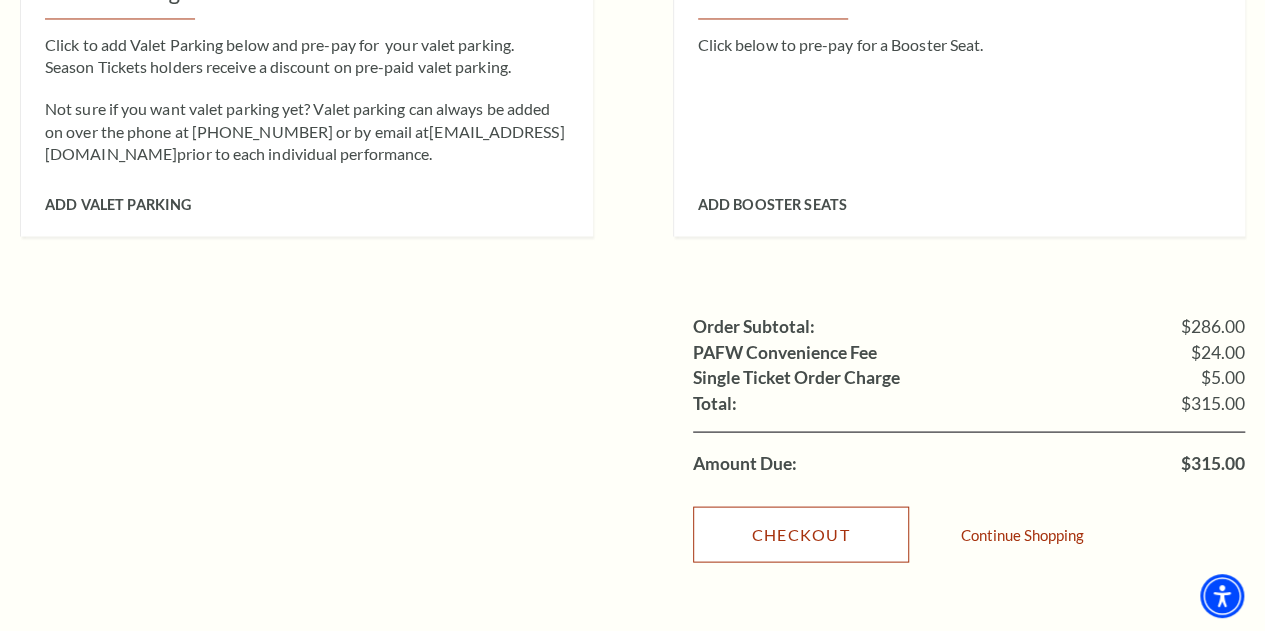 click on "Checkout" at bounding box center (801, 534) 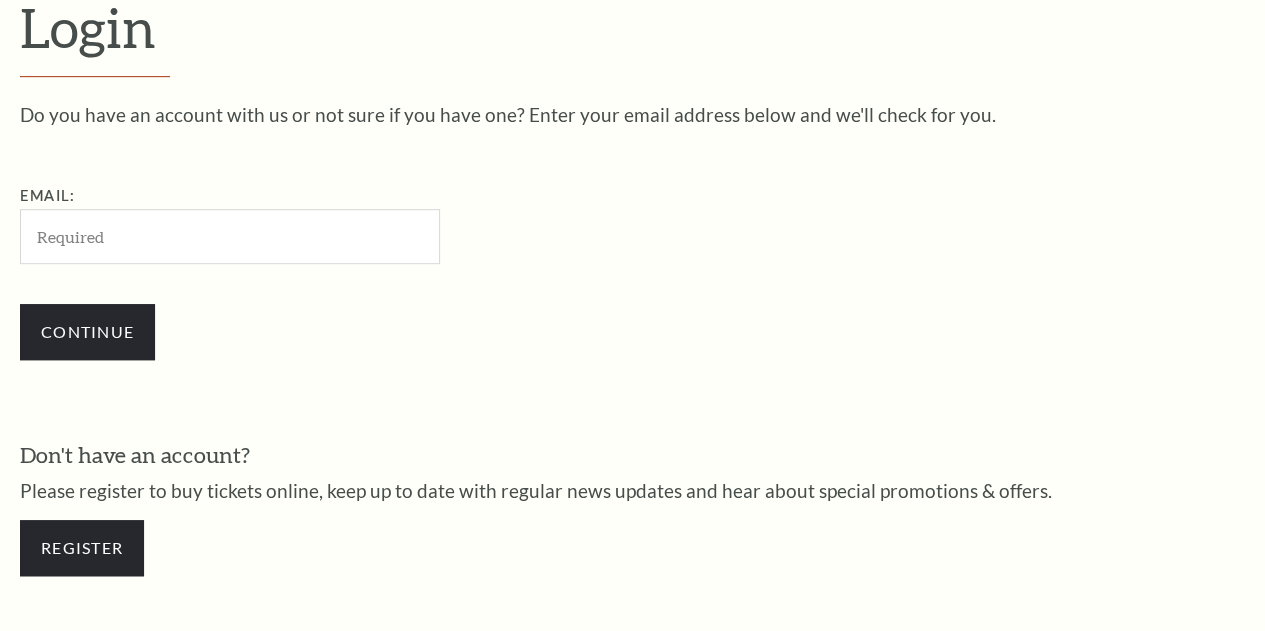 scroll, scrollTop: 0, scrollLeft: 0, axis: both 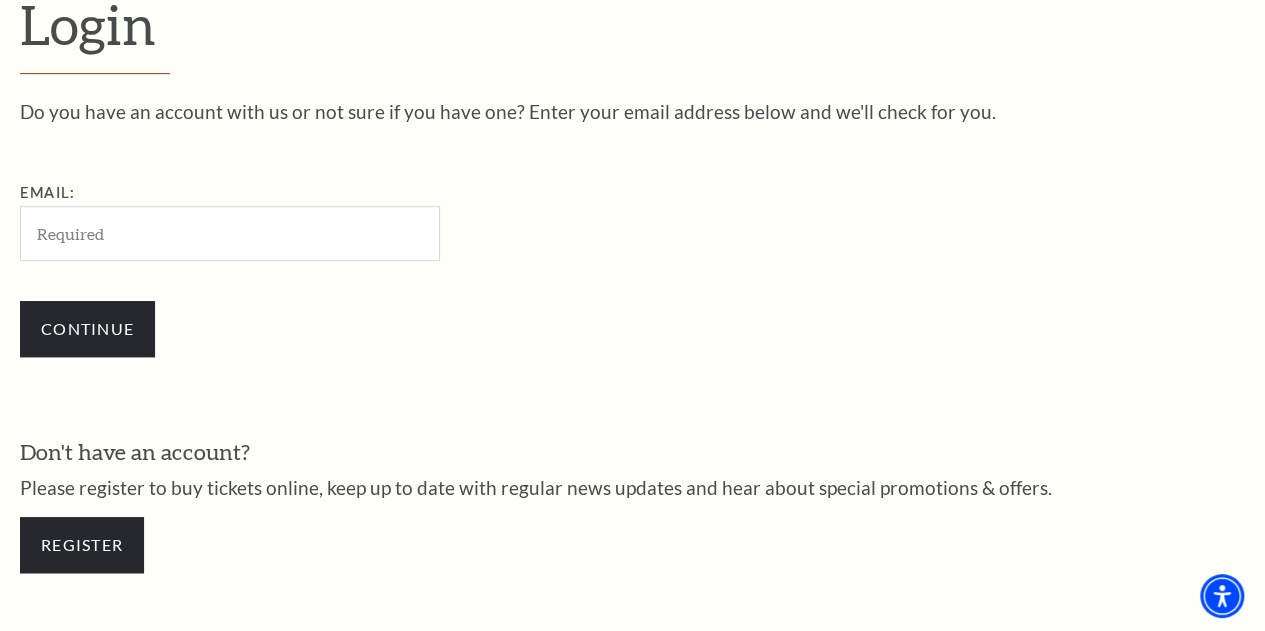 click on "Email:" at bounding box center [230, 233] 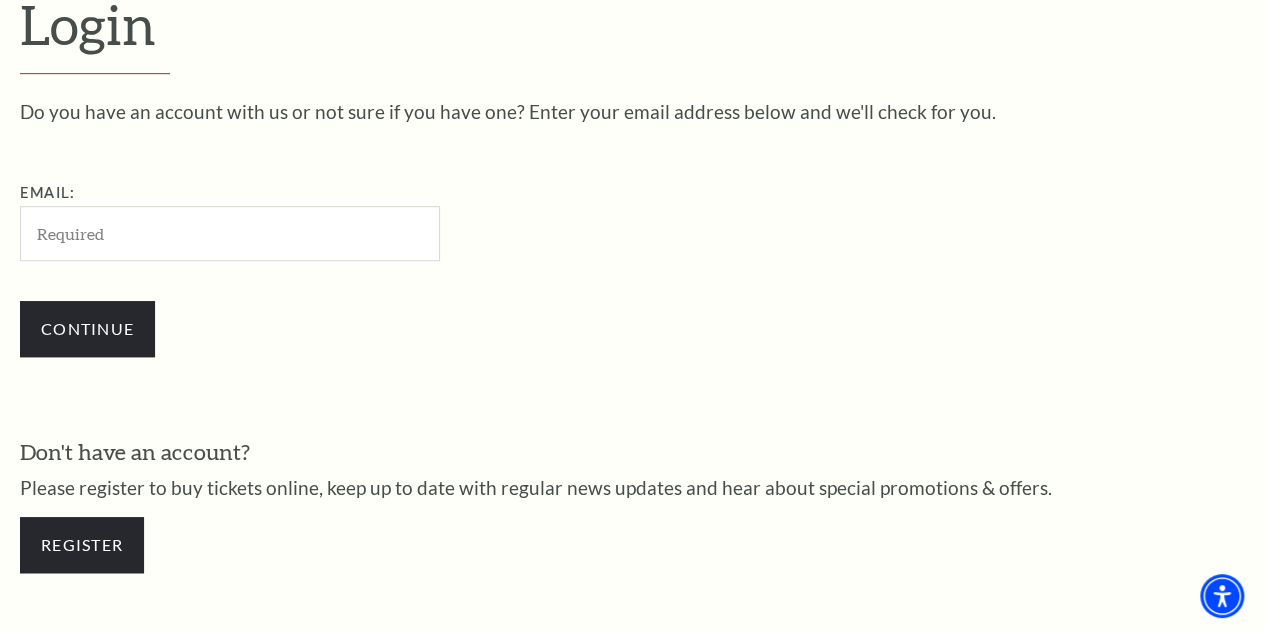 type on "[EMAIL_ADDRESS][DOMAIN_NAME]" 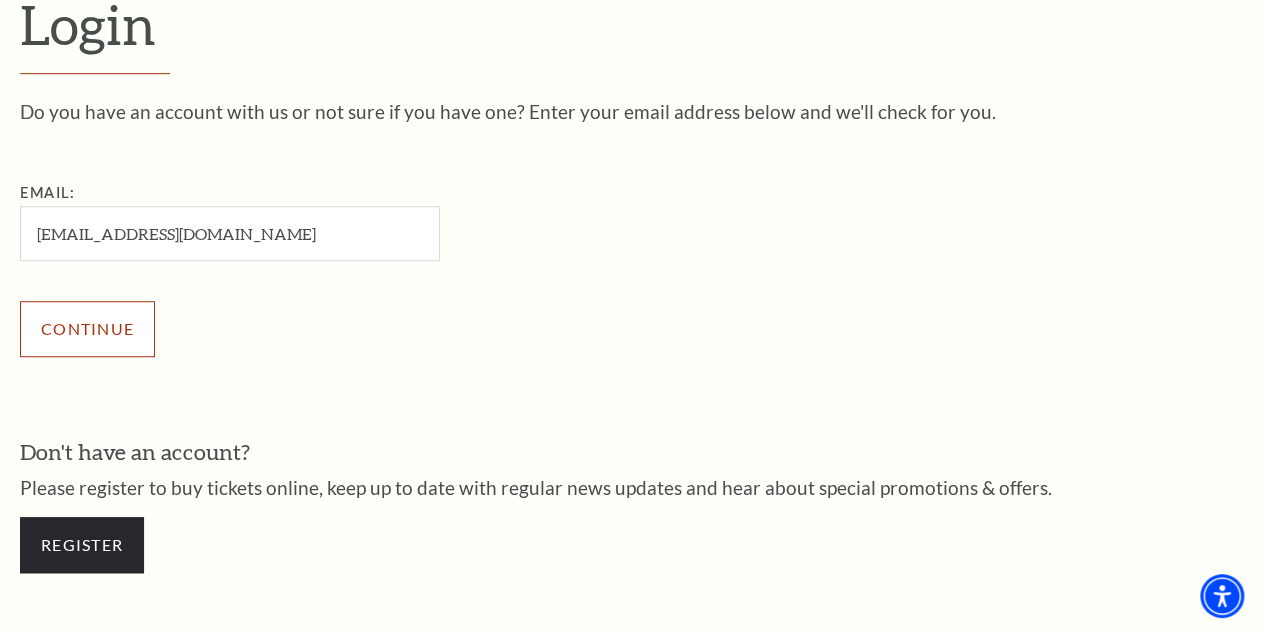click on "Continue" at bounding box center (87, 329) 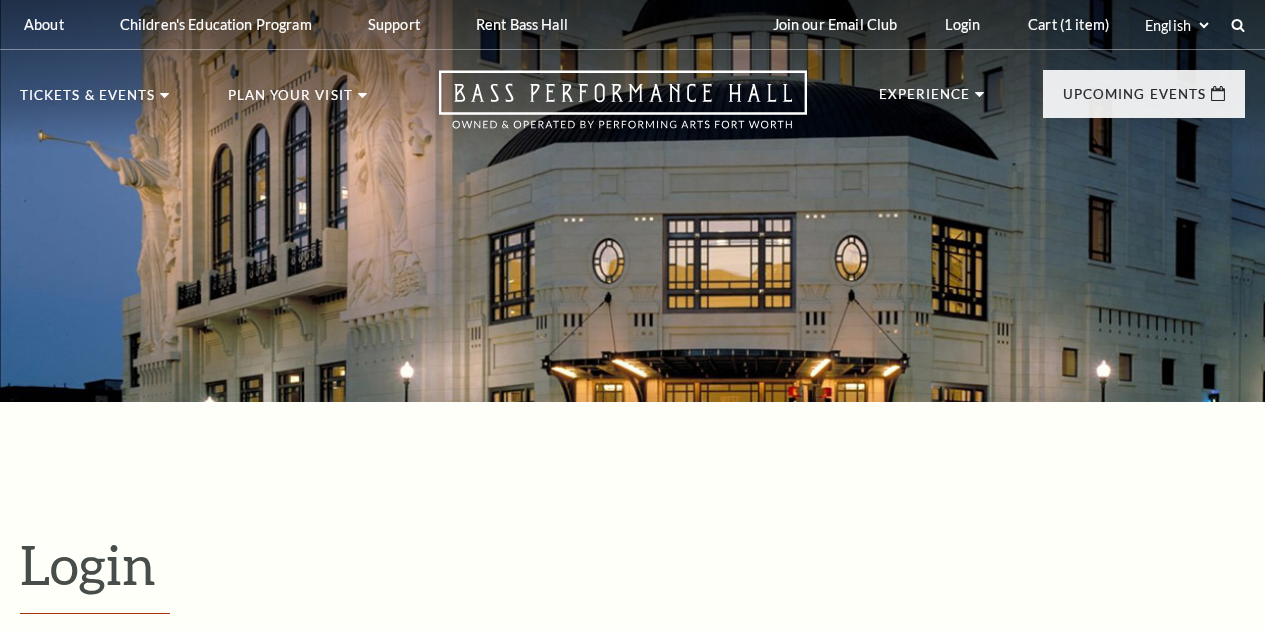 scroll, scrollTop: 484, scrollLeft: 0, axis: vertical 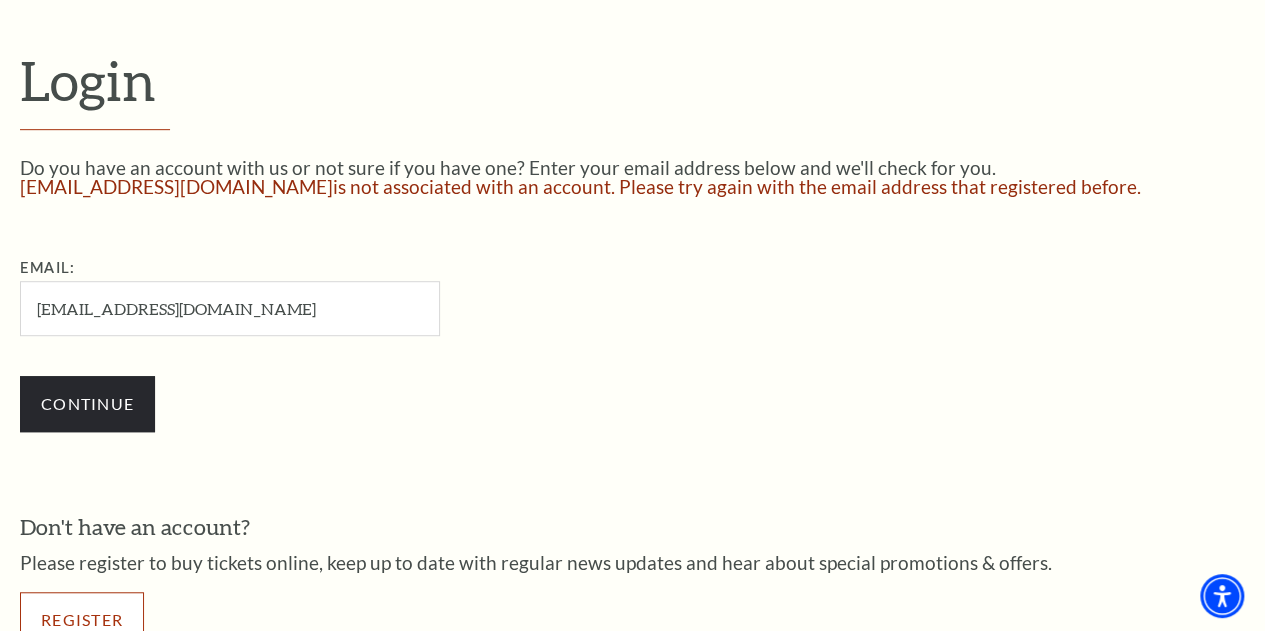 click on "Register" at bounding box center (82, 620) 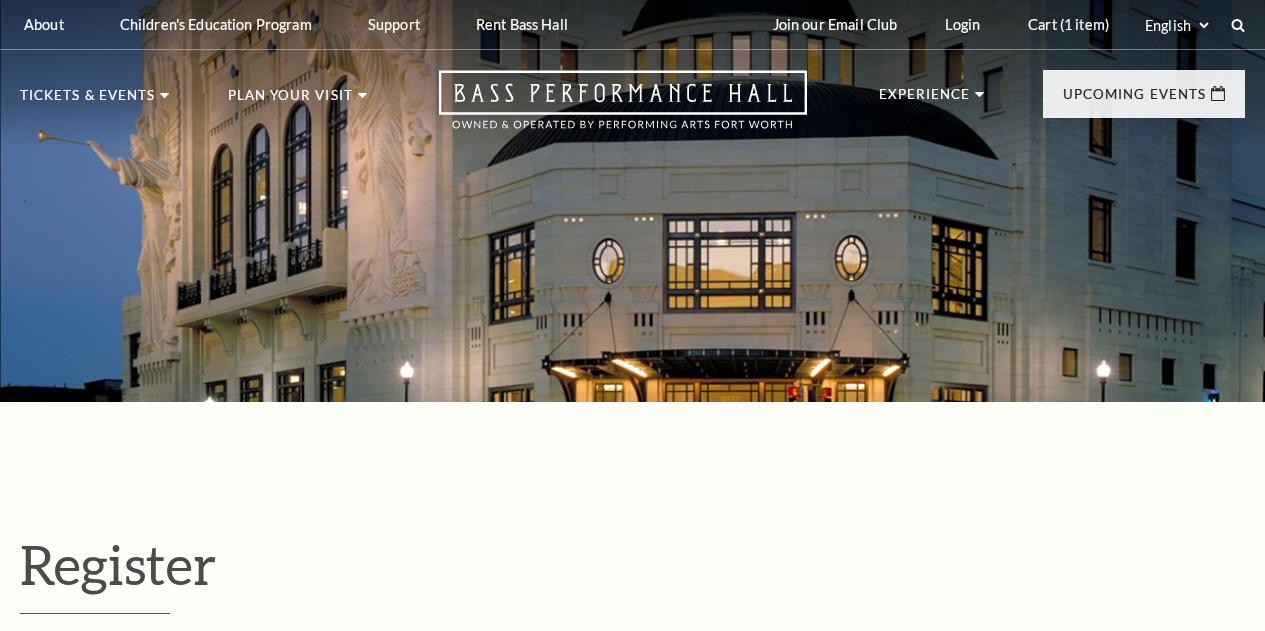 select on "1" 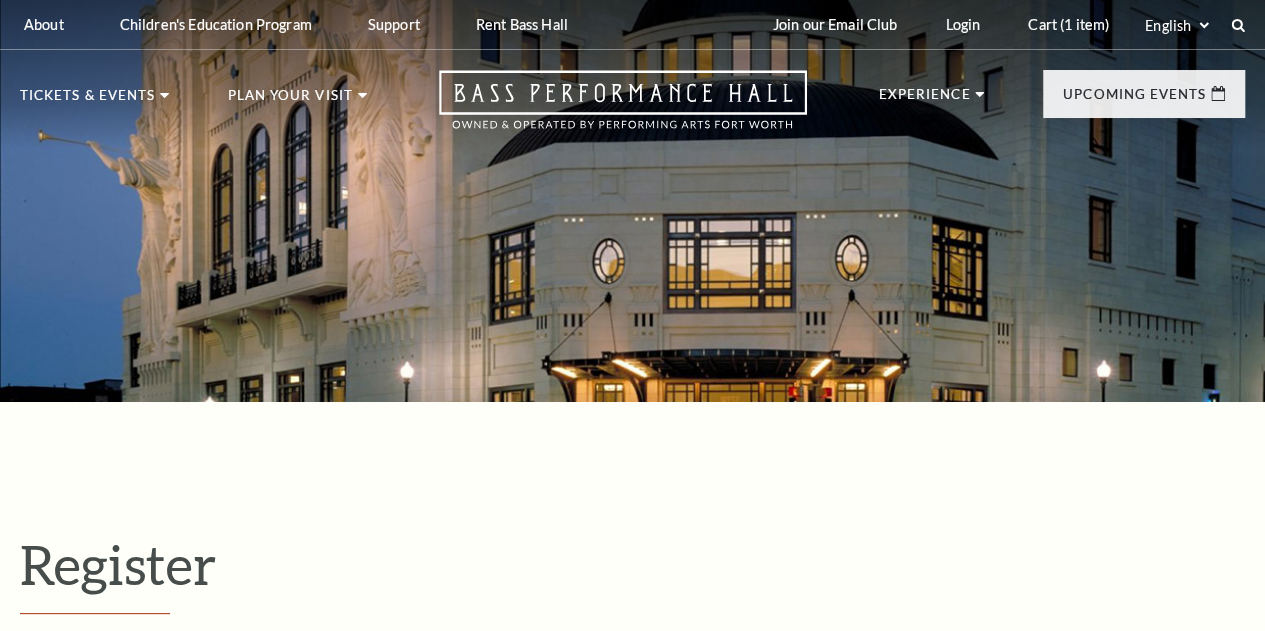 scroll, scrollTop: 0, scrollLeft: 0, axis: both 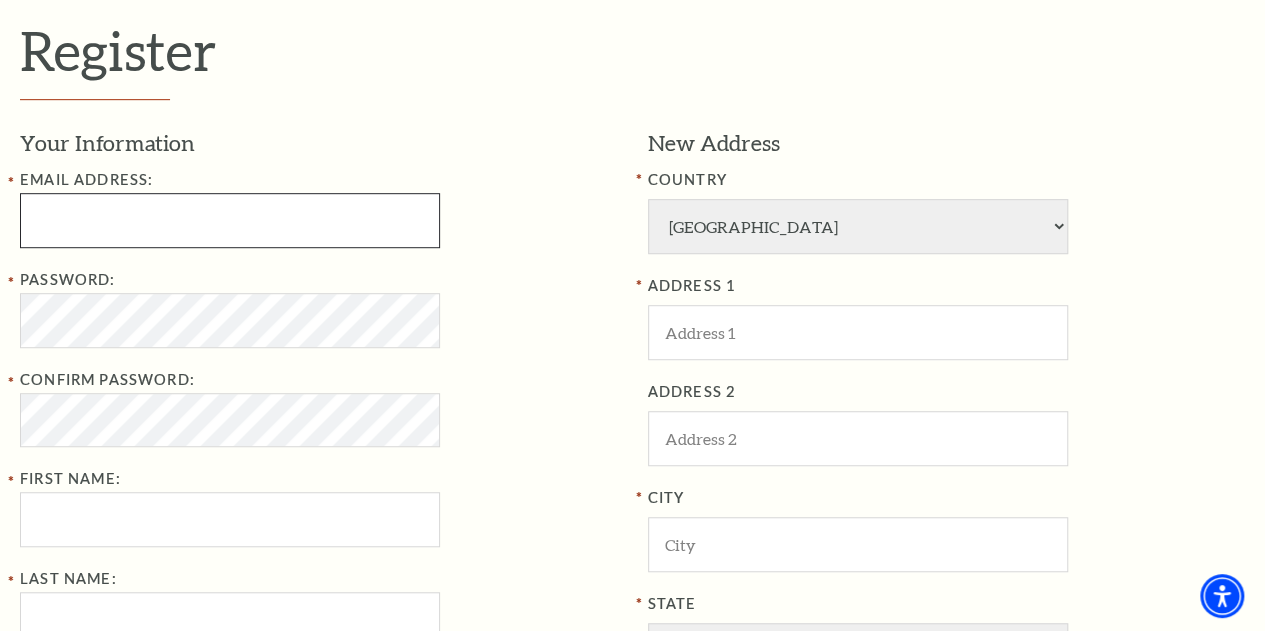 click at bounding box center [230, 220] 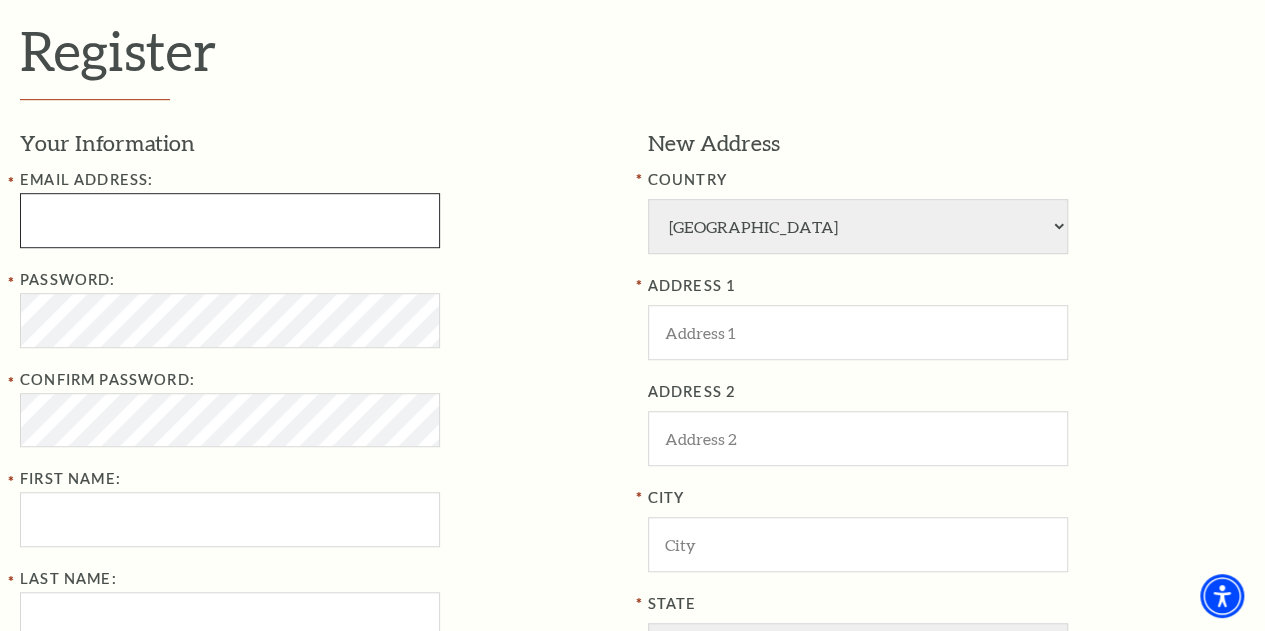 type on "jennifergroves2@gmail.com" 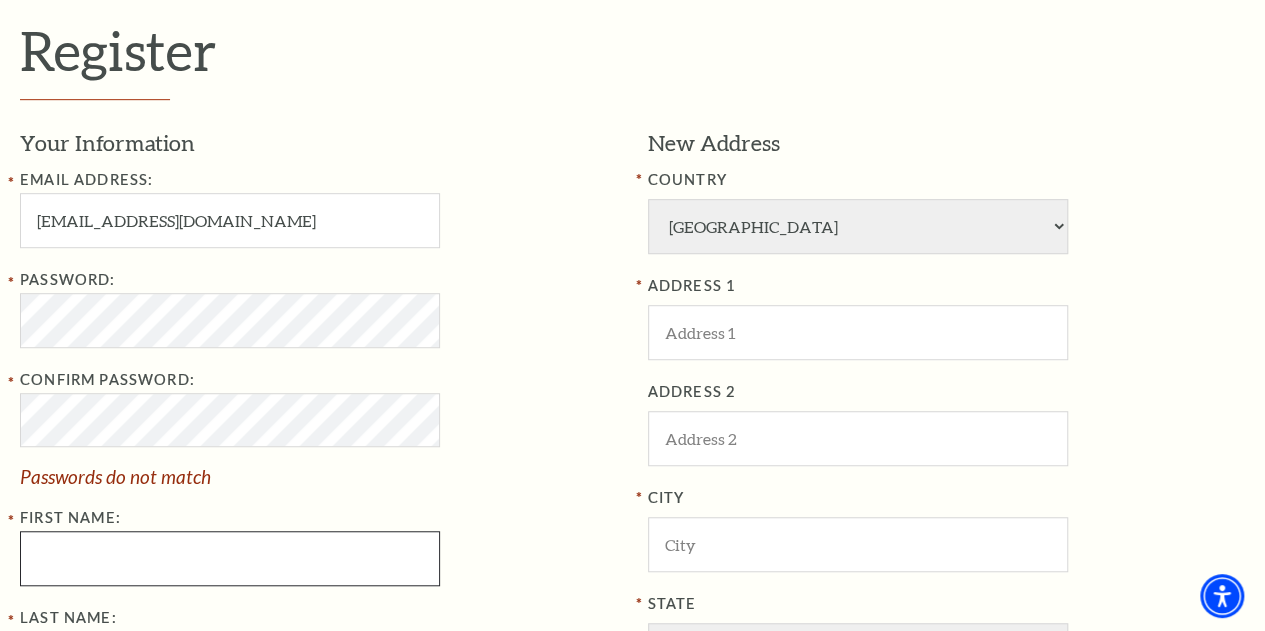 click on "Password:       Confirm Password:     Passwords do not match   First Name:" at bounding box center (319, 427) 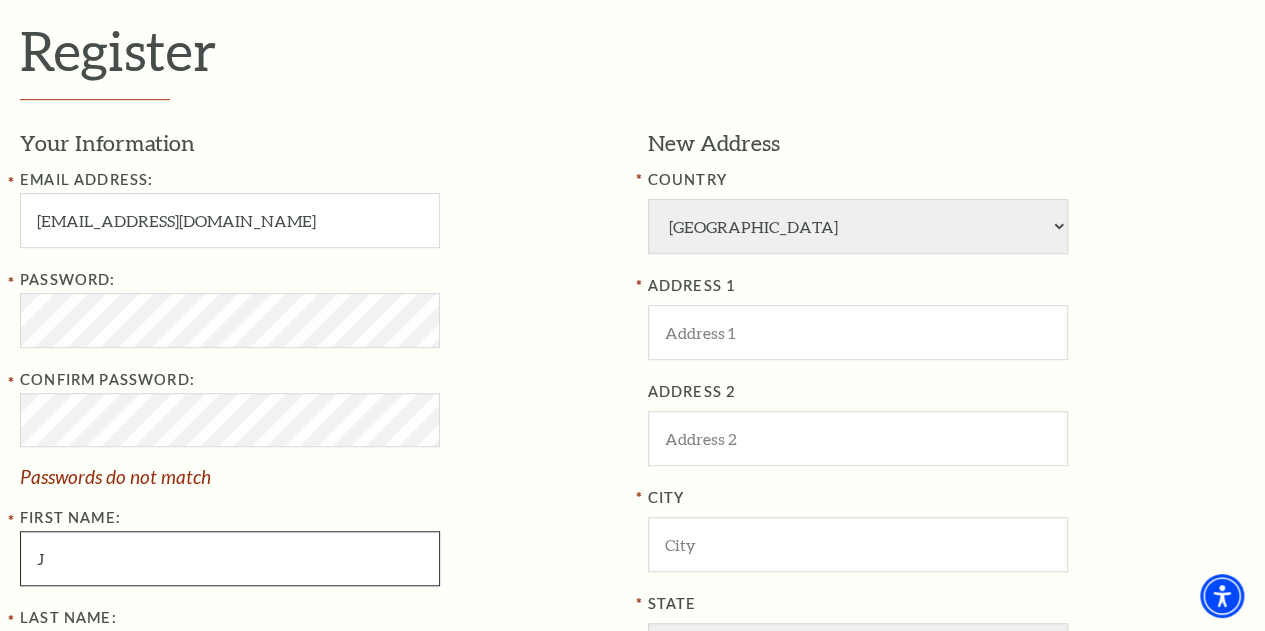 click on "J" at bounding box center (230, 558) 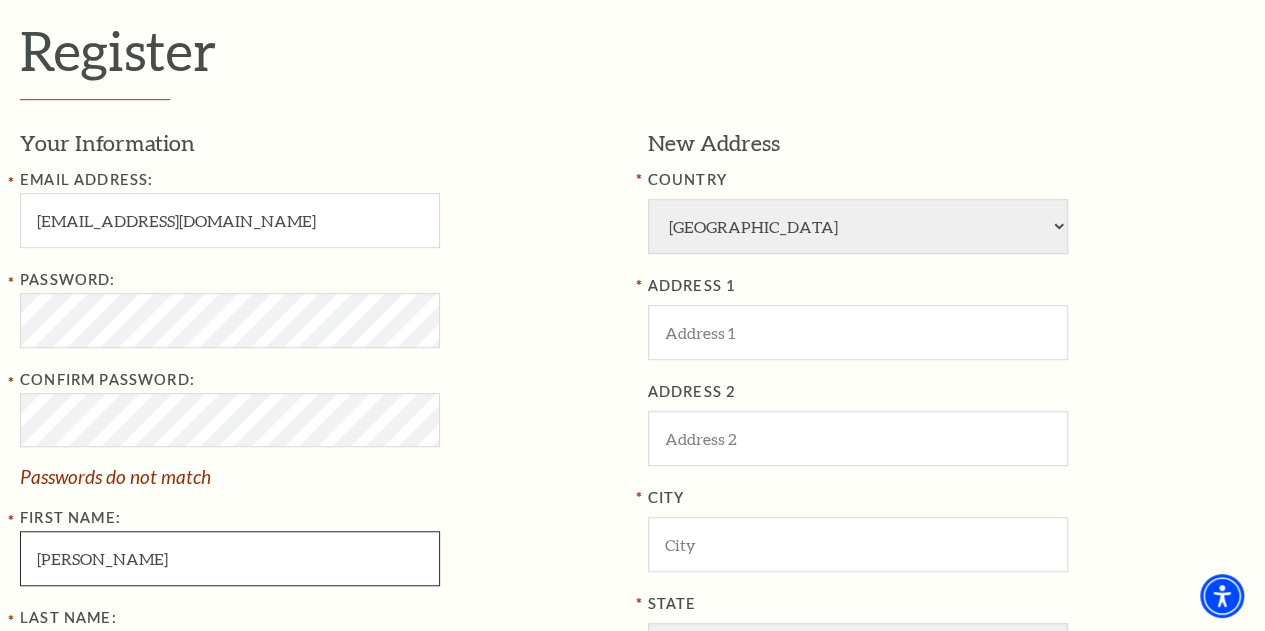 type on "Jennifer" 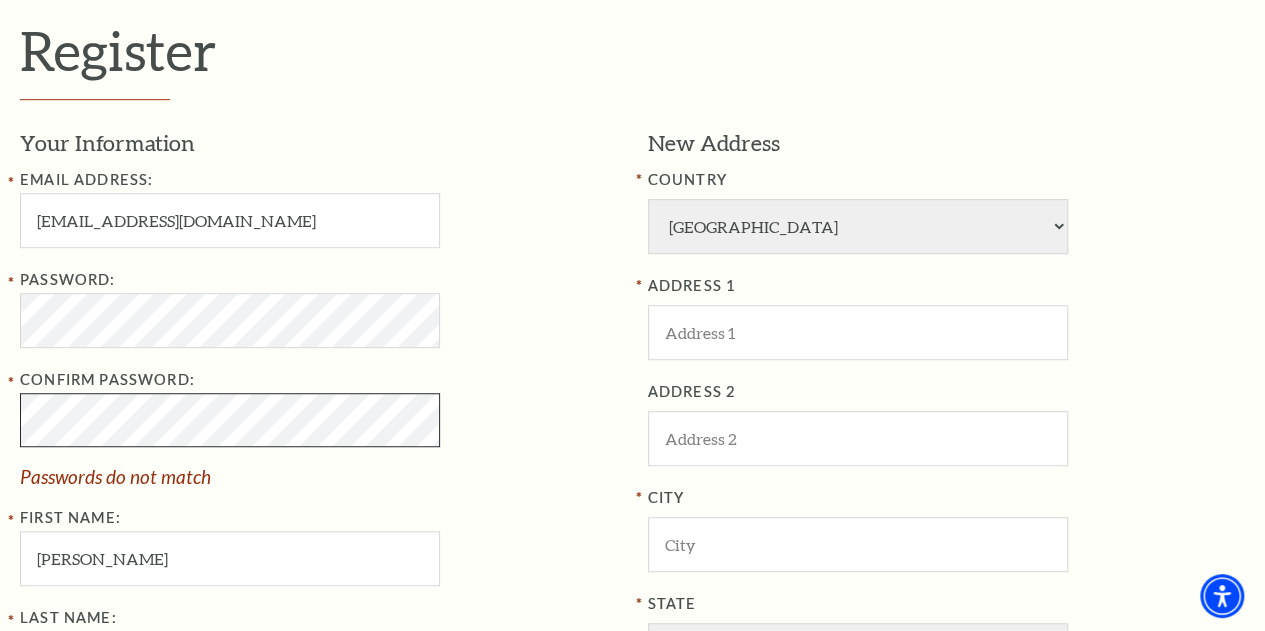 click on "Register
Your Information
Email Address:   jennifergroves2@gmail.com     Password:       Confirm Password:     Passwords do not match   First Name:   Jennifer     Last Name:       Phone
New Address
COUNTRY   Afghanistan Albania Algeria Andorra Angola Antigua and Barbuda Argentina Aruba Australia Austria Azores Bahamas Bahrain Bangladesh Barbados Belgium Belize Benin Bermuda Bhutan Bolivia Botswana Brazil British Virgin Islnd Brunei Darussalam Bulgaria Burkina Faso Burma Burundi Cameroon Canada Canal Zone Canary Islands Cape Verde Cayman Islands Central African Rep Chad Channel Islands Chile Colombia Comoros Confed of Senegambia Congo Cook Islands Costa Rica Croatia Cuba Curacao Cyprus Czechoslovakia Dahomey Denmark Djibouti Dm People's Rp Korea" at bounding box center [632, 498] 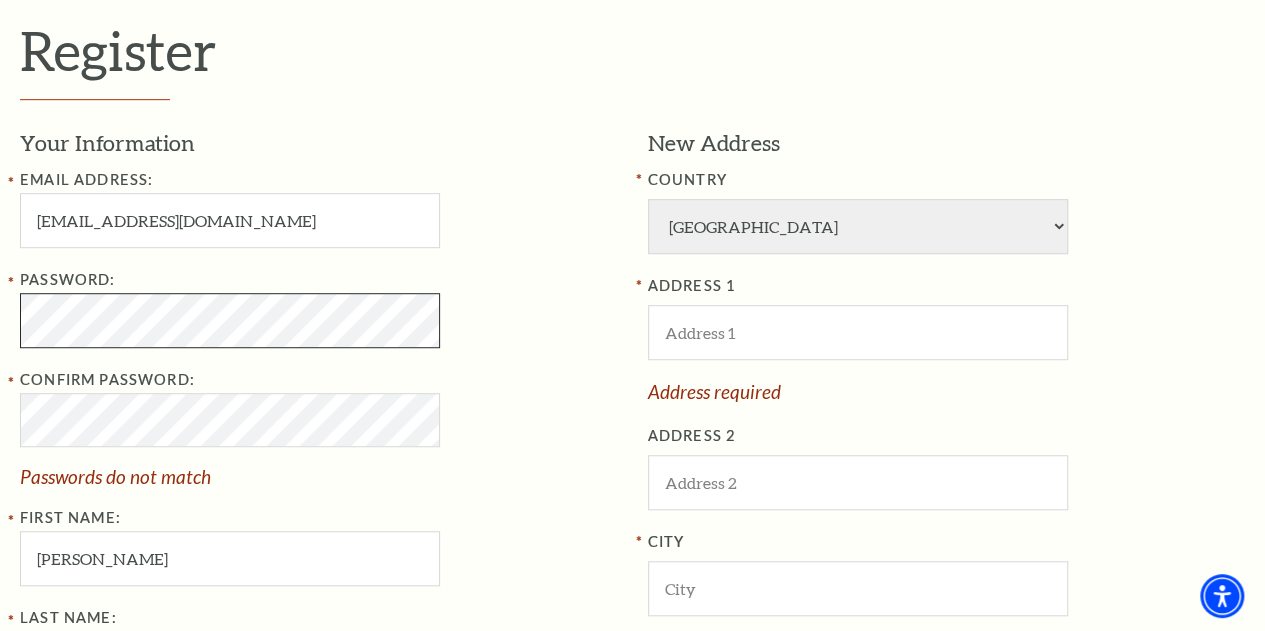 click on "Register
Your Information
Email Address:   jennifergroves2@gmail.com     Password:       Confirm Password:     Passwords do not match   First Name:   Jennifer     Last Name:     Last Name required   Phone     Phone required
New Address
COUNTRY   Afghanistan Albania Algeria Andorra Angola Antigua and Barbuda Argentina Aruba Australia Austria Azores Bahamas Bahrain Bangladesh Barbados Belgium Belize Benin Bermuda Bhutan Bolivia Botswana Brazil British Virgin Islnd Brunei Darussalam Bulgaria Burkina Faso Burma Burundi Cameroon Canada Canal Zone Canary Islands Cape Verde Cayman Islands Central African Rep Chad Channel Islands Chile Colombia Comoros Confed of Senegambia Congo Cook Islands Costa Rica Croatia Cuba Curacao Cyprus Czechoslovakia Dahomey USA" at bounding box center (632, 564) 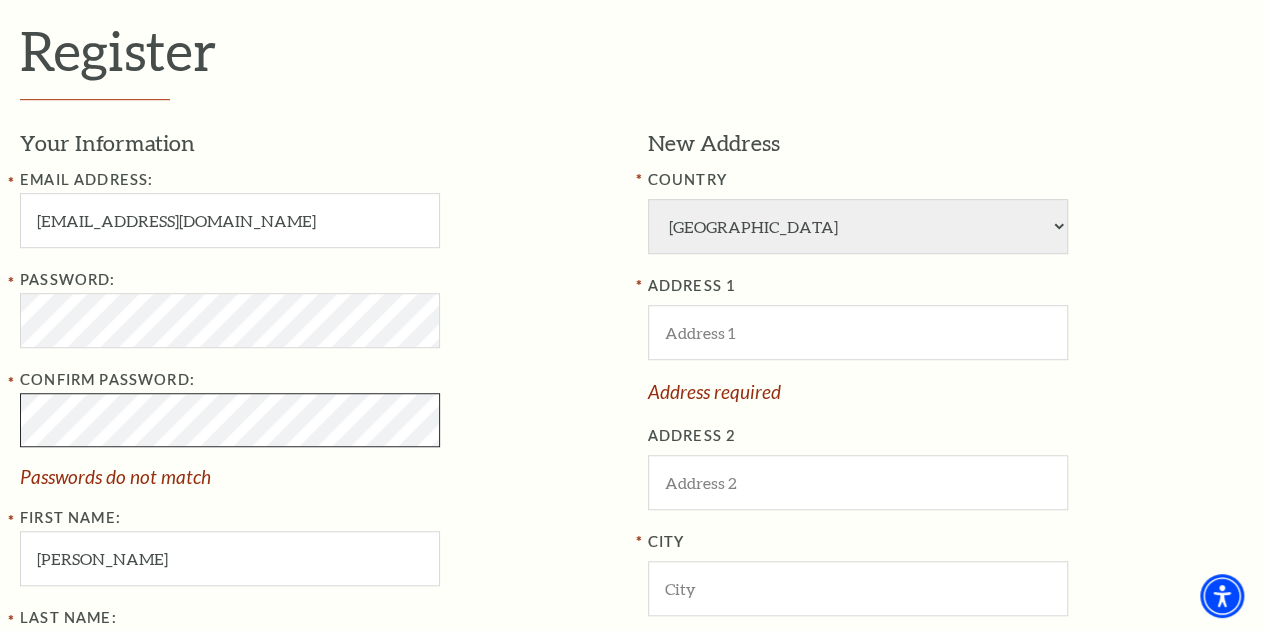 click on "Register
Your Information
Email Address:   jennifergroves2@gmail.com     Password:       Confirm Password:     Passwords do not match   First Name:   Jennifer     Last Name:     Last Name required   Phone     Phone required
New Address
COUNTRY   Afghanistan Albania Algeria Andorra Angola Antigua and Barbuda Argentina Aruba Australia Austria Azores Bahamas Bahrain Bangladesh Barbados Belgium Belize Benin Bermuda Bhutan Bolivia Botswana Brazil British Virgin Islnd Brunei Darussalam Bulgaria Burkina Faso Burma Burundi Cameroon Canada Canal Zone Canary Islands Cape Verde Cayman Islands Central African Rep Chad Channel Islands Chile Colombia Comoros Confed of Senegambia Congo Cook Islands Costa Rica Croatia Cuba Curacao Cyprus Czechoslovakia Dahomey USA" at bounding box center (632, 564) 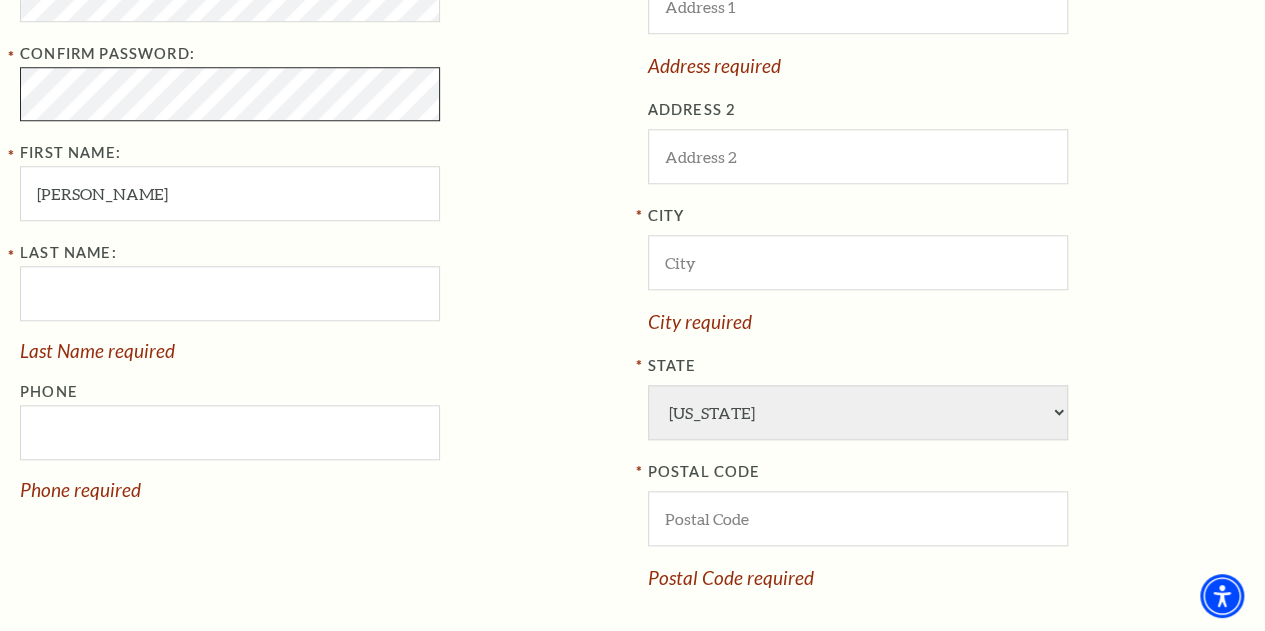 scroll, scrollTop: 848, scrollLeft: 0, axis: vertical 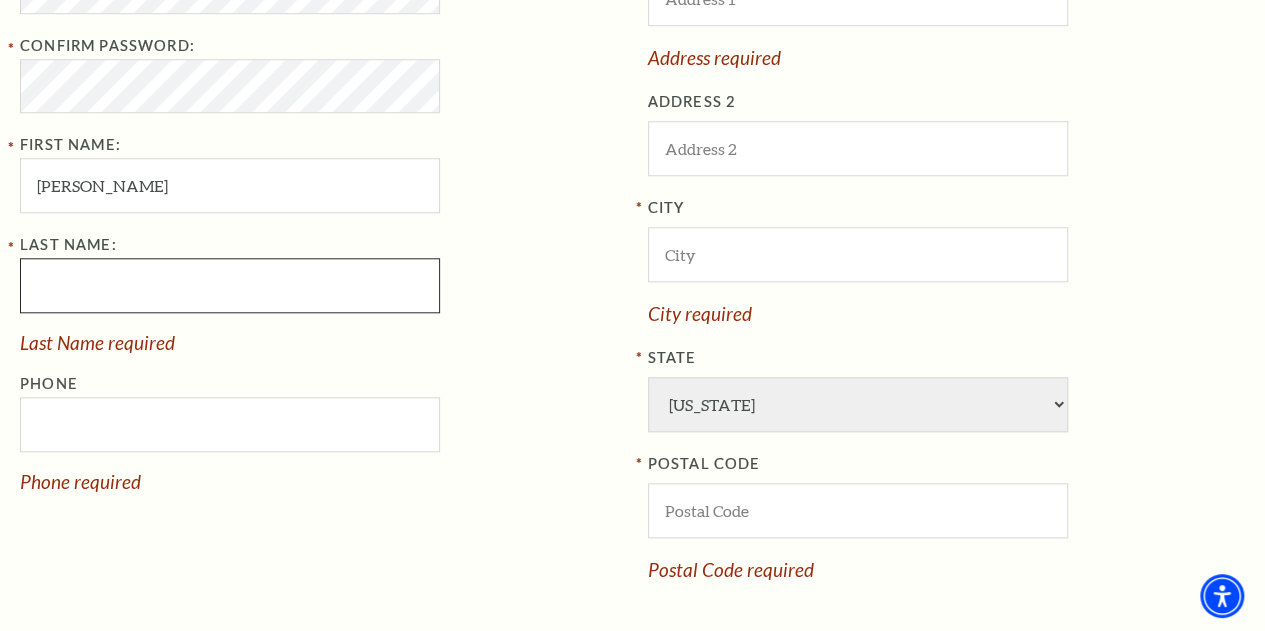 click on "Last Name:" at bounding box center (230, 285) 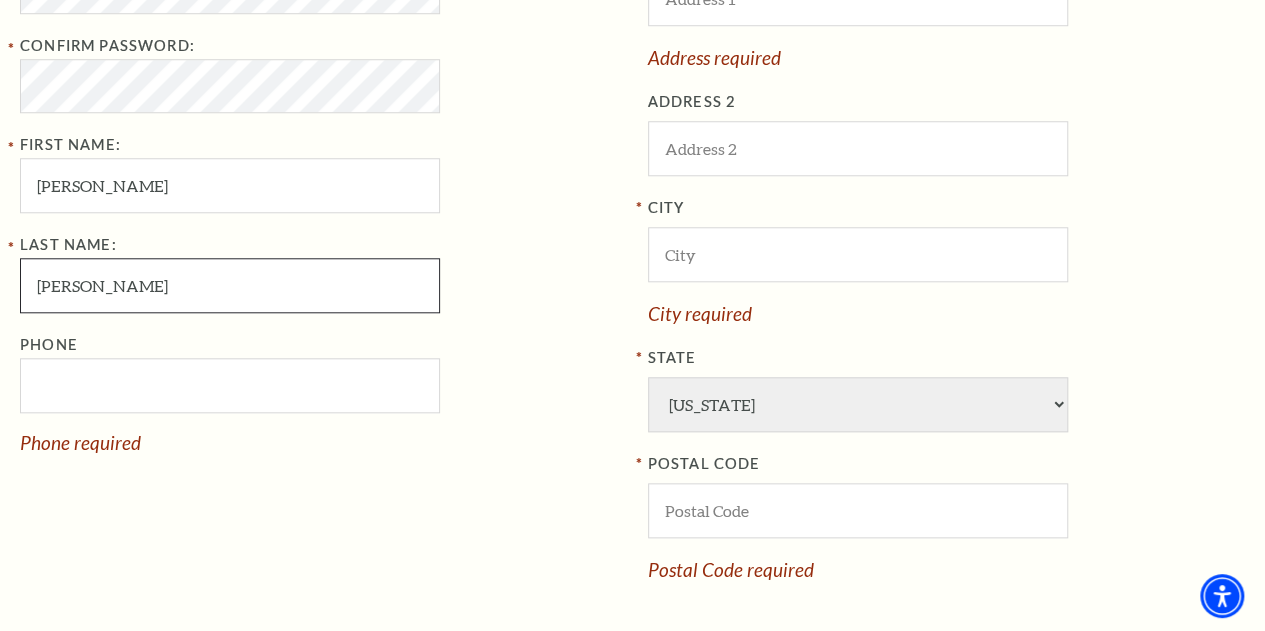 type on "Groves" 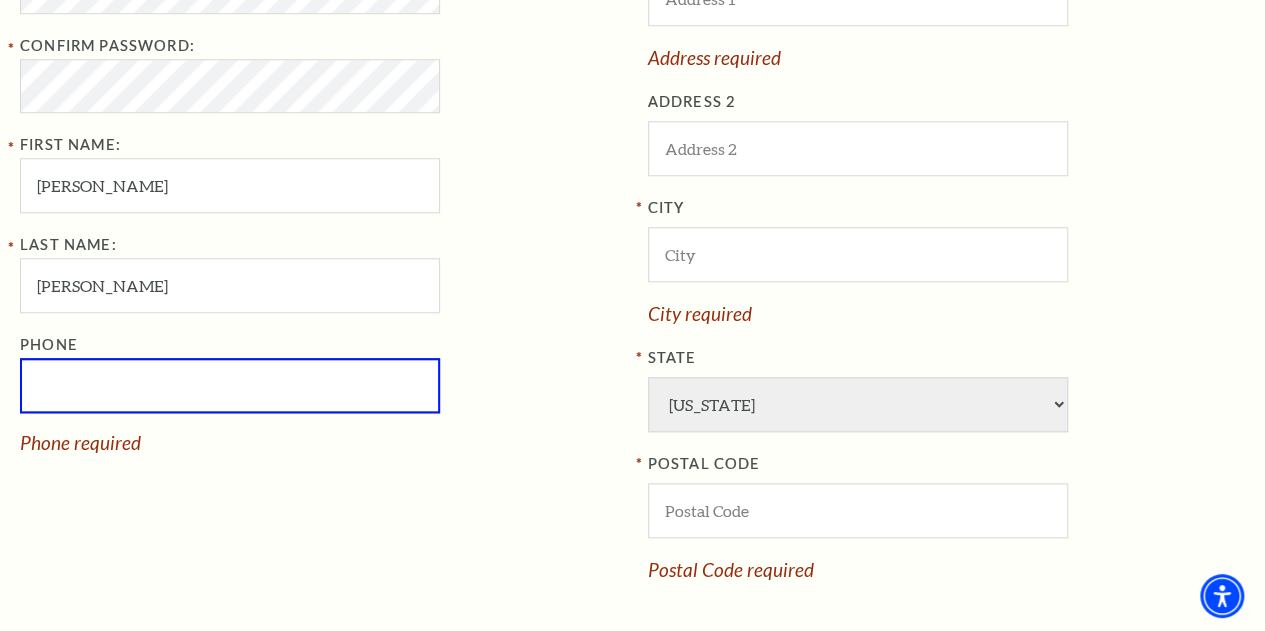 scroll, scrollTop: 840, scrollLeft: 0, axis: vertical 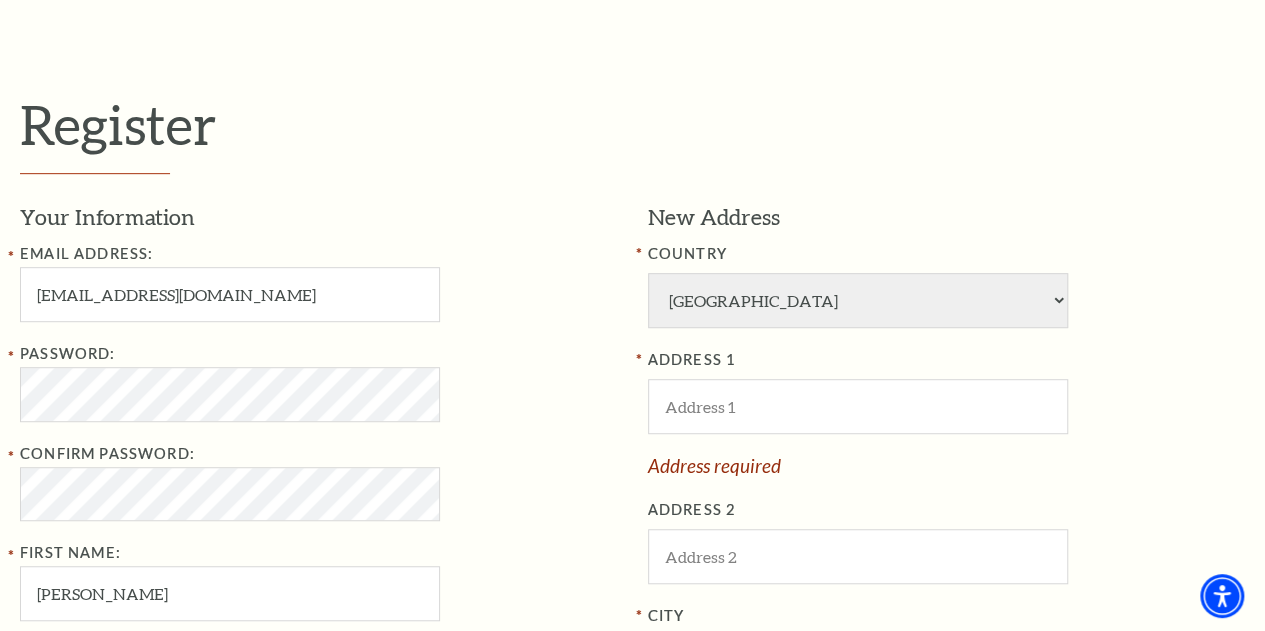 type on "214-457-0425" 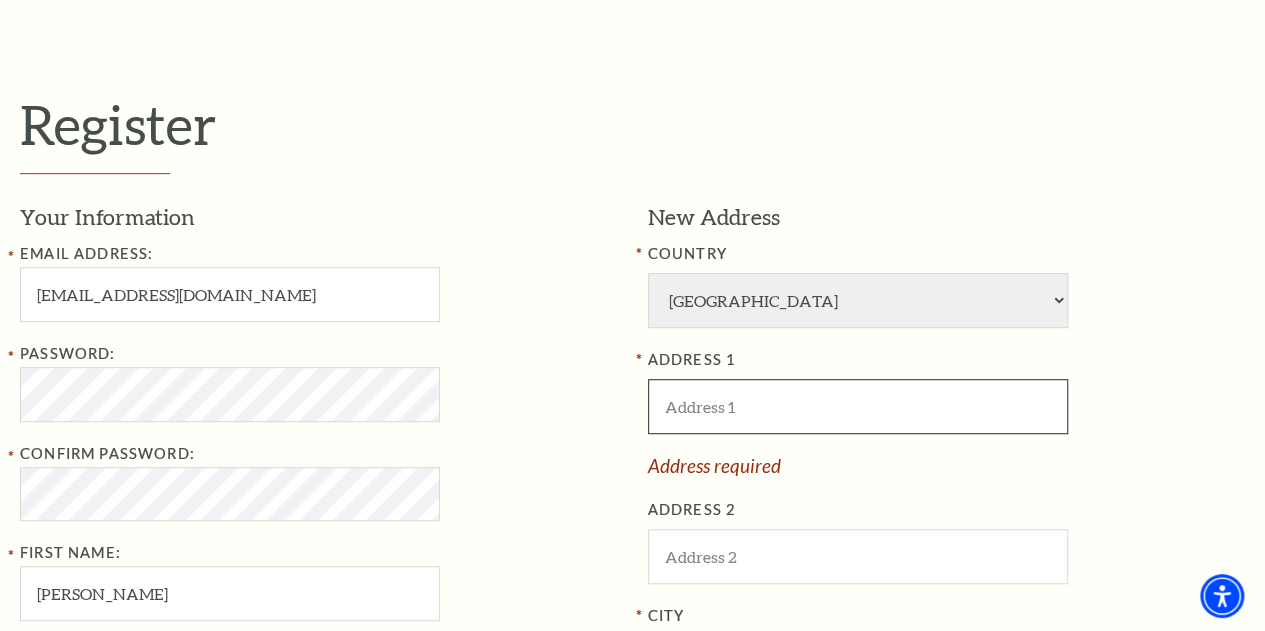 click at bounding box center (858, 406) 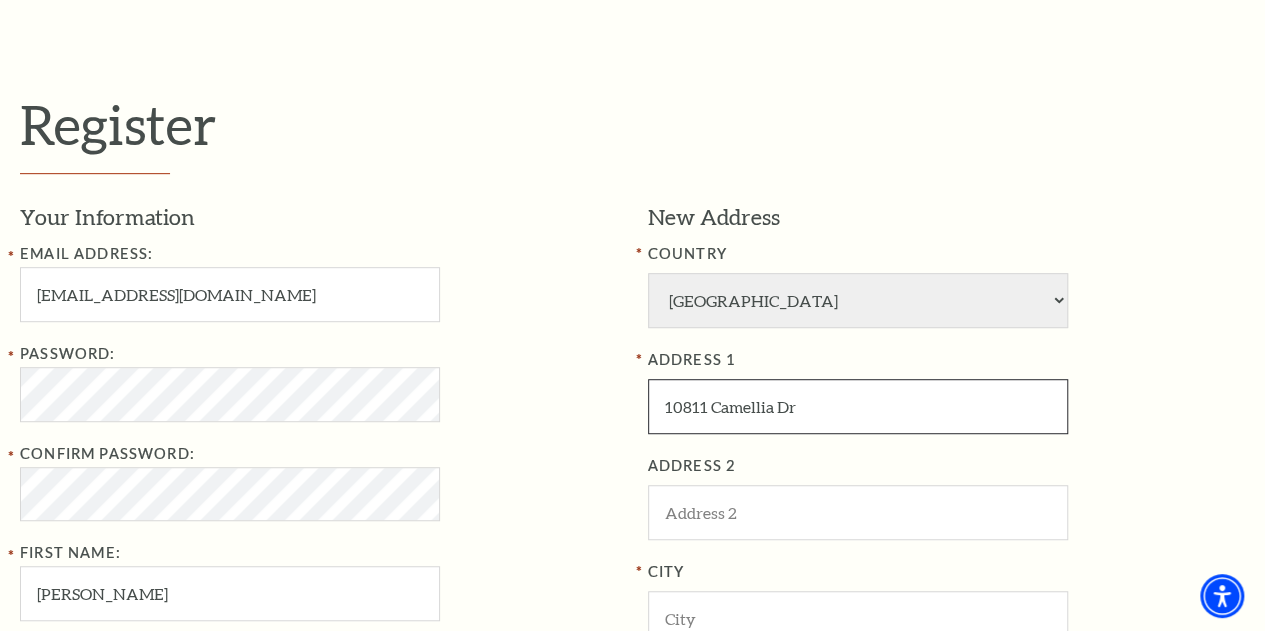 type on "10811 Camellia Dr" 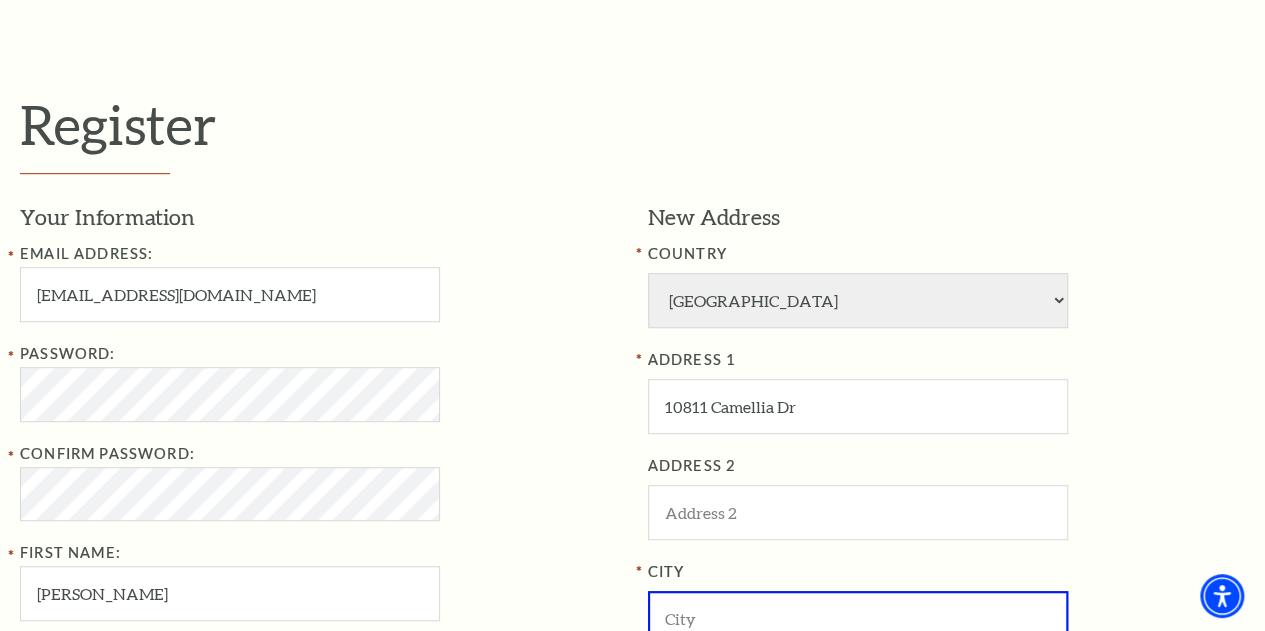 scroll, scrollTop: 452, scrollLeft: 0, axis: vertical 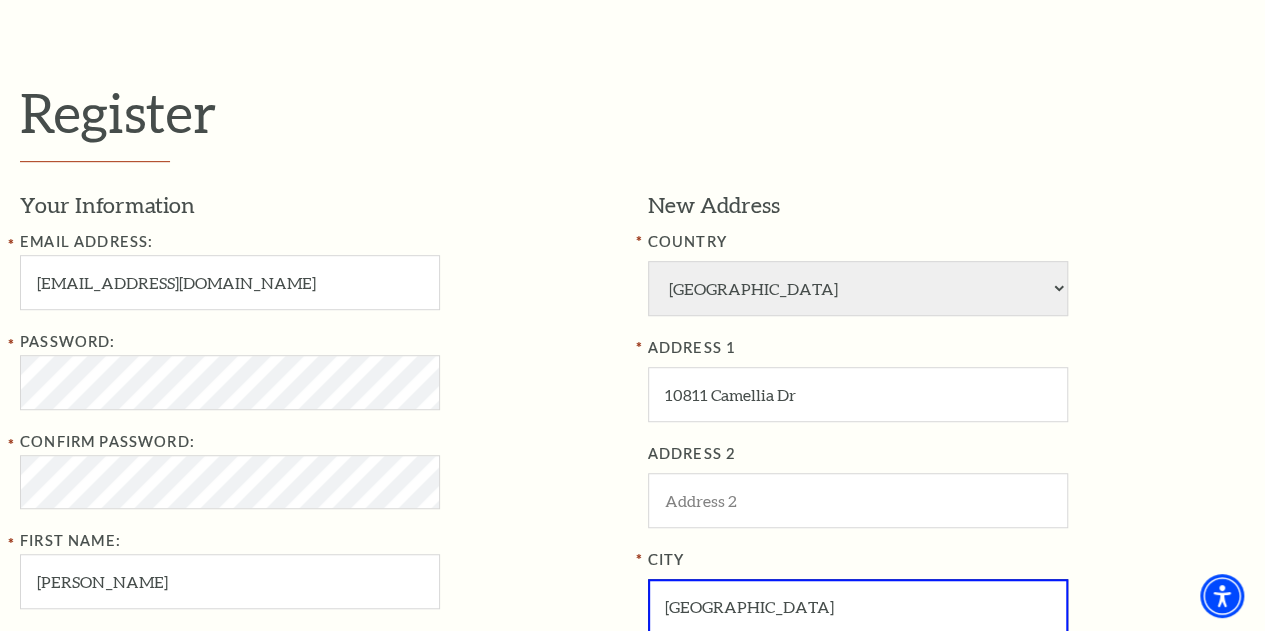 type on "Dallas" 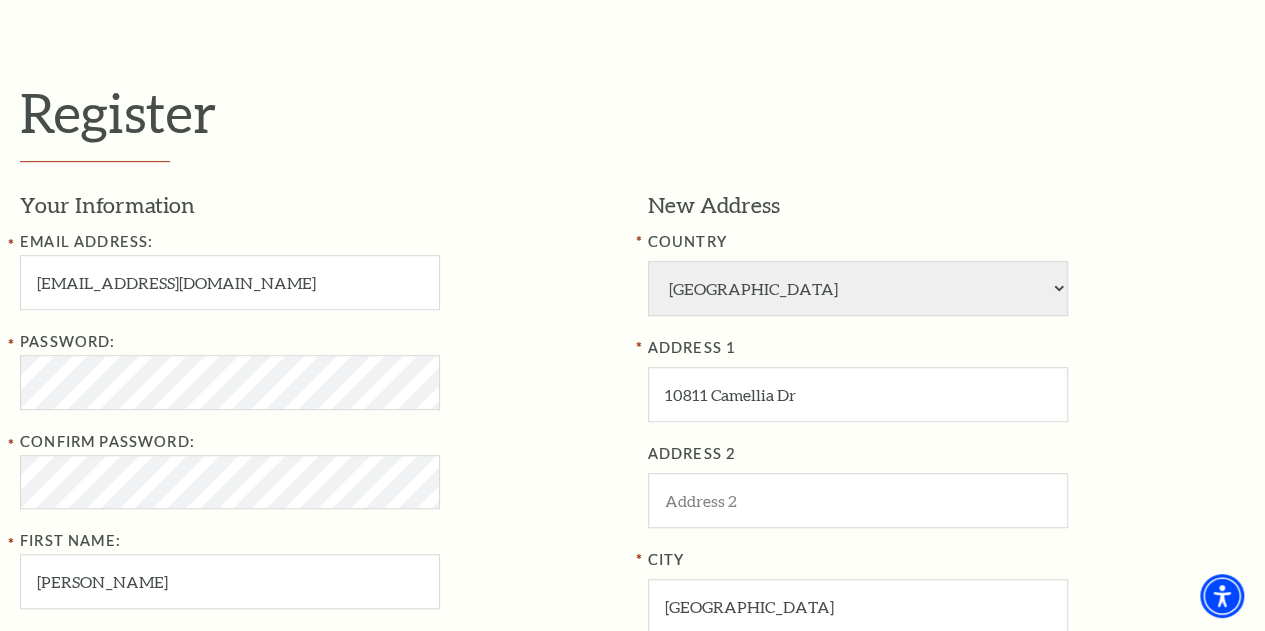 scroll, scrollTop: 845, scrollLeft: 0, axis: vertical 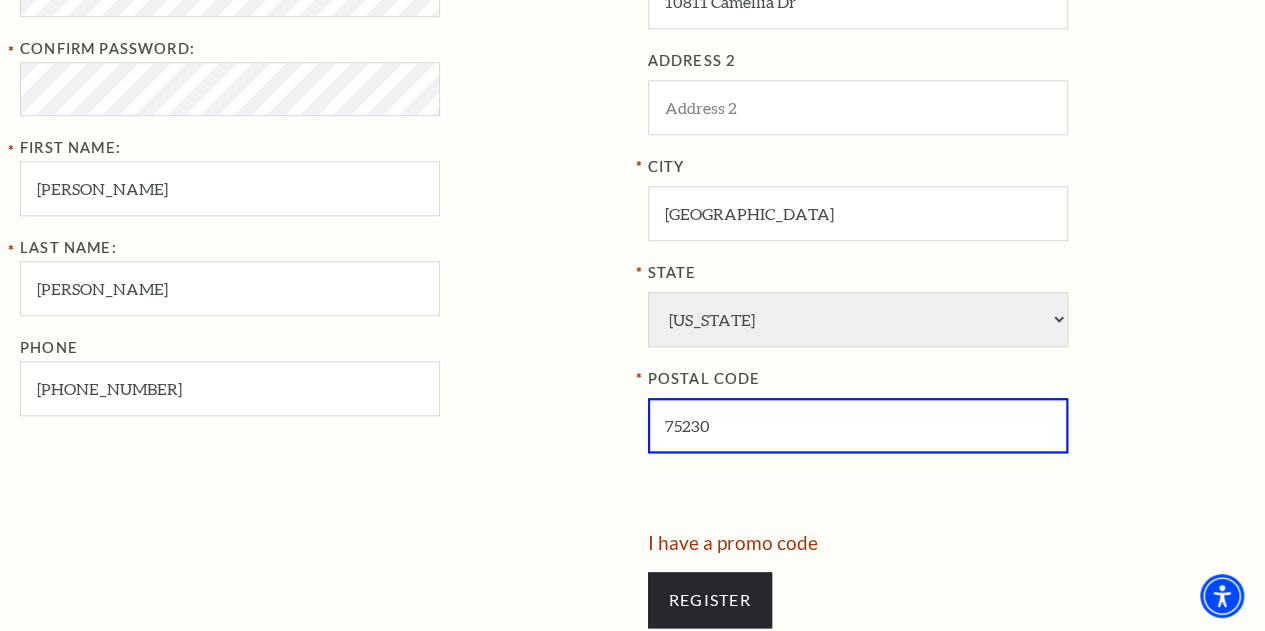 type on "75230" 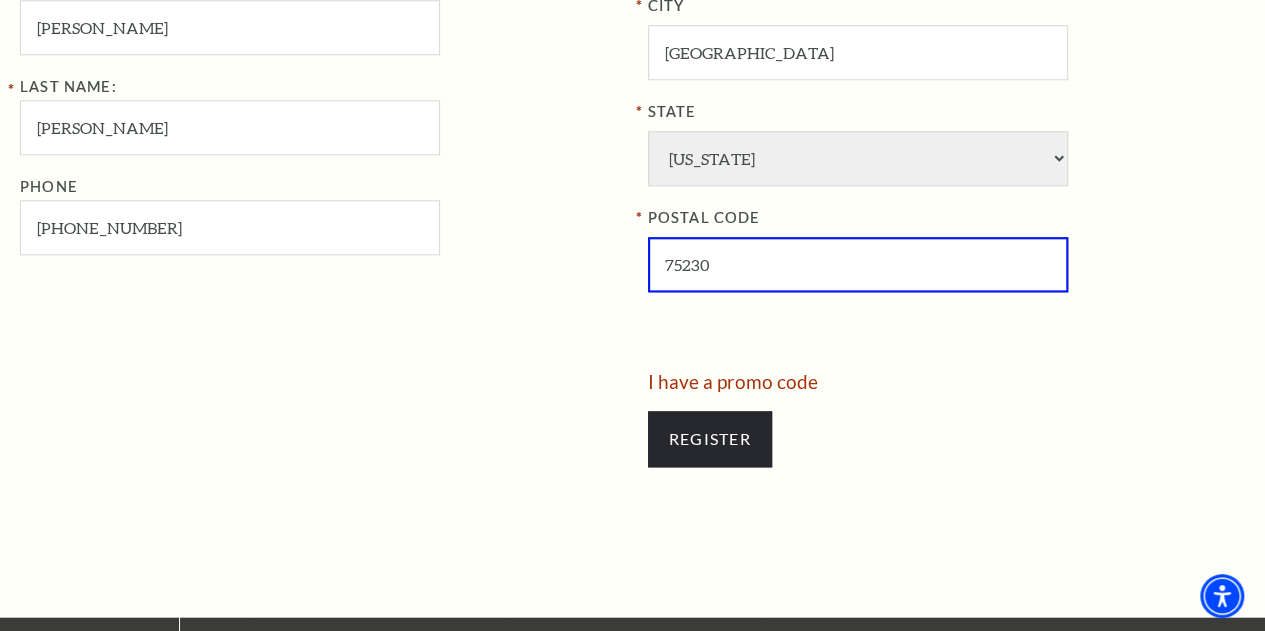 scroll, scrollTop: 1010, scrollLeft: 0, axis: vertical 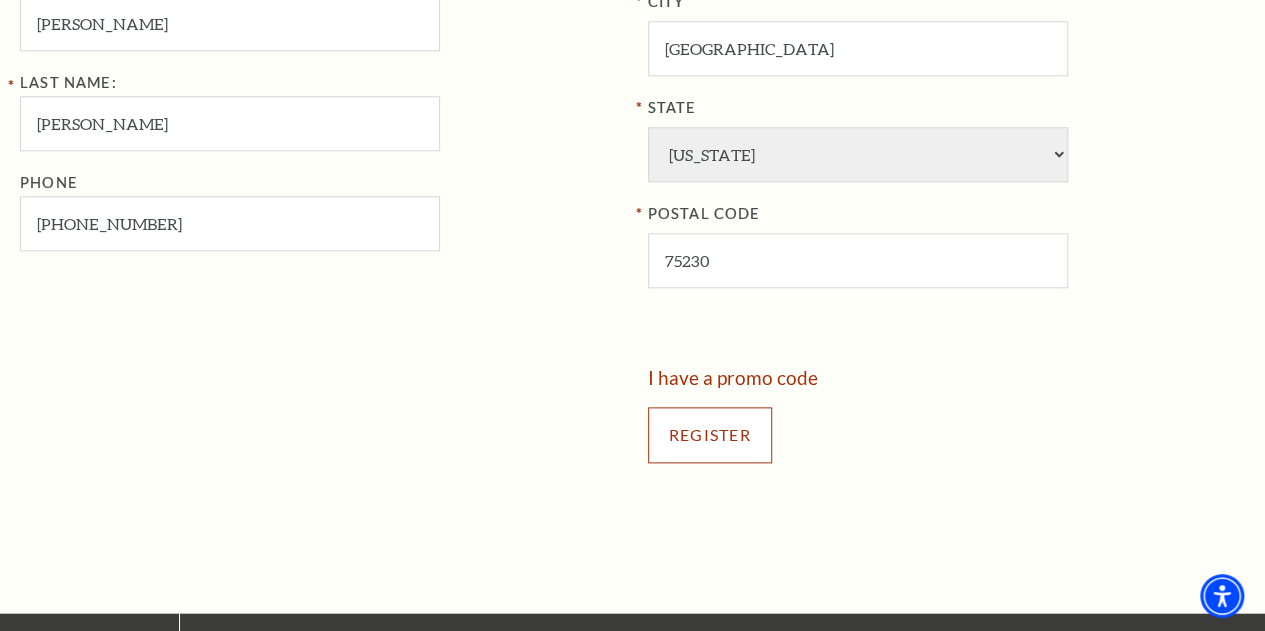click on "Register" at bounding box center [710, 435] 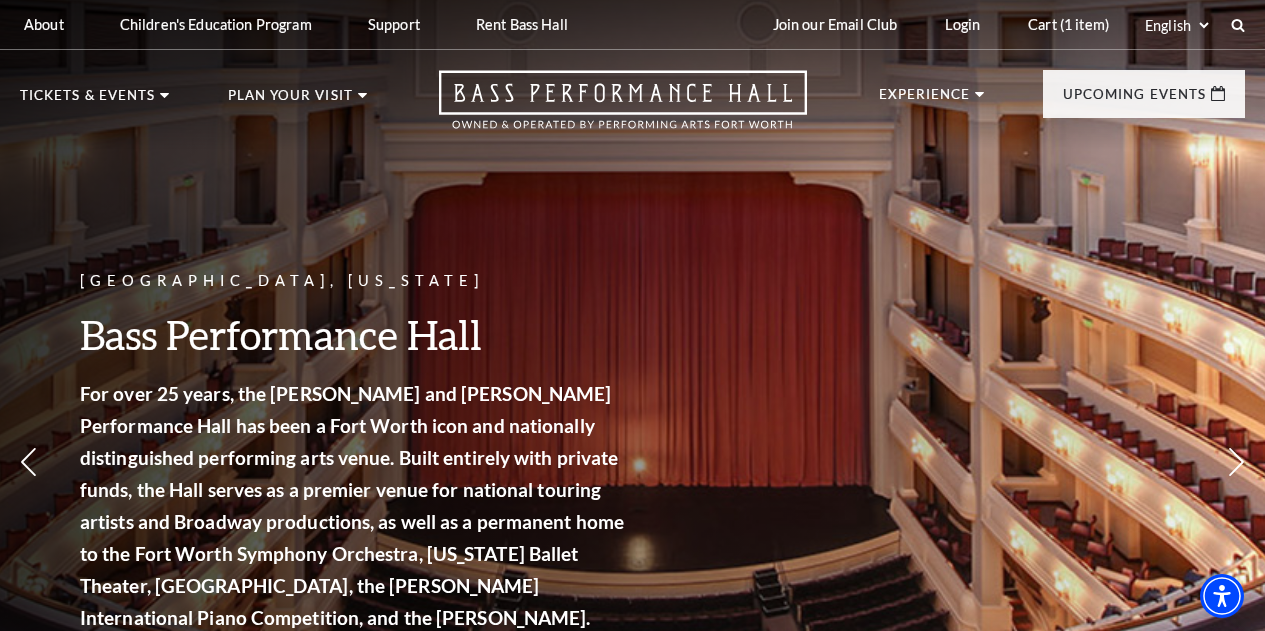 scroll, scrollTop: 0, scrollLeft: 0, axis: both 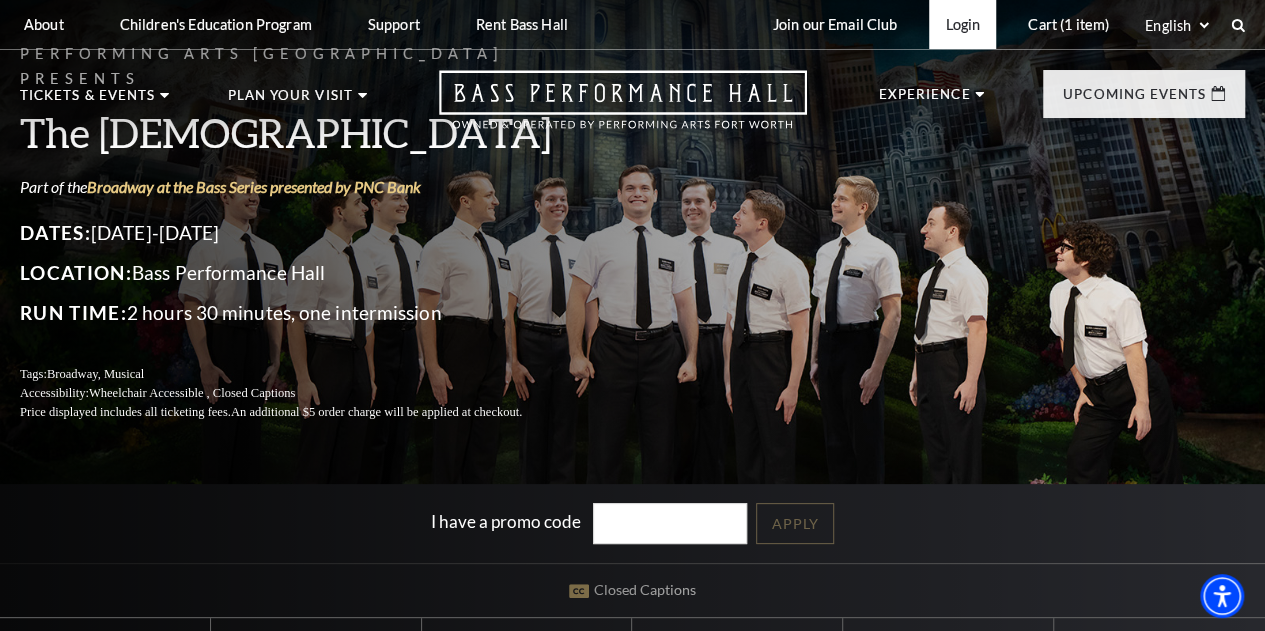 click on "Login" at bounding box center (962, 24) 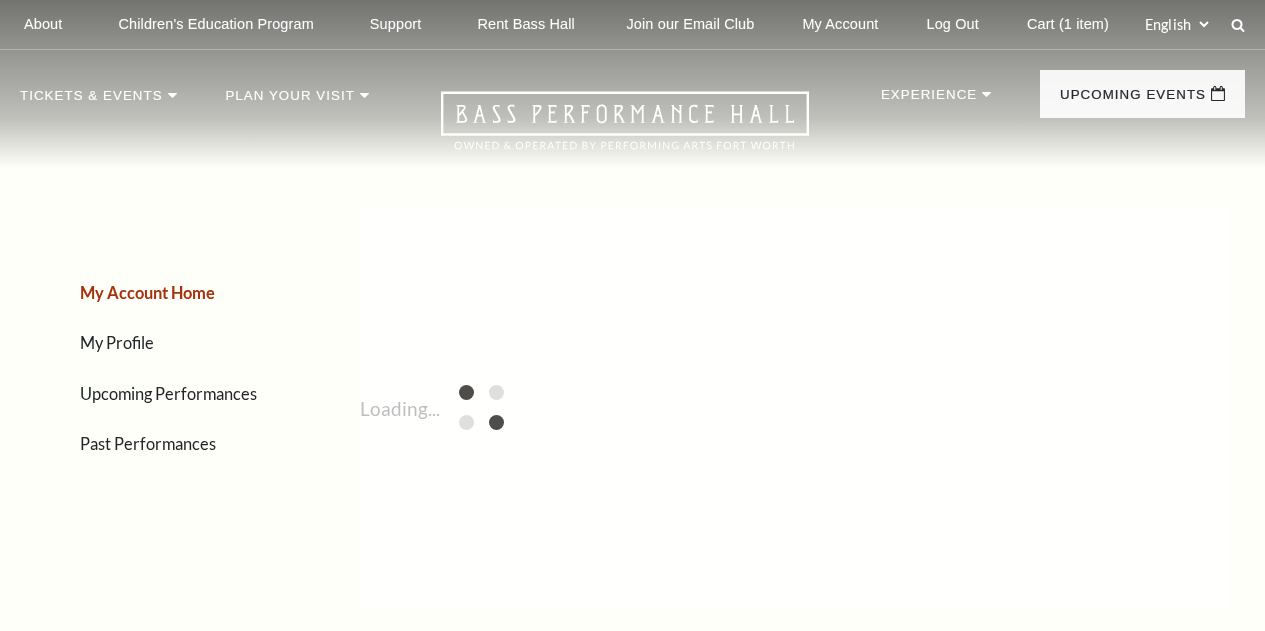 scroll, scrollTop: 0, scrollLeft: 0, axis: both 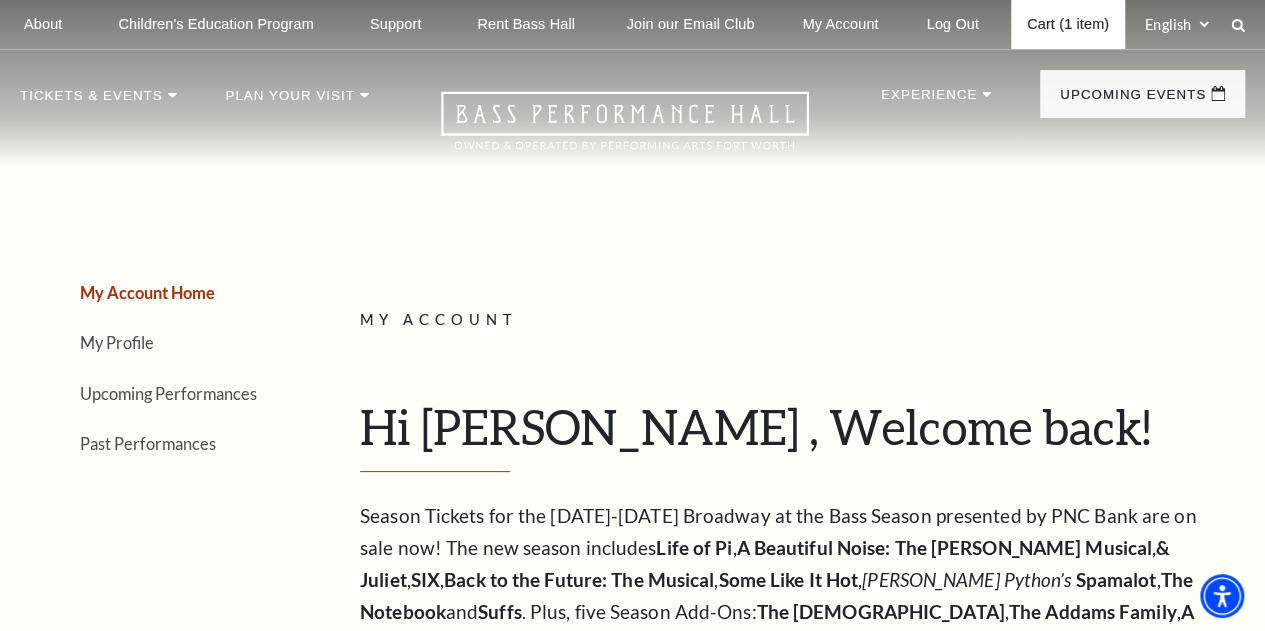 click on "Cart (1 item)" at bounding box center [1068, 24] 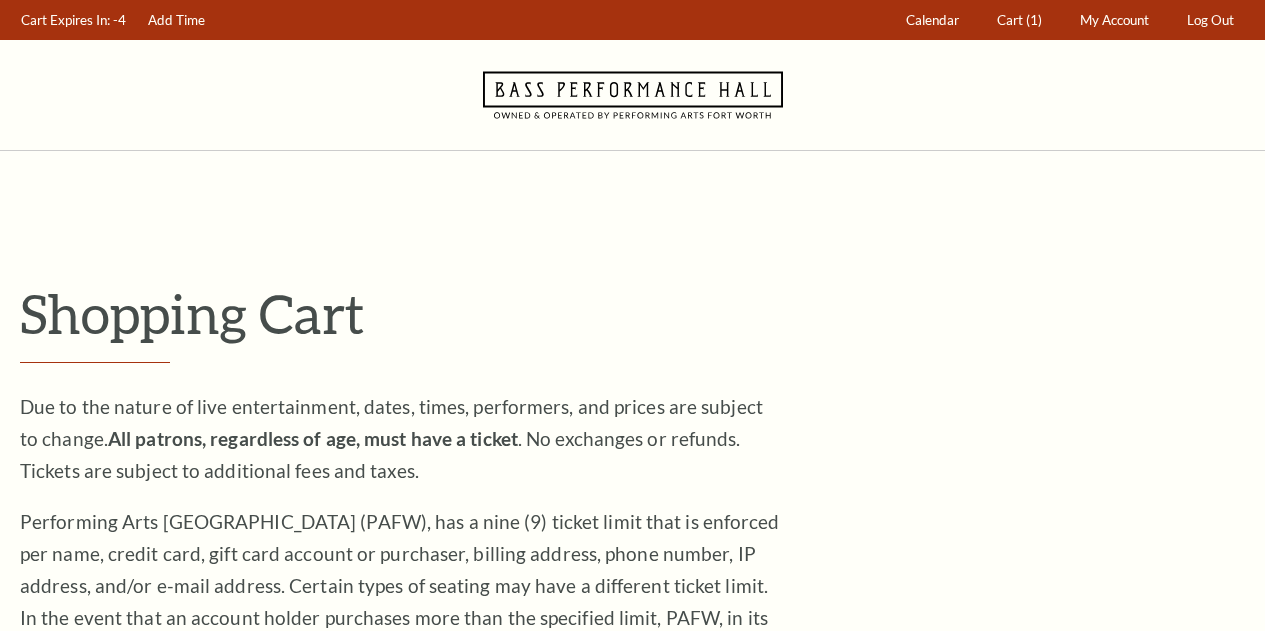 scroll, scrollTop: 0, scrollLeft: 0, axis: both 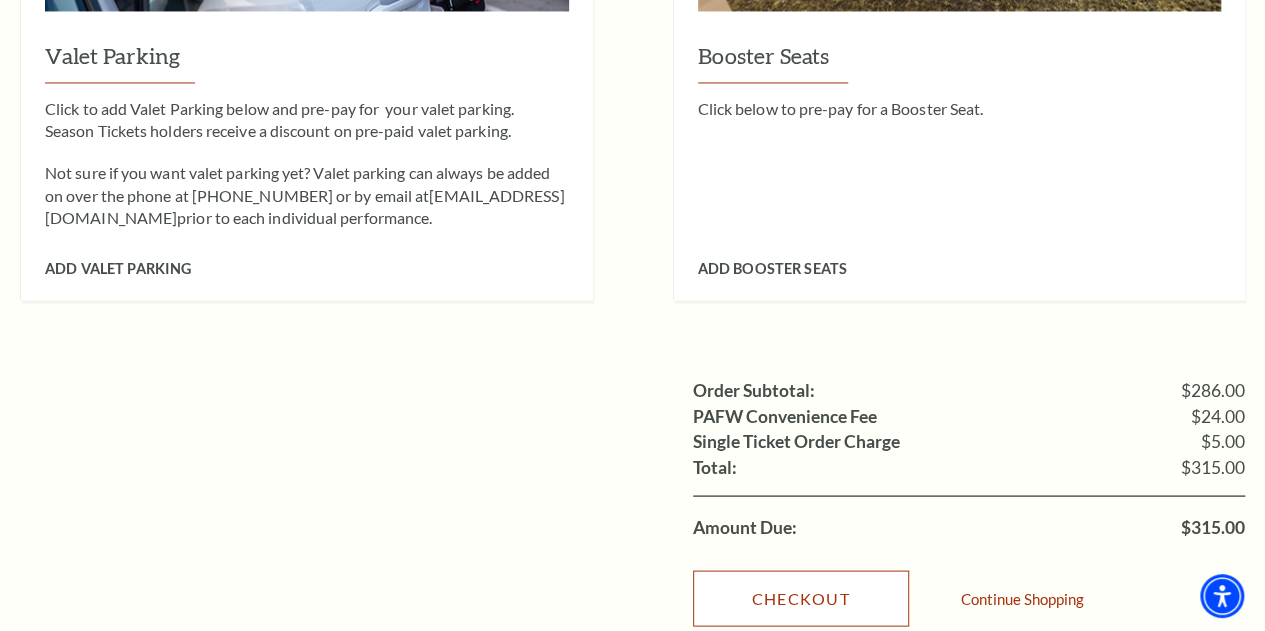 click on "Checkout" at bounding box center [801, 598] 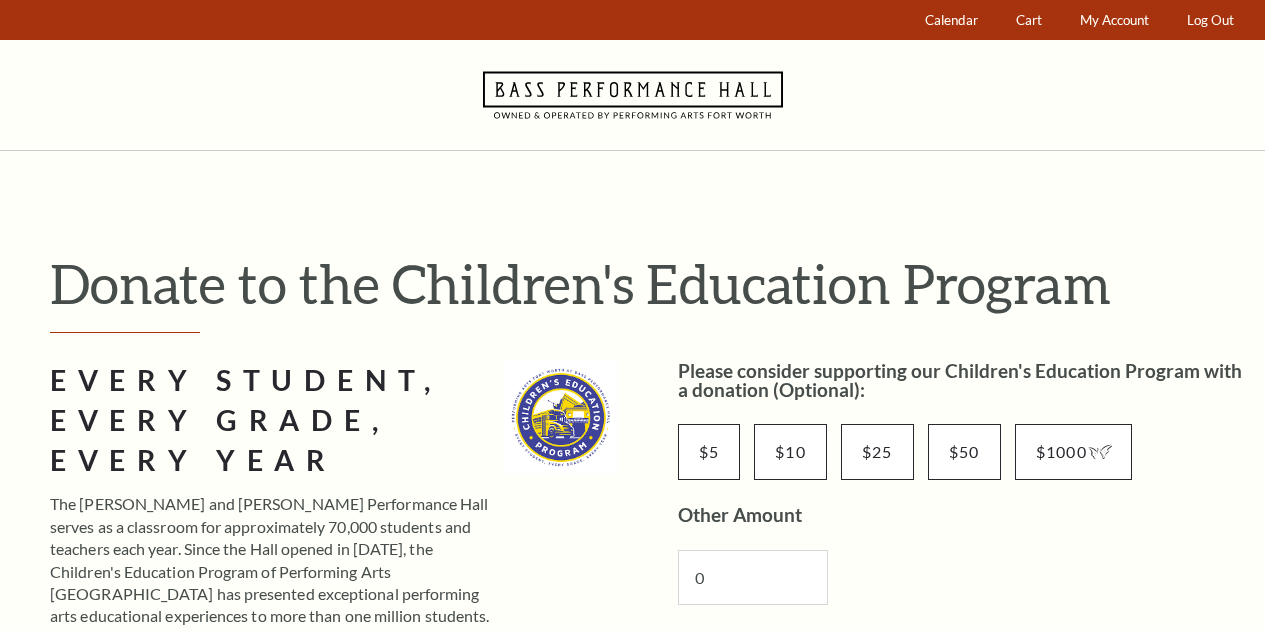 scroll, scrollTop: 0, scrollLeft: 0, axis: both 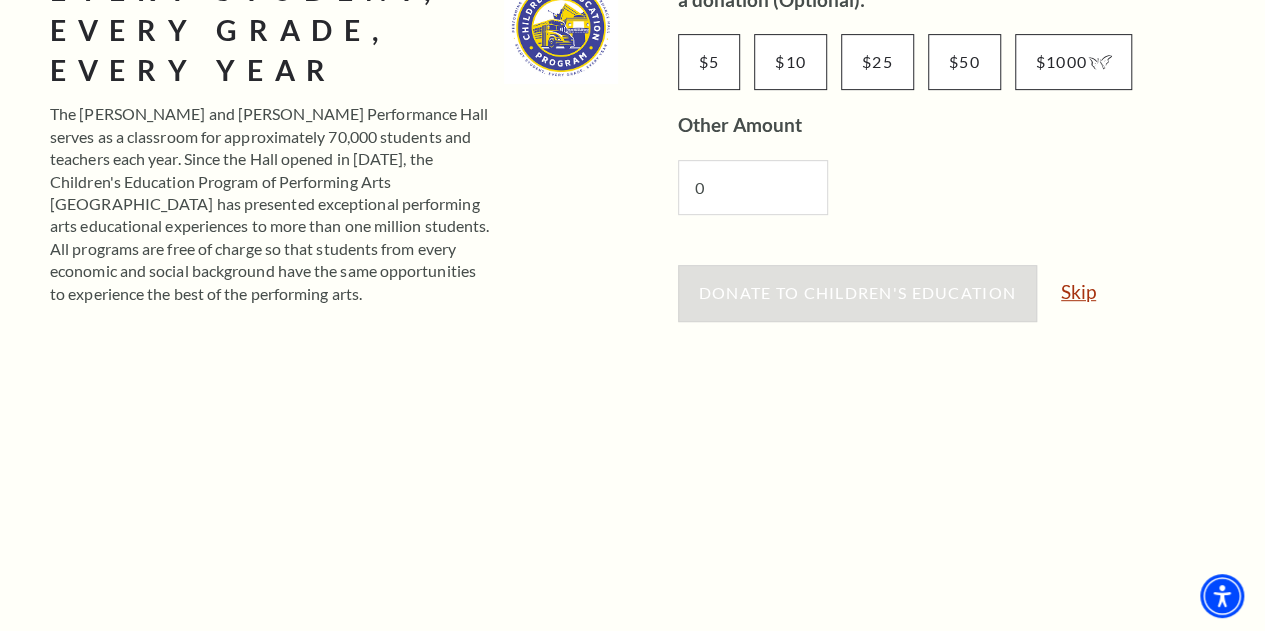 click on "Skip" at bounding box center [1078, 291] 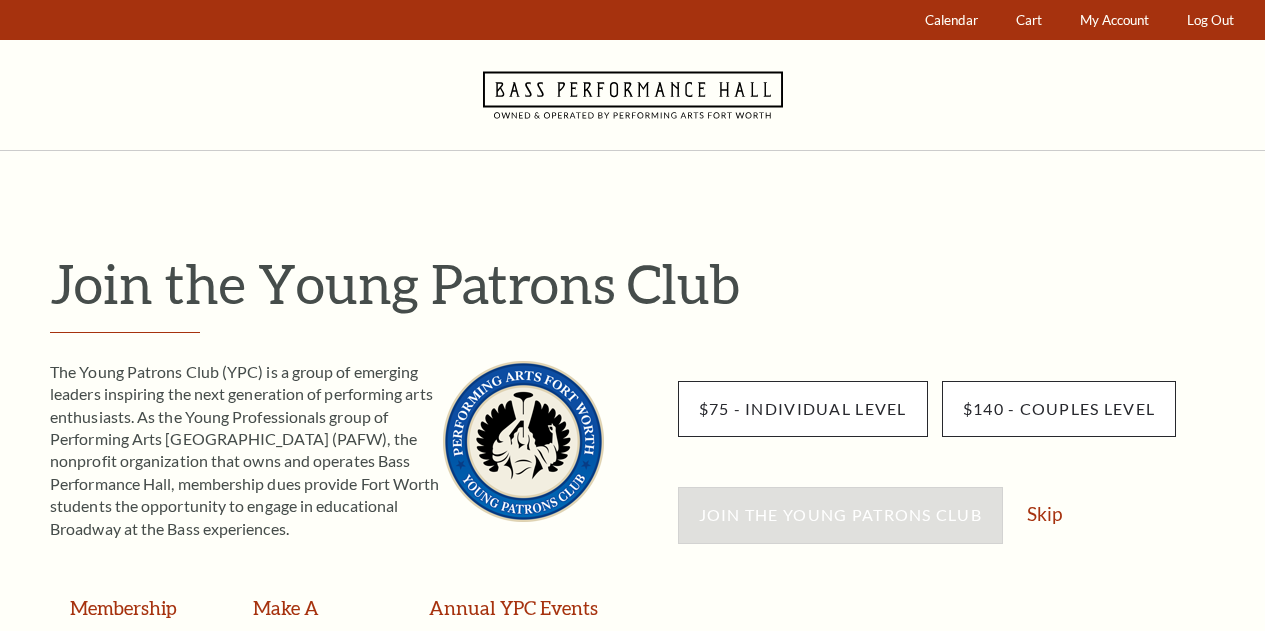 scroll, scrollTop: 0, scrollLeft: 0, axis: both 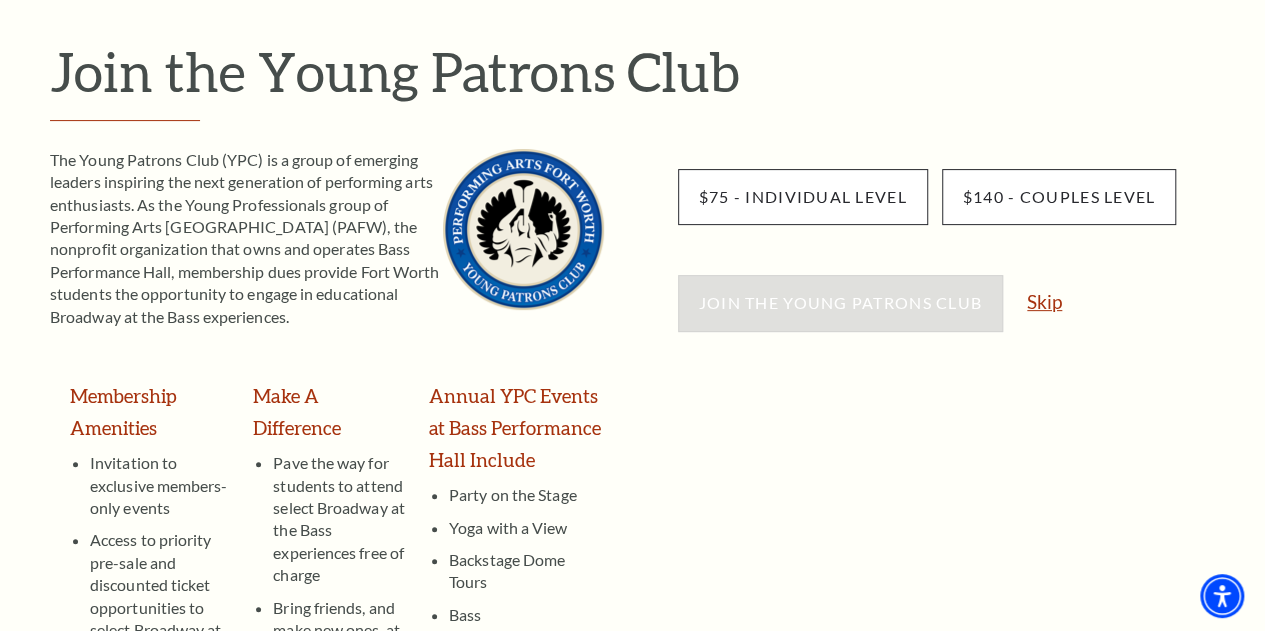 click on "Skip" at bounding box center [1044, 301] 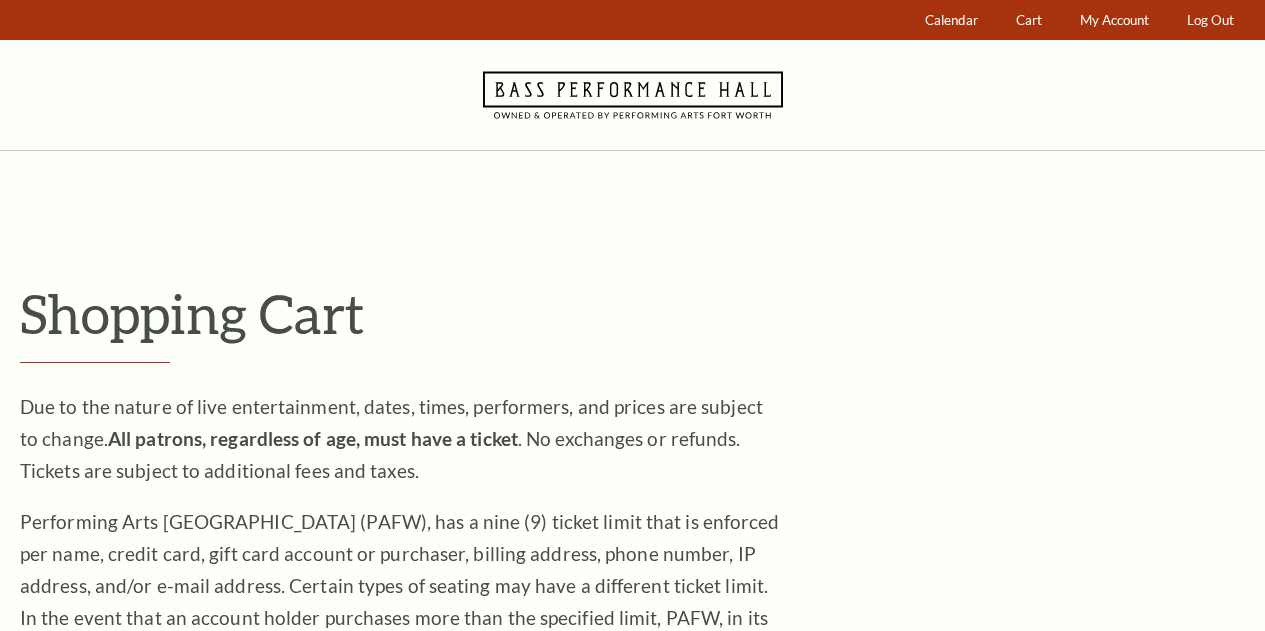 scroll, scrollTop: 0, scrollLeft: 0, axis: both 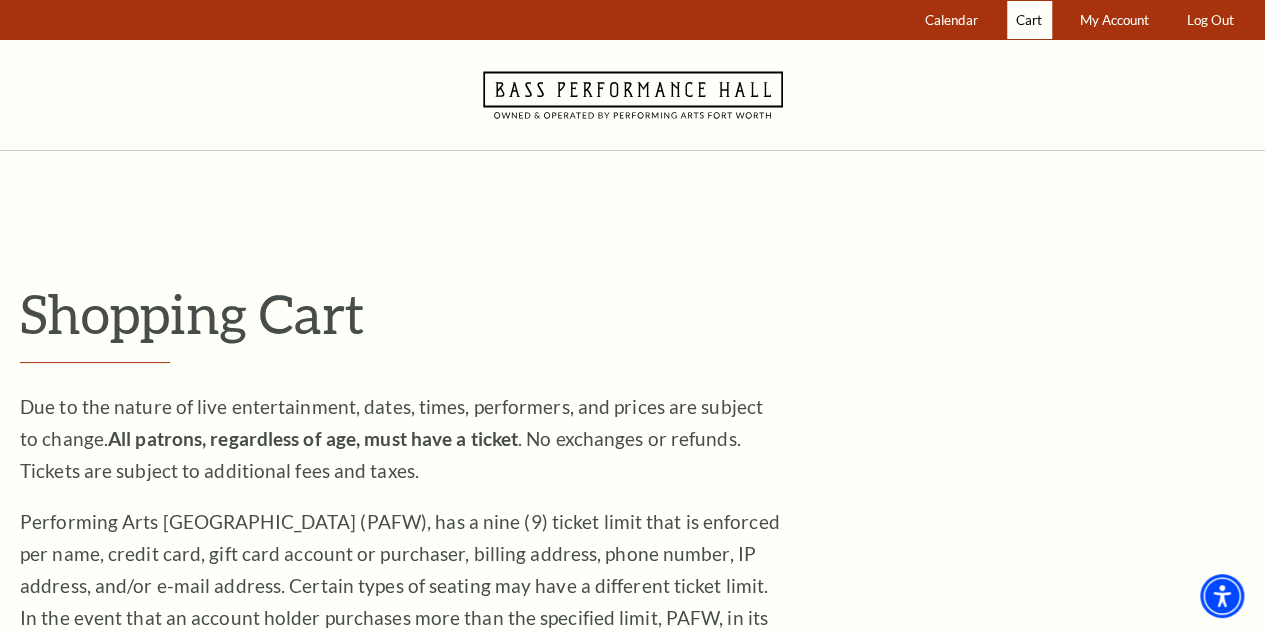 click on "Cart" at bounding box center (1029, 20) 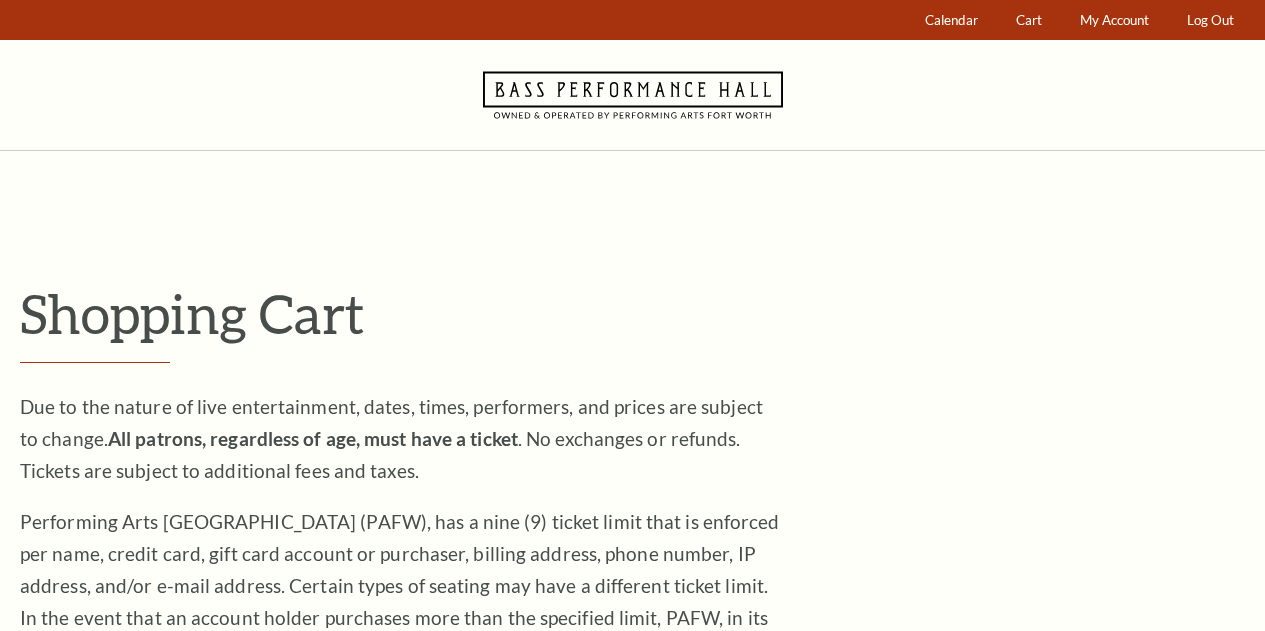 scroll, scrollTop: 0, scrollLeft: 0, axis: both 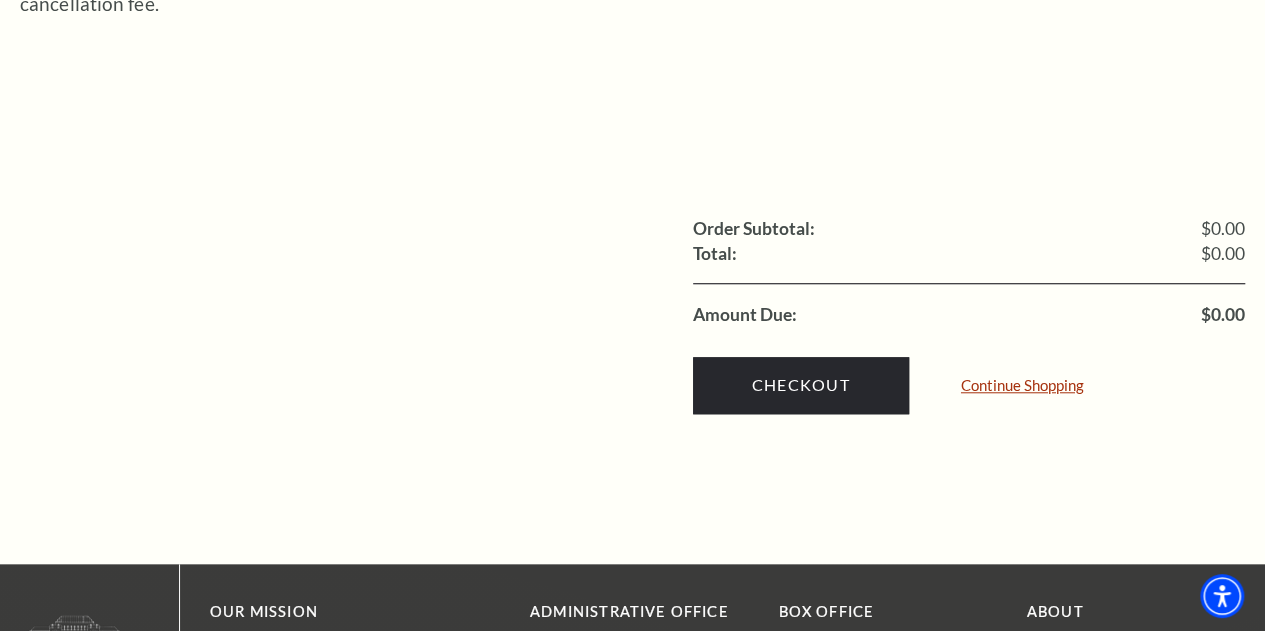 click on "Continue Shopping" at bounding box center (1022, 385) 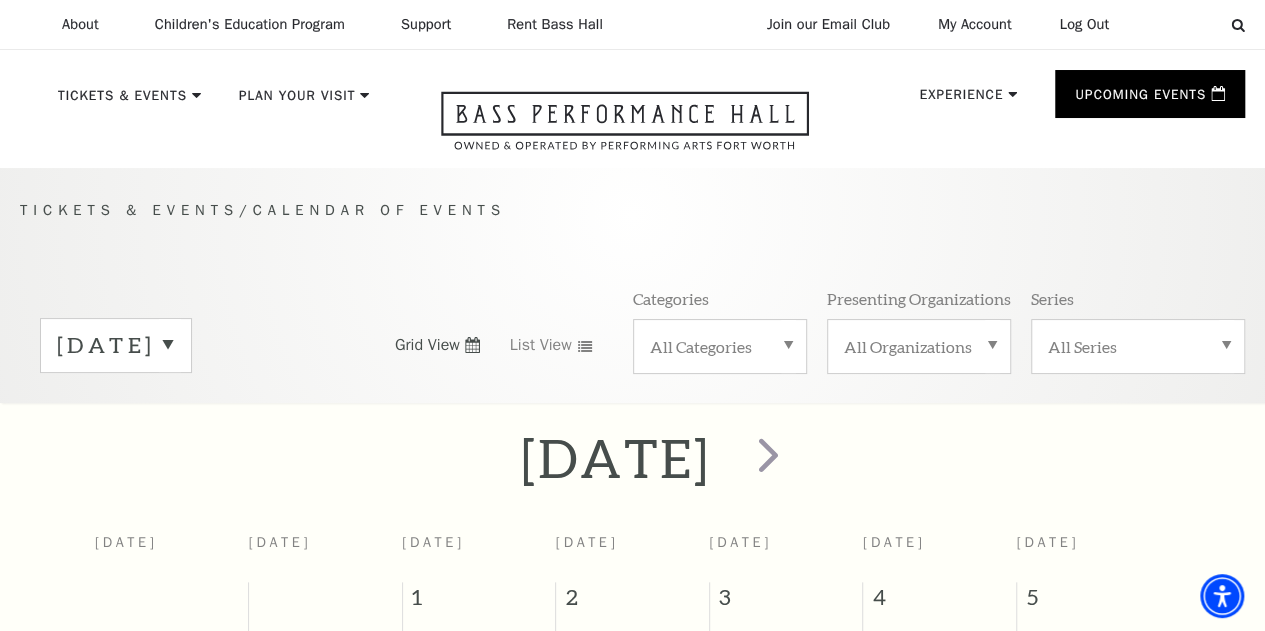 scroll, scrollTop: 67, scrollLeft: 0, axis: vertical 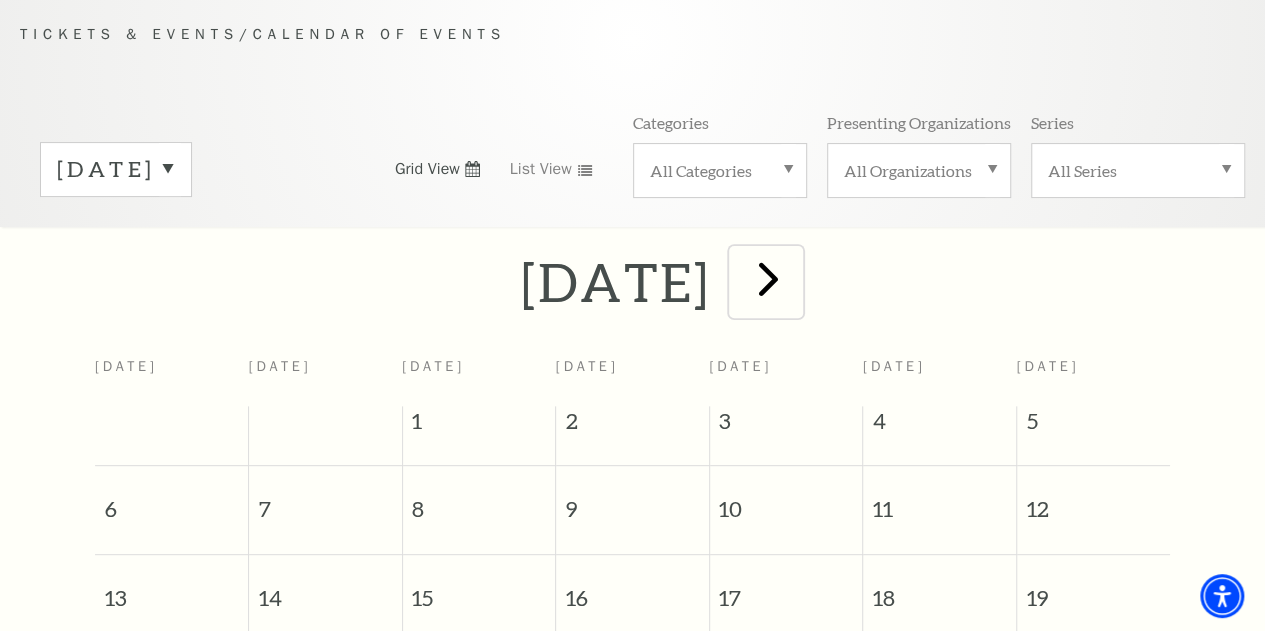click at bounding box center (768, 278) 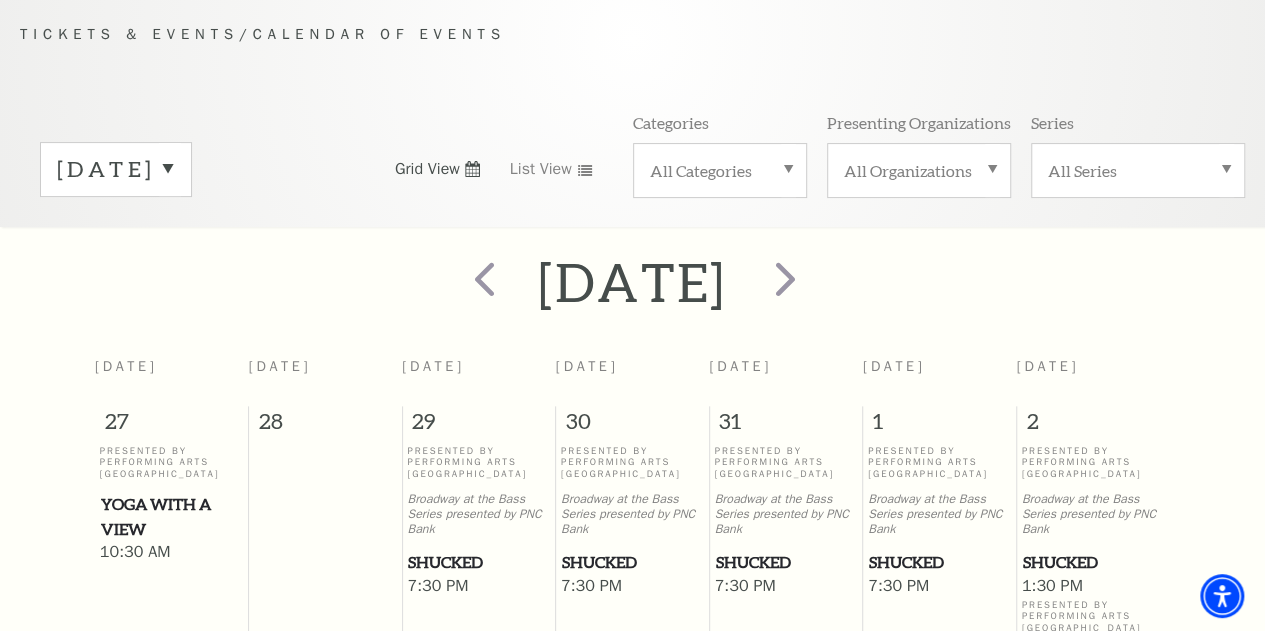 scroll, scrollTop: 728, scrollLeft: 0, axis: vertical 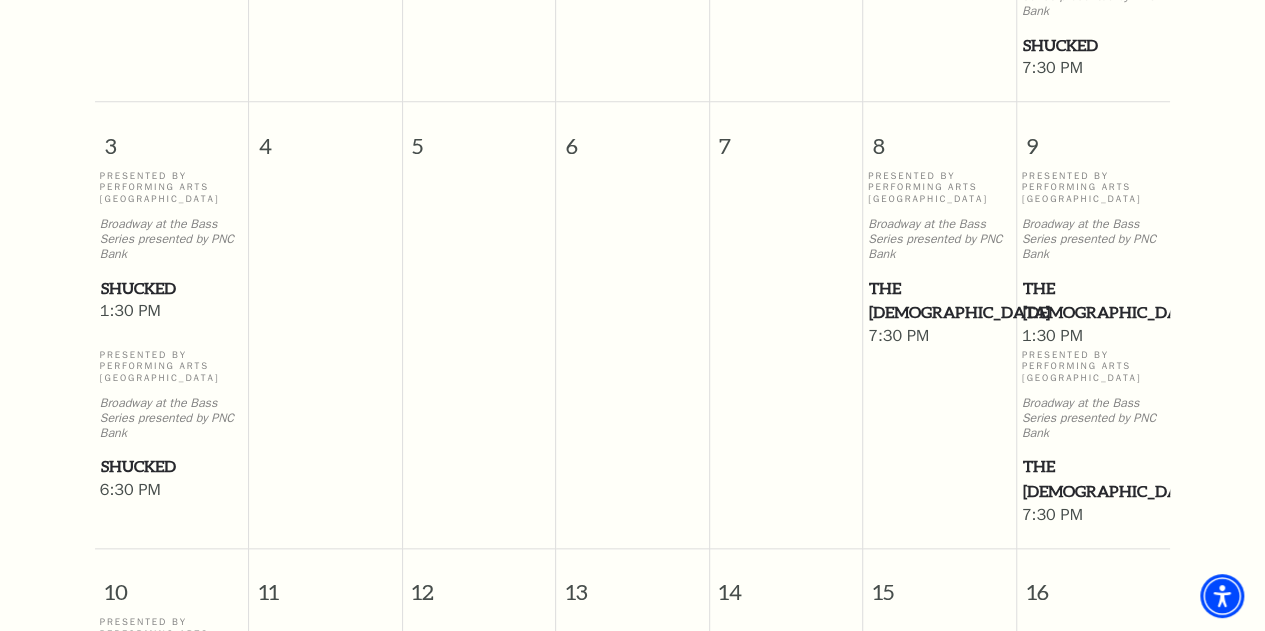 click on "The [DEMOGRAPHIC_DATA]" at bounding box center [1094, 300] 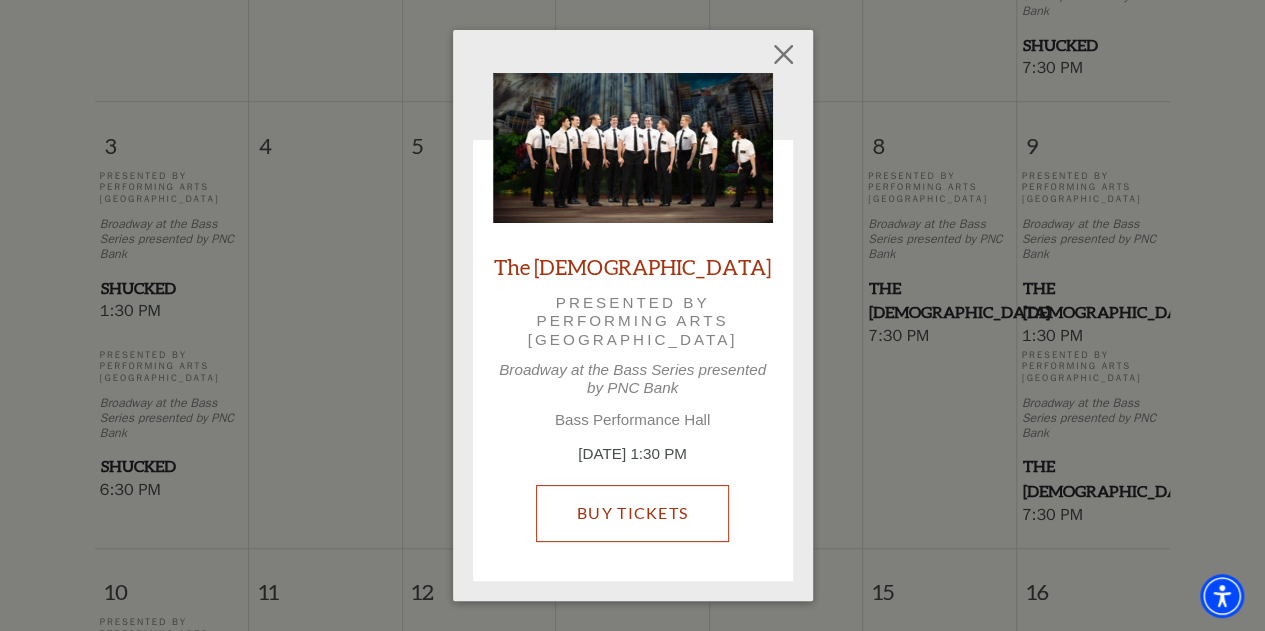 click on "Buy Tickets" at bounding box center [632, 513] 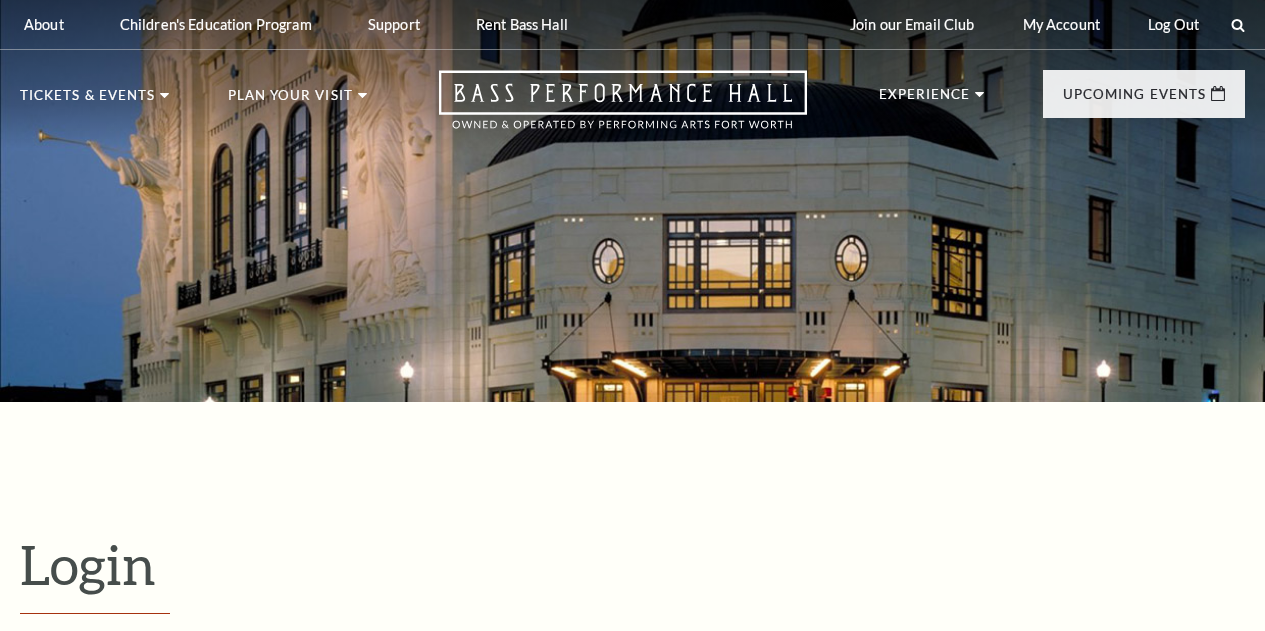 scroll, scrollTop: 522, scrollLeft: 0, axis: vertical 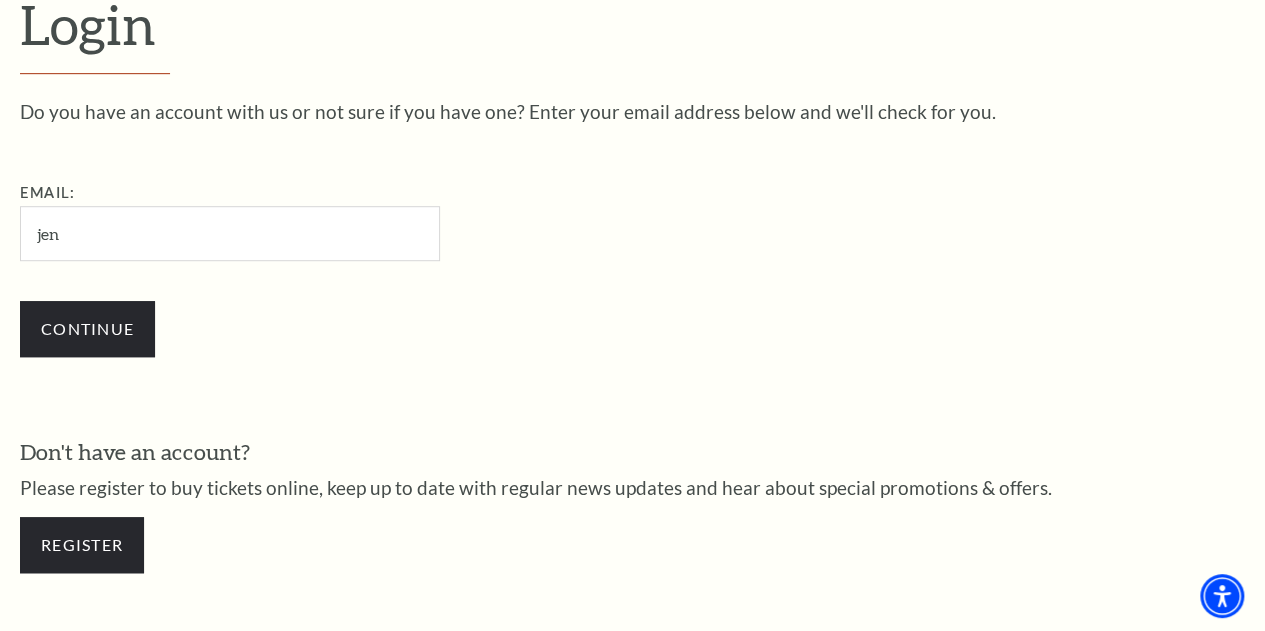 type on "[EMAIL_ADDRESS][DOMAIN_NAME]" 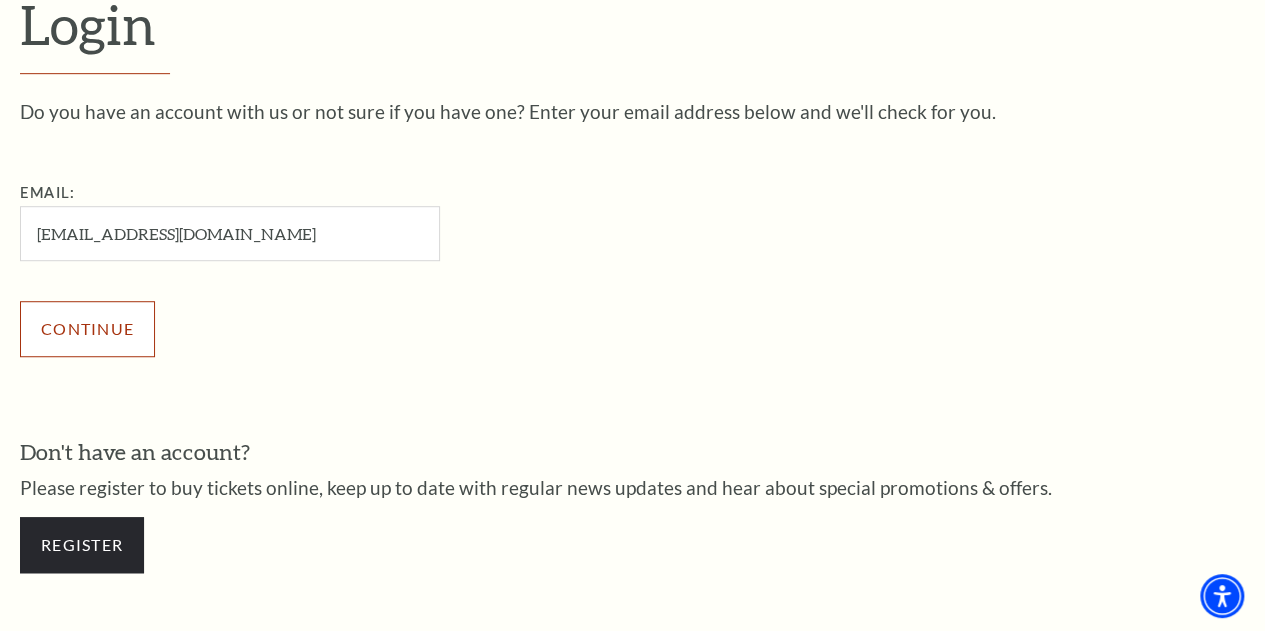 click on "Continue" at bounding box center (87, 329) 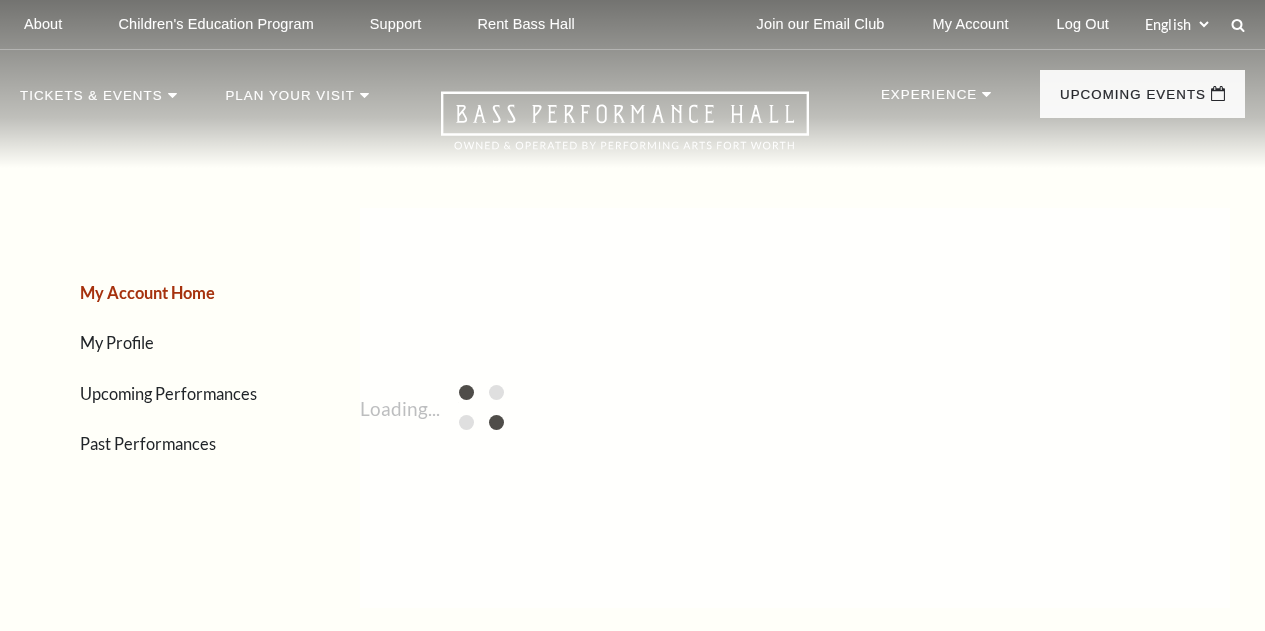 scroll, scrollTop: 0, scrollLeft: 0, axis: both 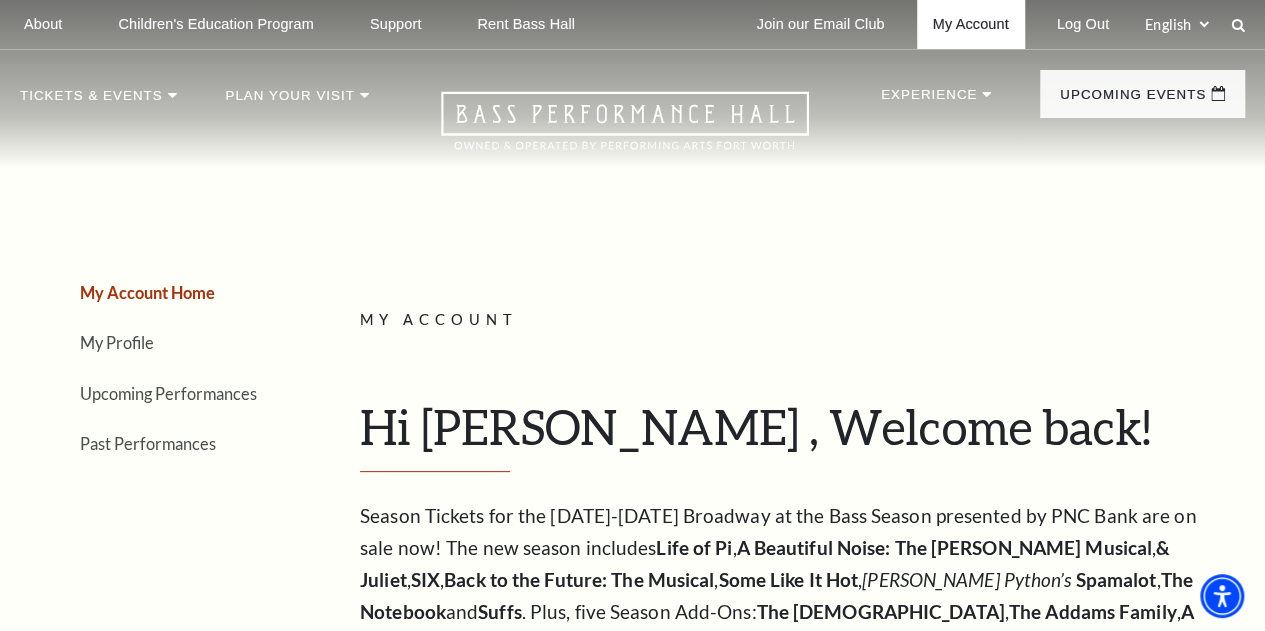 click on "My Account" at bounding box center (971, 24) 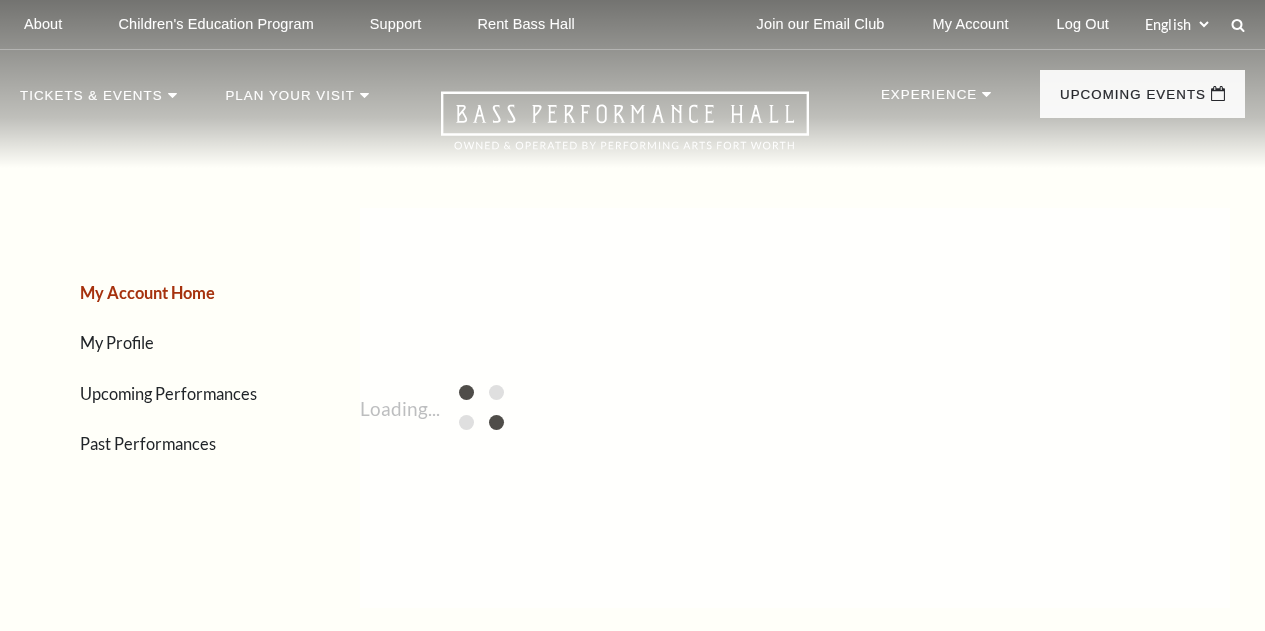 scroll, scrollTop: 0, scrollLeft: 0, axis: both 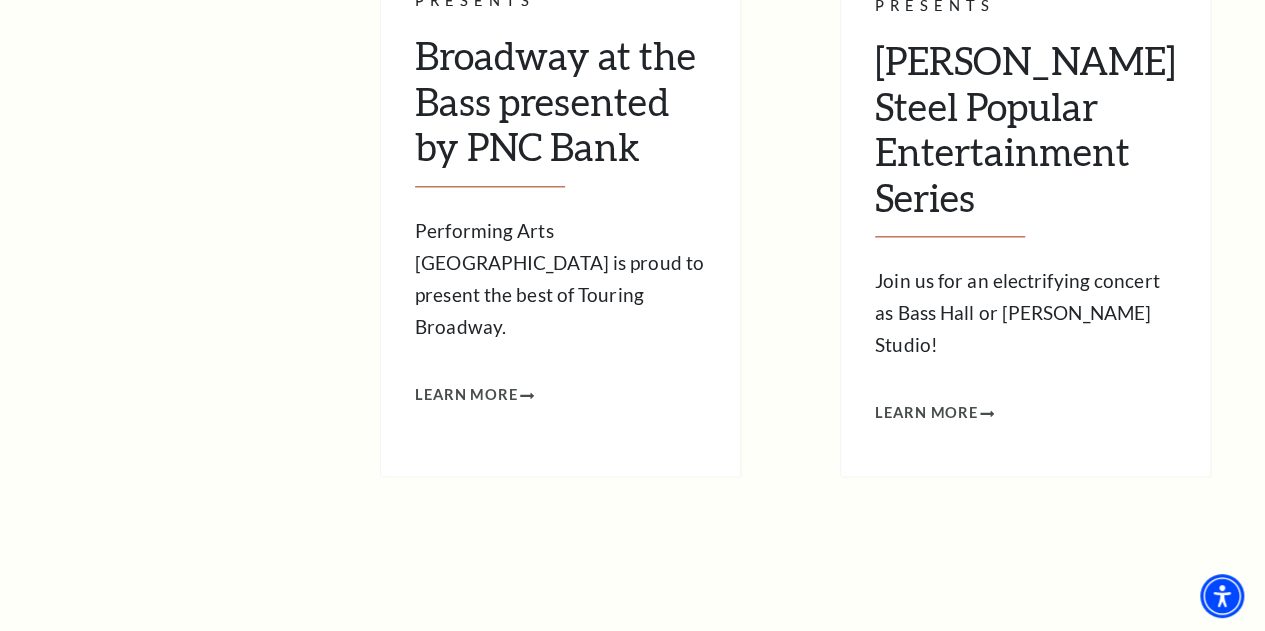 click on "My Account Home
My Profile
Upcoming Performances
Past Performances
Loading...
My Account
Hi [PERSON_NAME] , Welcome back!
My Account Home My Profile" at bounding box center (632, -160) 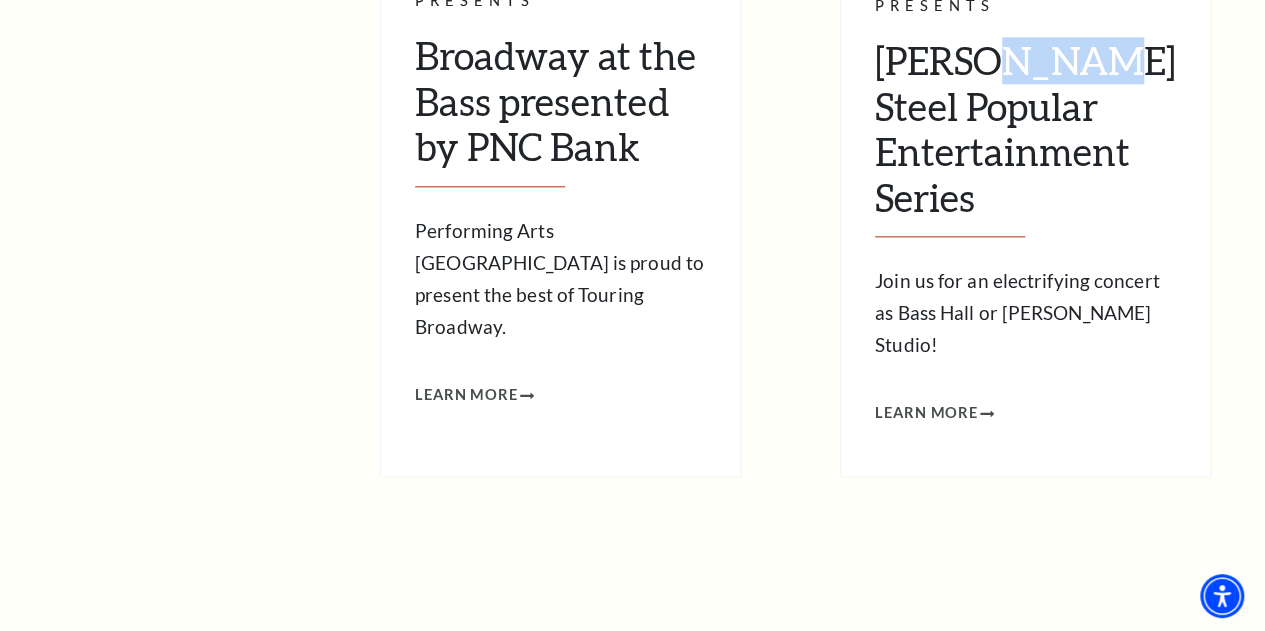 click on "My Account Home
My Profile
Upcoming Performances
Past Performances
Loading...
My Account
Hi Jennifer , Welcome back!
My Account Home My Profile" at bounding box center (632, -160) 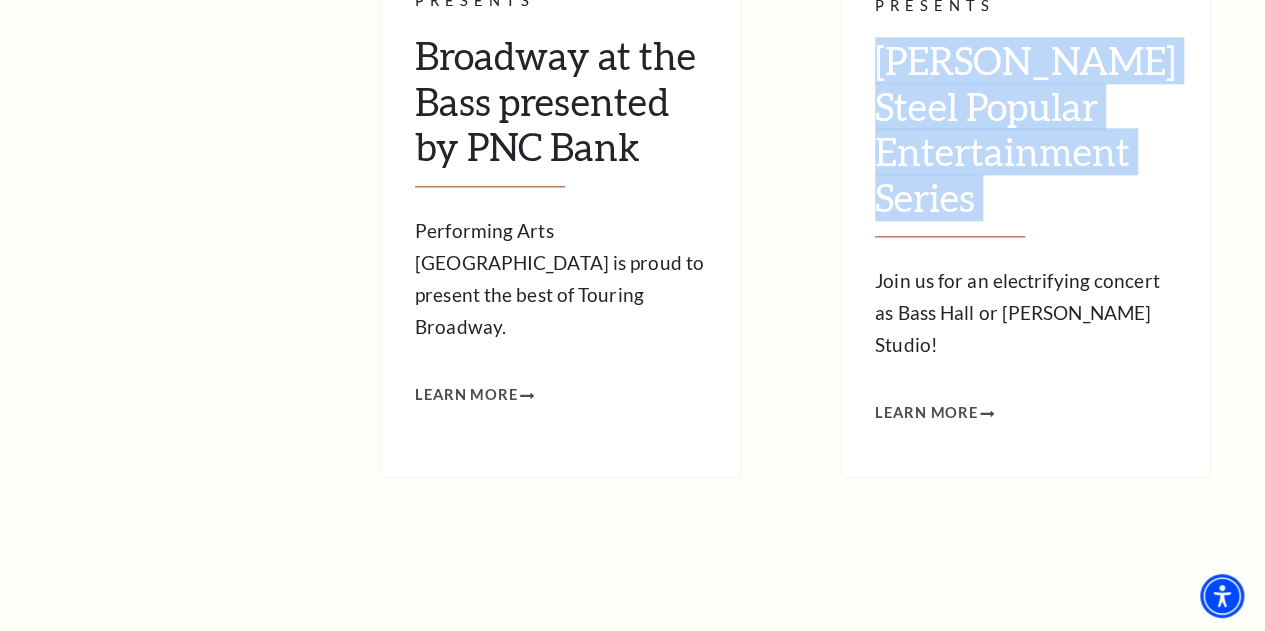 click on "My Account Home
My Profile
Upcoming Performances
Past Performances
Loading...
My Account
Hi Jennifer , Welcome back!
My Account Home My Profile" at bounding box center (632, -160) 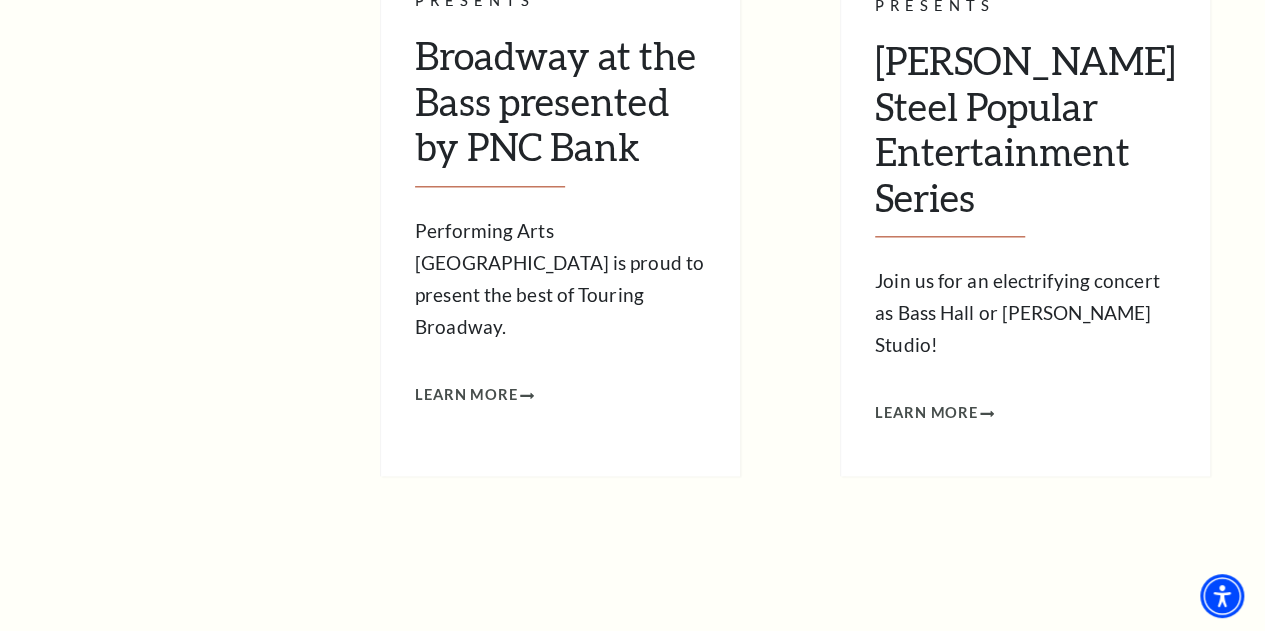 scroll, scrollTop: 552, scrollLeft: 0, axis: vertical 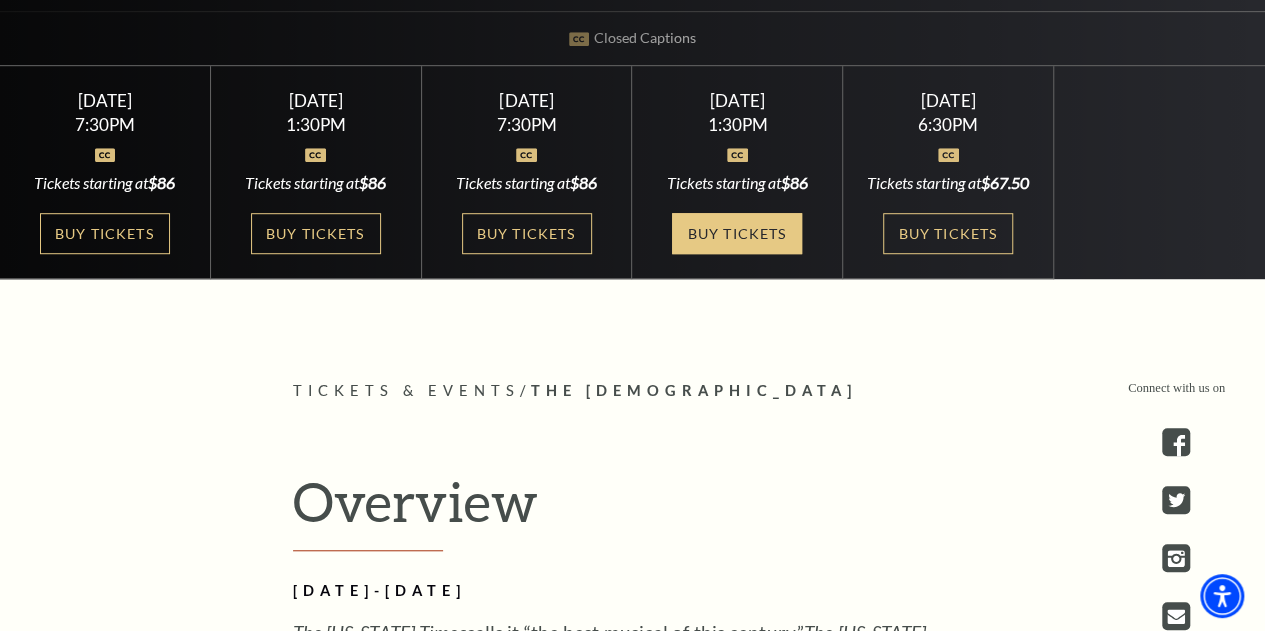 click on "Buy Tickets" at bounding box center (737, 233) 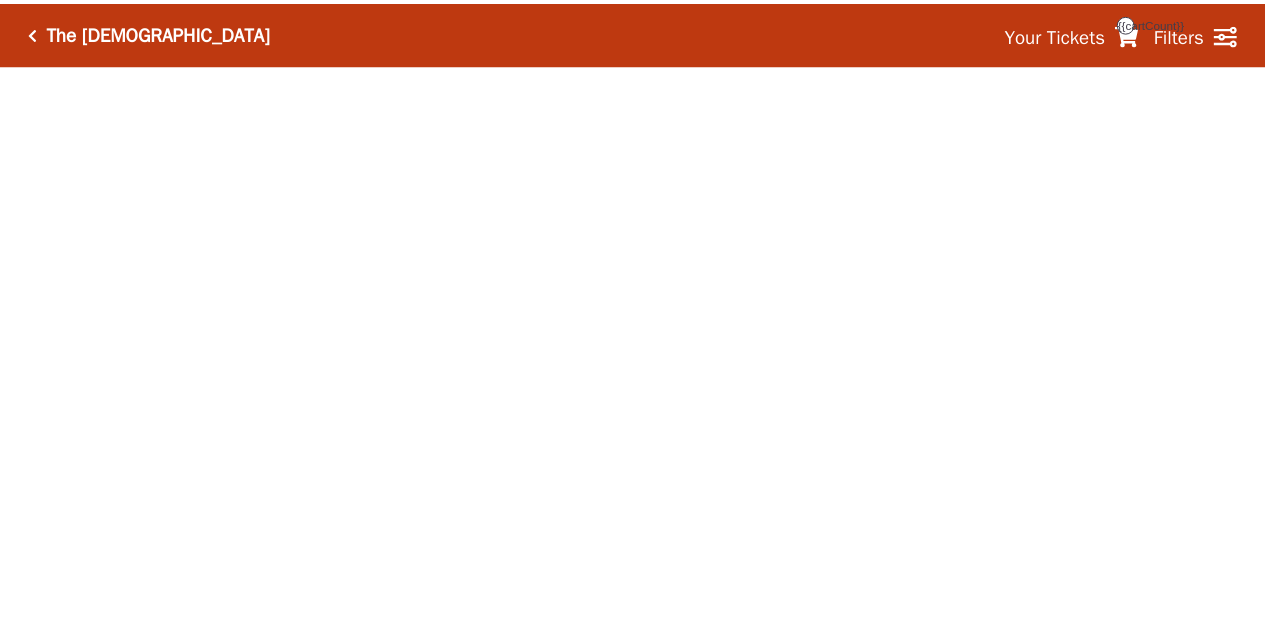 scroll, scrollTop: 0, scrollLeft: 0, axis: both 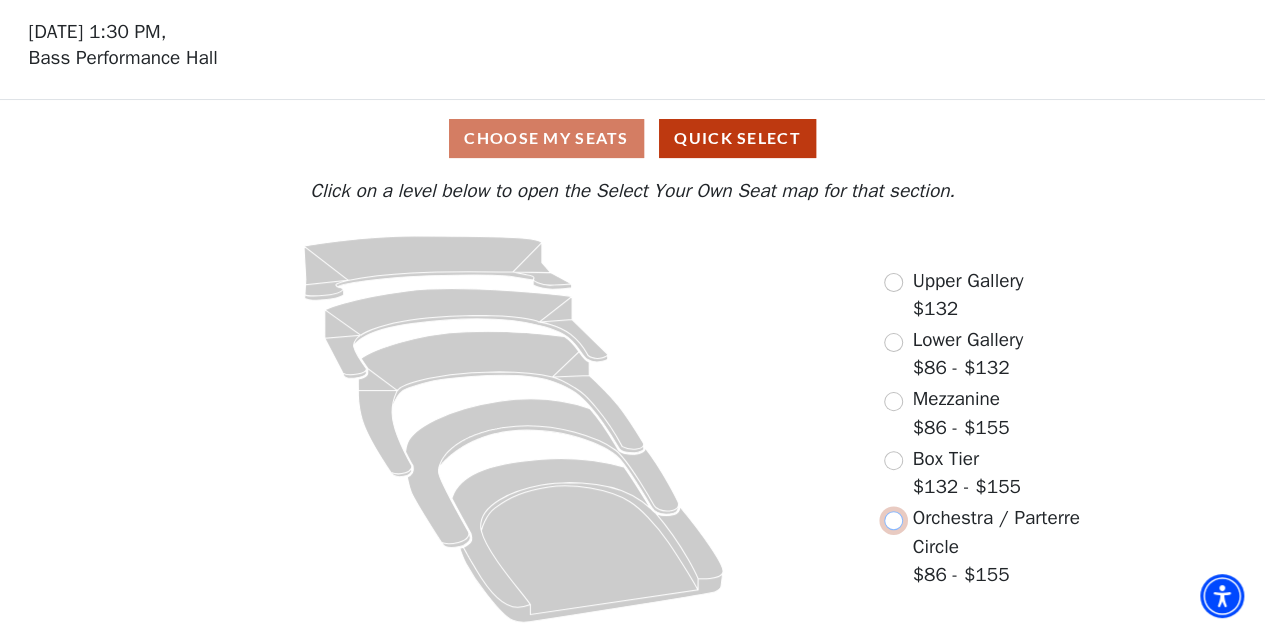 click at bounding box center [893, 520] 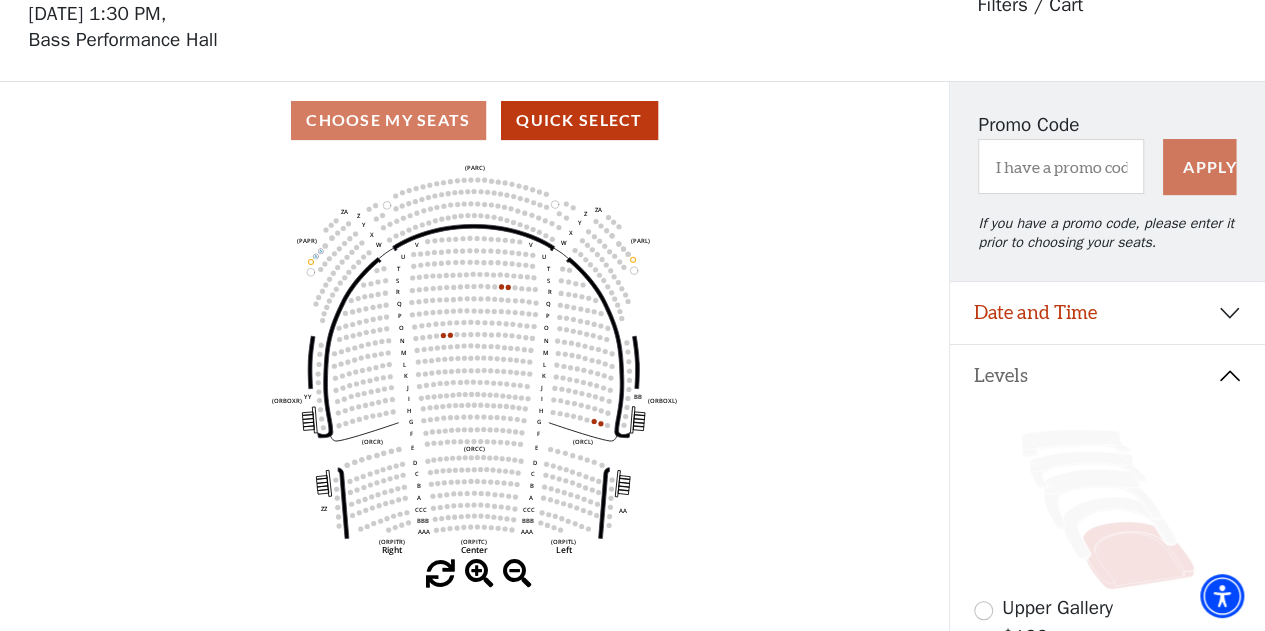 scroll, scrollTop: 92, scrollLeft: 0, axis: vertical 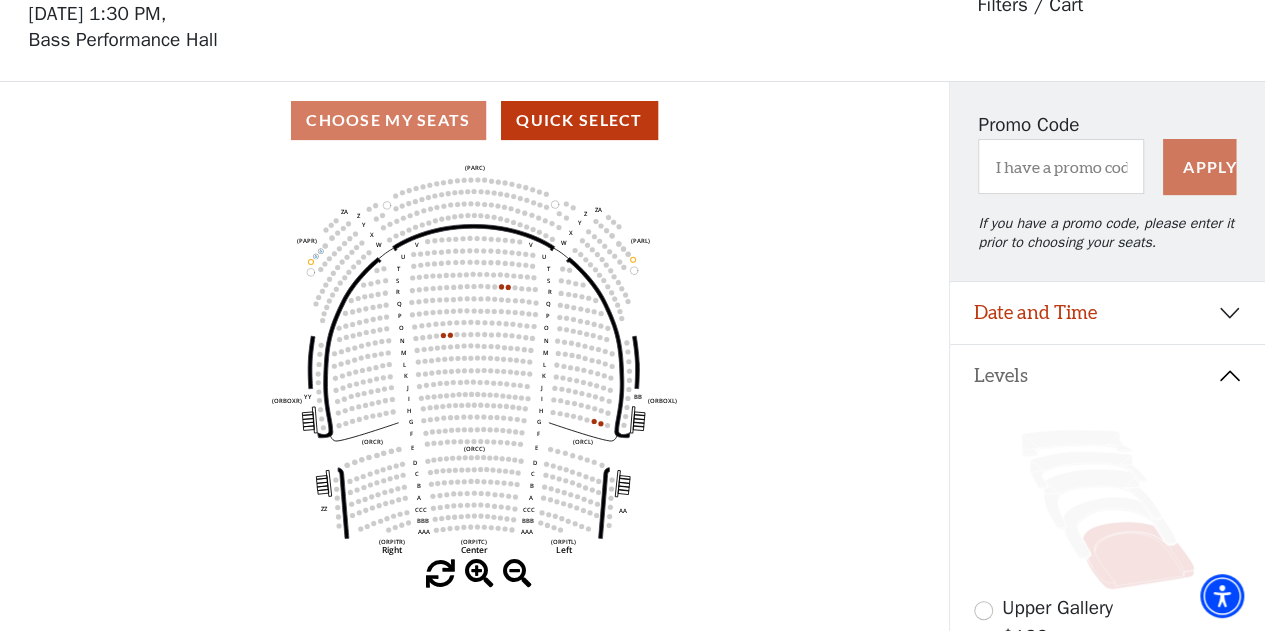 click on "Left   (ORPITL)   Right   (ORPITR)   Center   (ORPITC)   ZZ   AA   YY   BB   ZA   ZA   (ORCL)   (ORCR)   (ORCC)   (ORBOXL)   (ORBOXR)   (PARL)   (PAPR)   (PARC)   Z   Y   X   W   Z   Y   X   W   V   U   T   S   R   Q   P   O   N   M   L   K   J   I   H   G   F   E   D   C   B   A   CCC   BBB   AAA   V   U   T   S   R   Q   P   O   N   M   L   K   J   I   H   G   F   E   D   C   B   A   CCC   BBB   AAA" 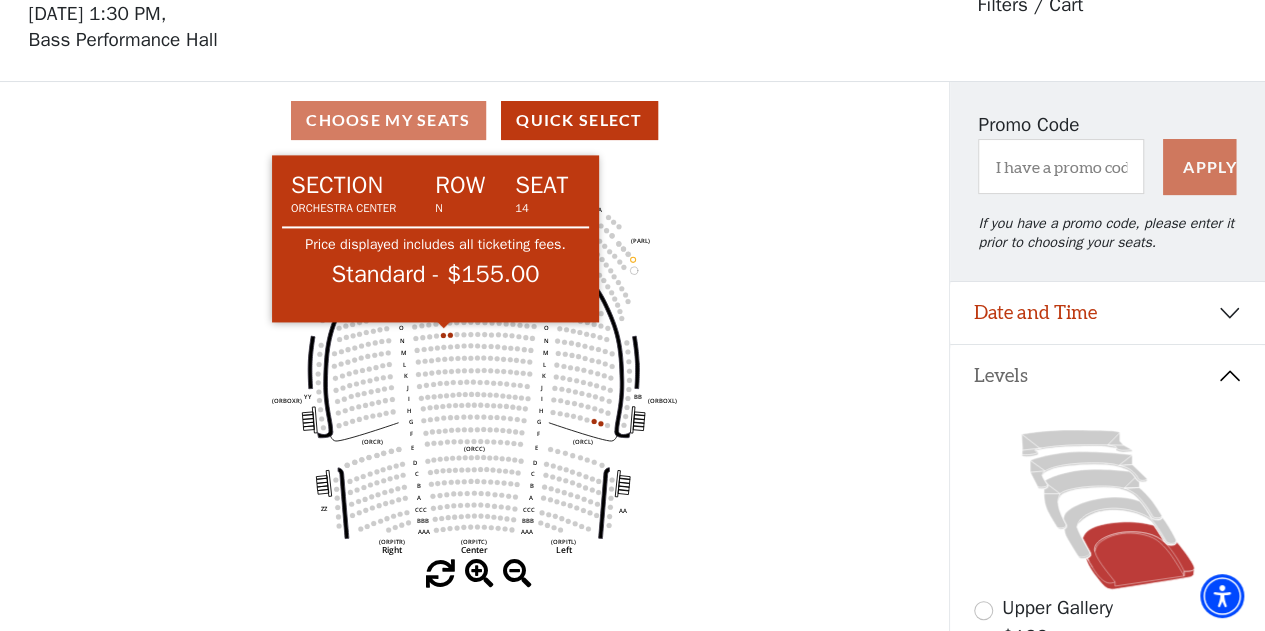click 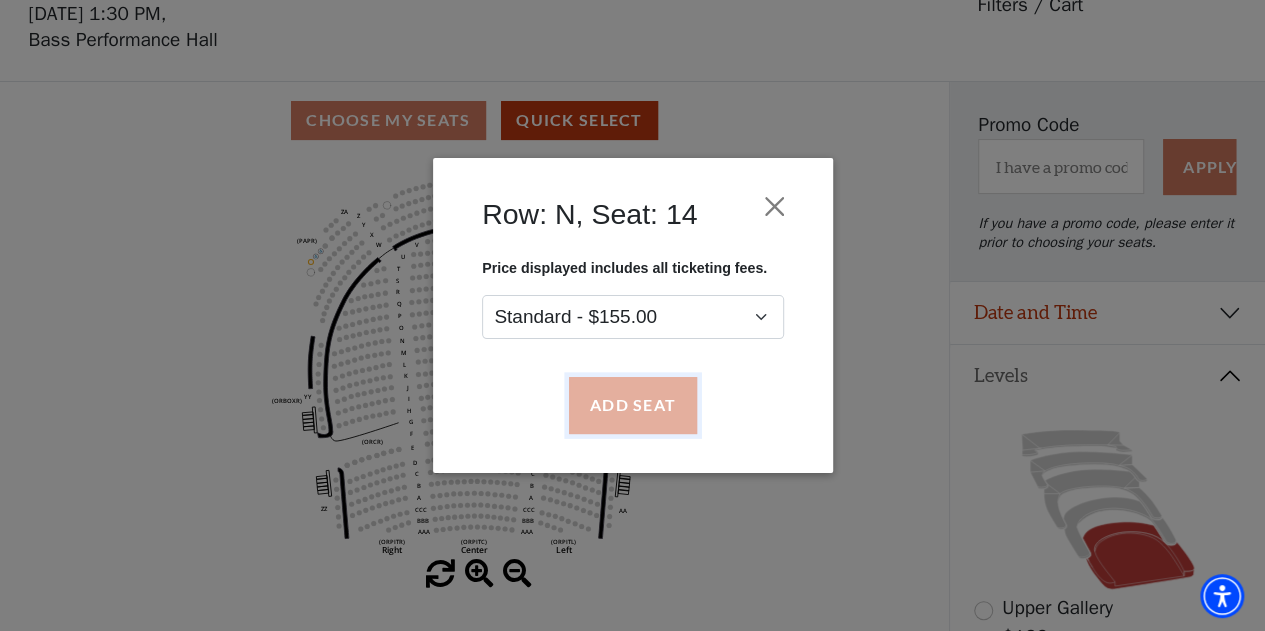 click on "Add Seat" at bounding box center (632, 406) 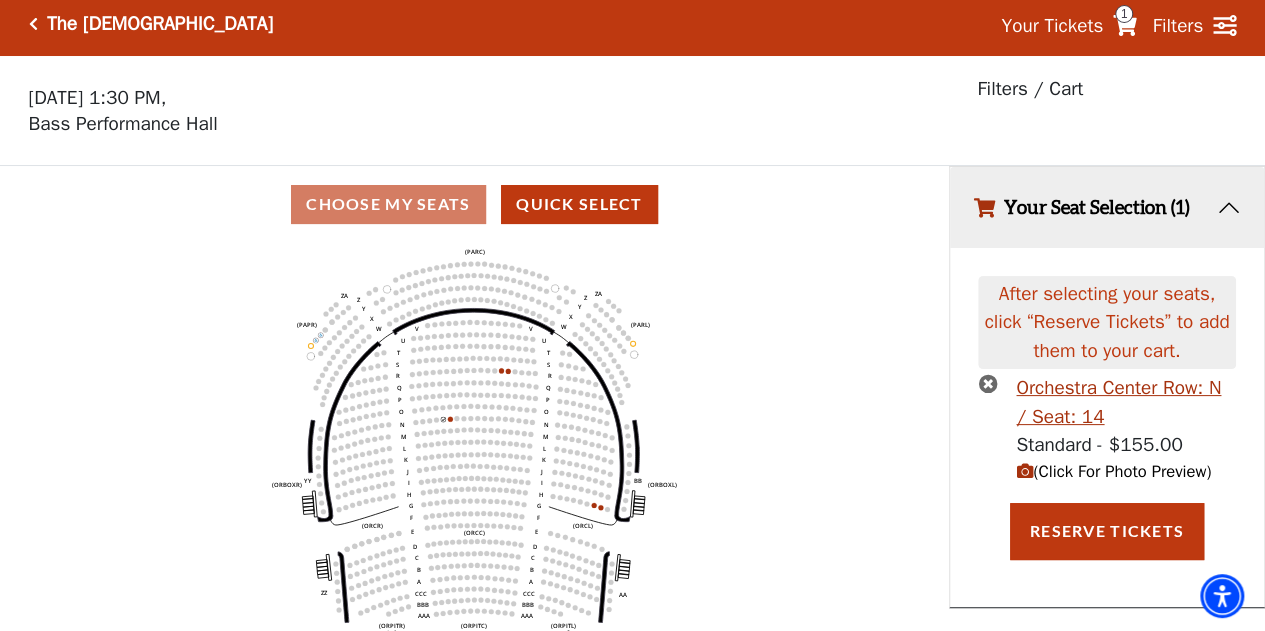 scroll, scrollTop: 0, scrollLeft: 0, axis: both 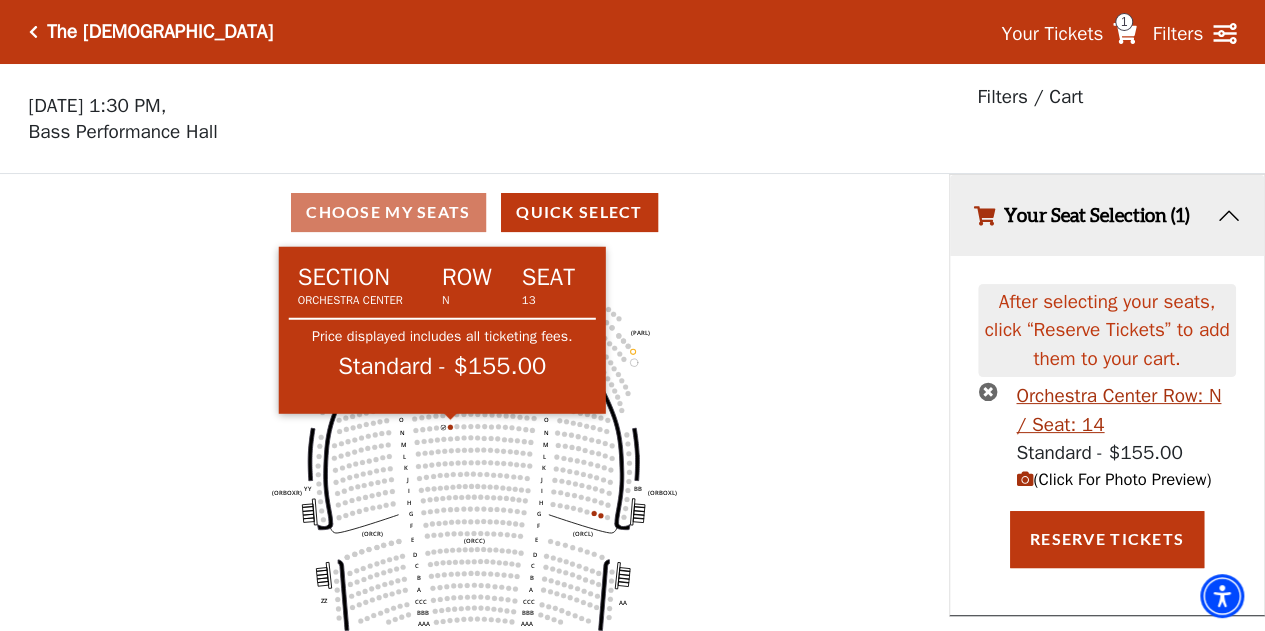 click 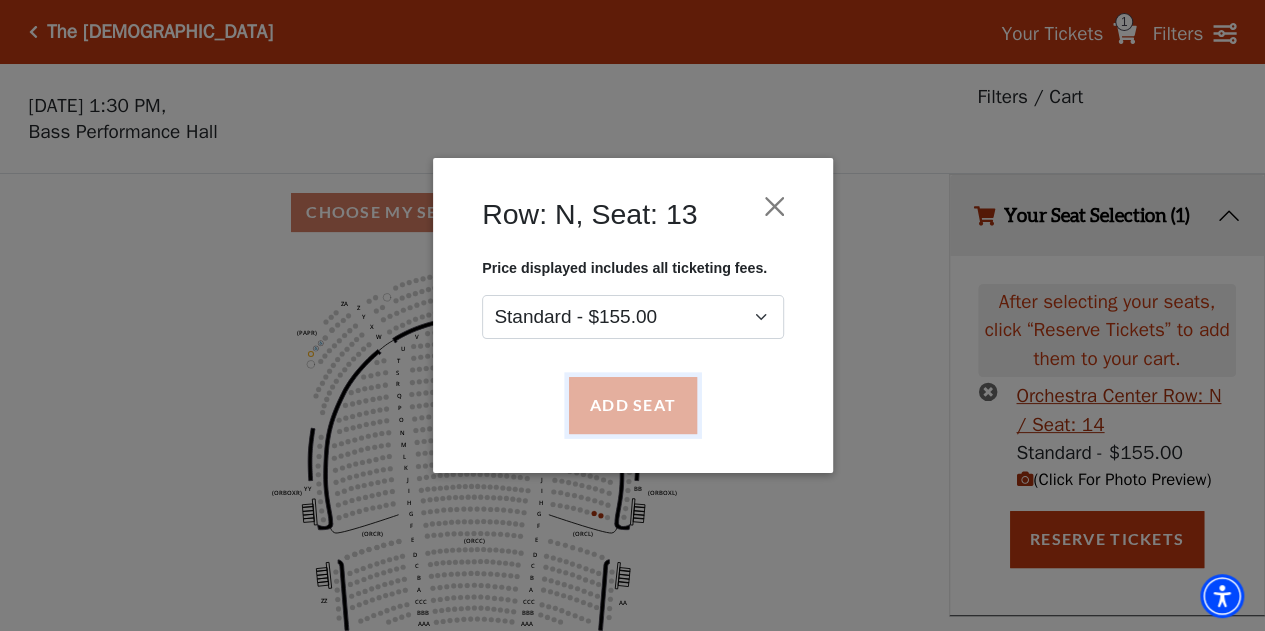 click on "Add Seat" at bounding box center [632, 406] 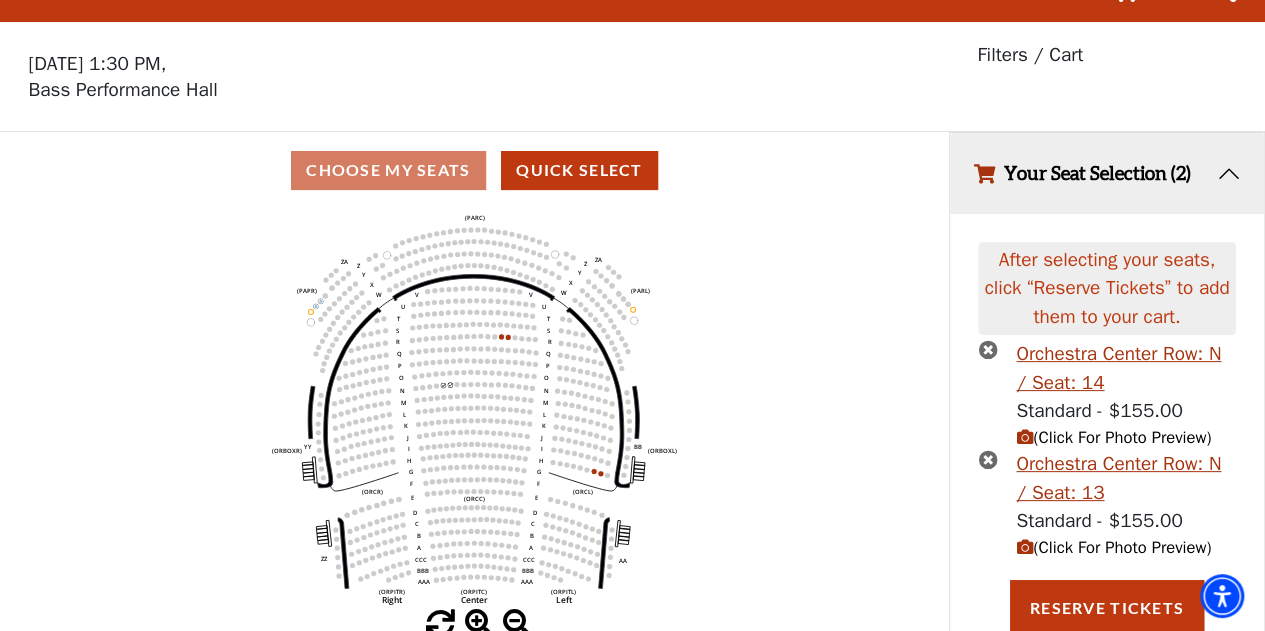 scroll, scrollTop: 43, scrollLeft: 0, axis: vertical 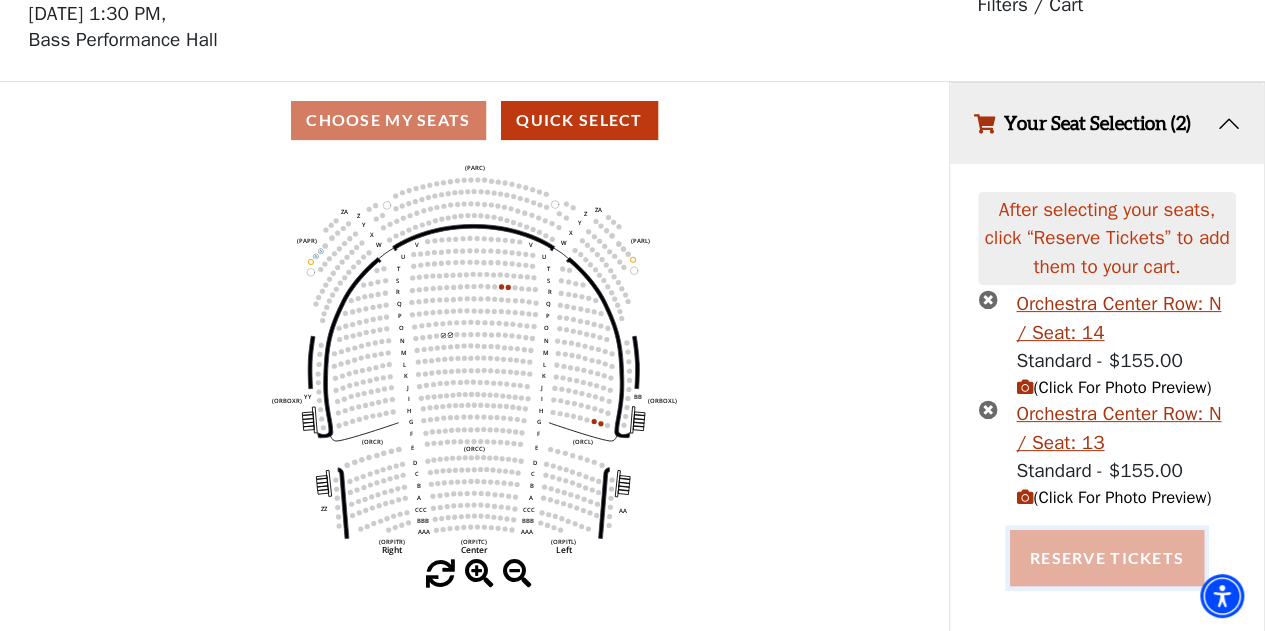 click on "Reserve Tickets" at bounding box center [1107, 558] 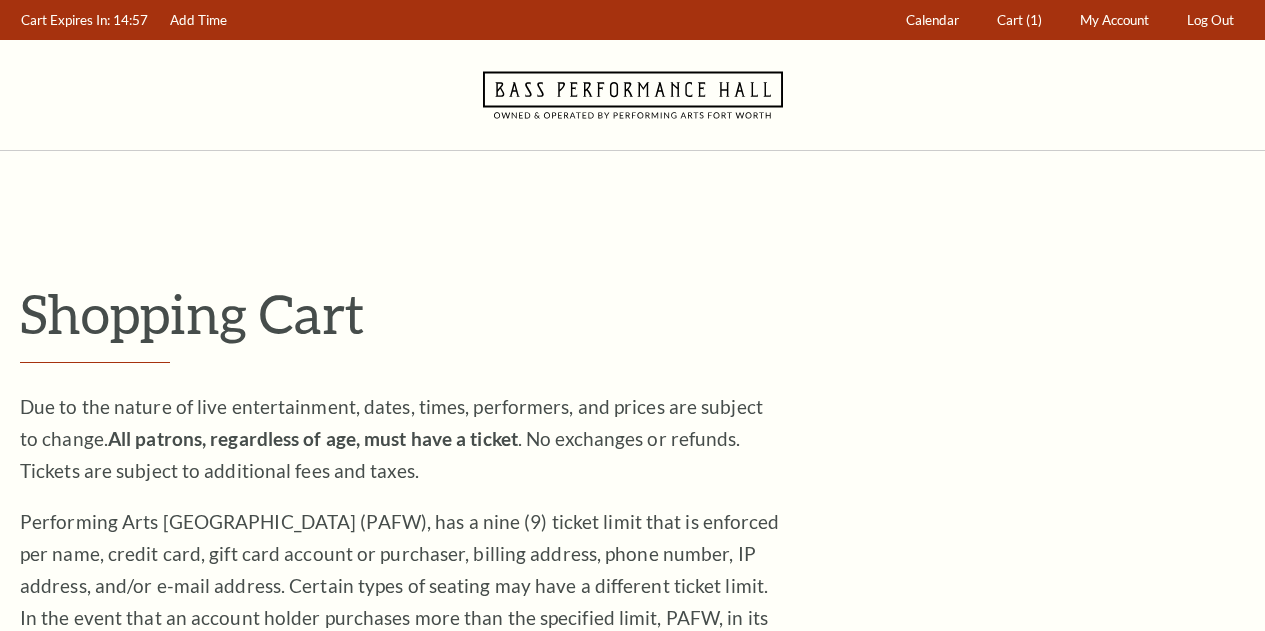scroll, scrollTop: 0, scrollLeft: 0, axis: both 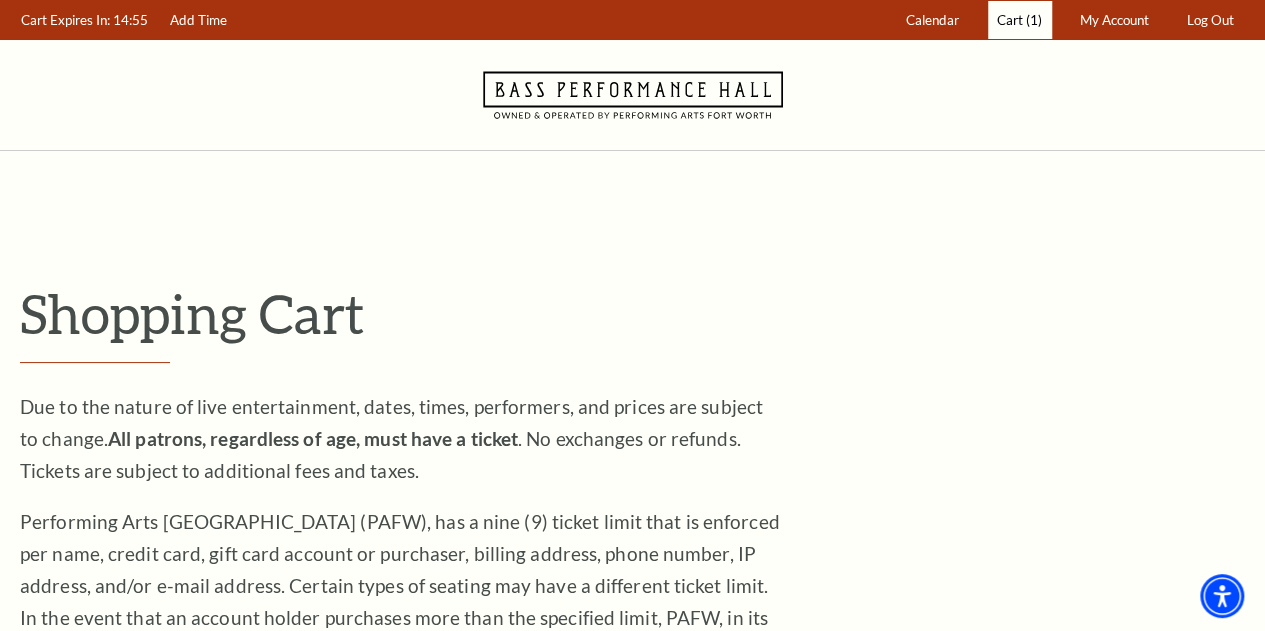 click on "(1)" at bounding box center (1034, 20) 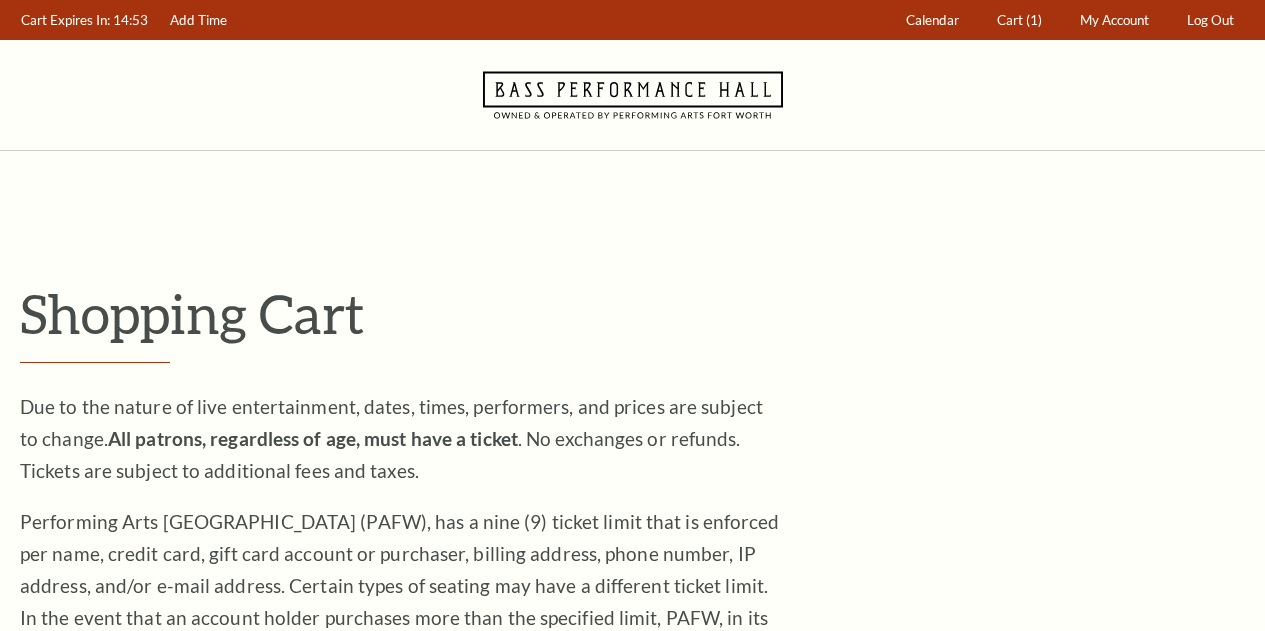 scroll, scrollTop: 0, scrollLeft: 0, axis: both 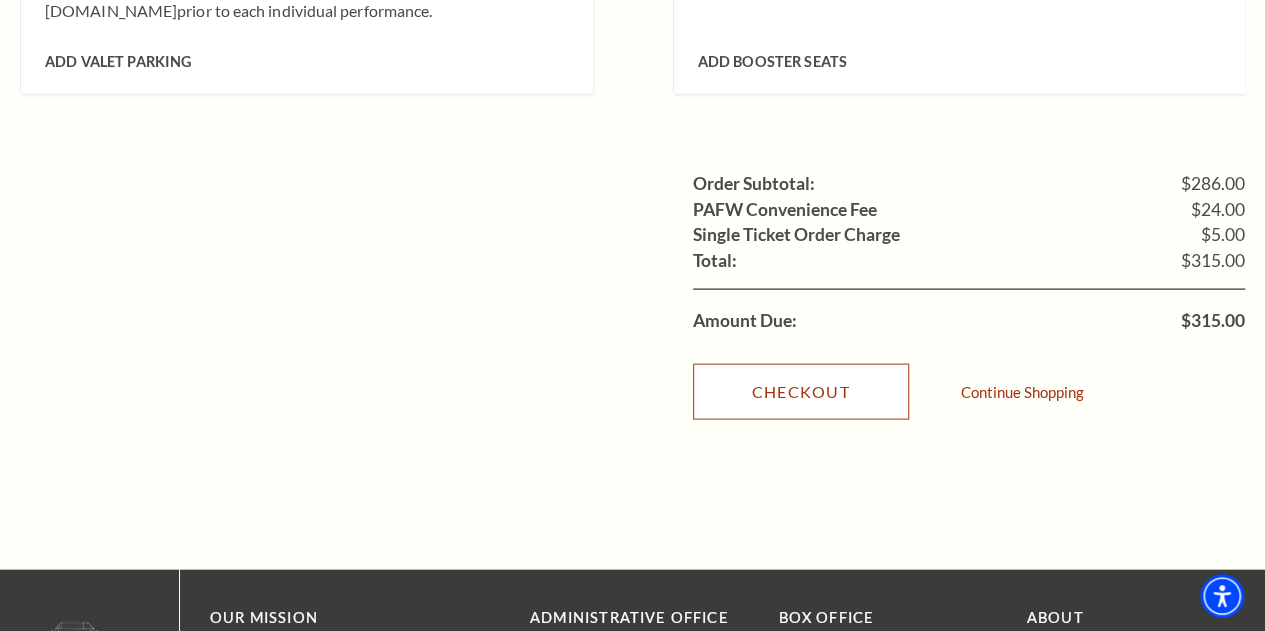 click on "Checkout" at bounding box center (801, 392) 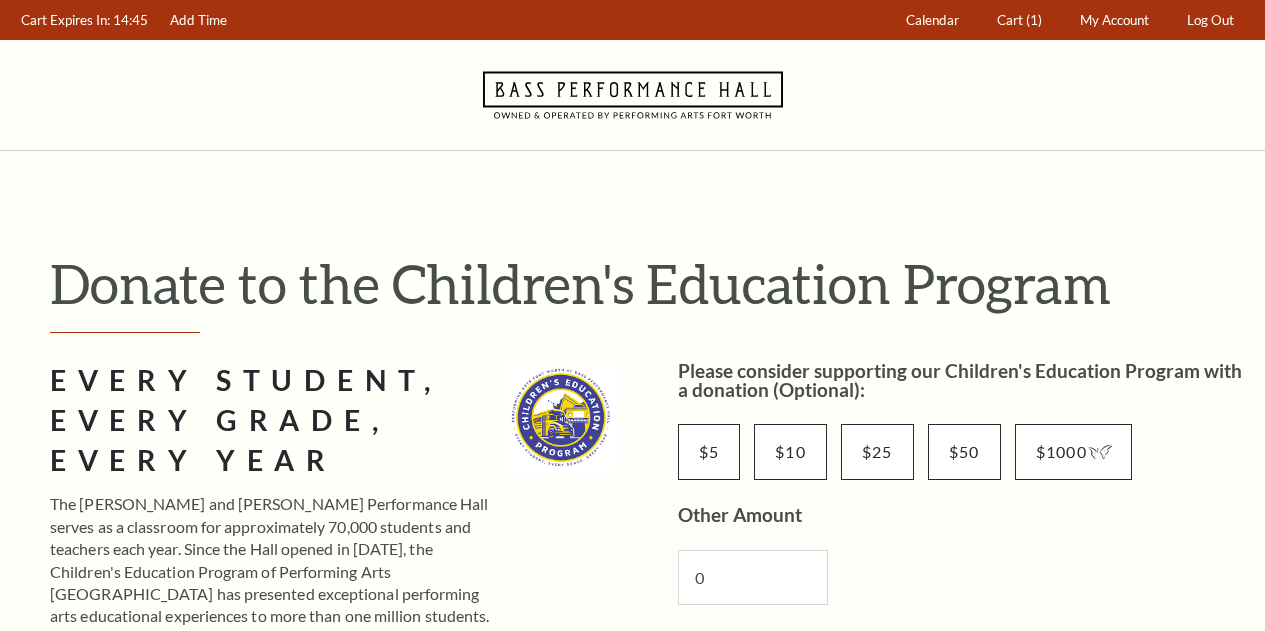 scroll, scrollTop: 0, scrollLeft: 0, axis: both 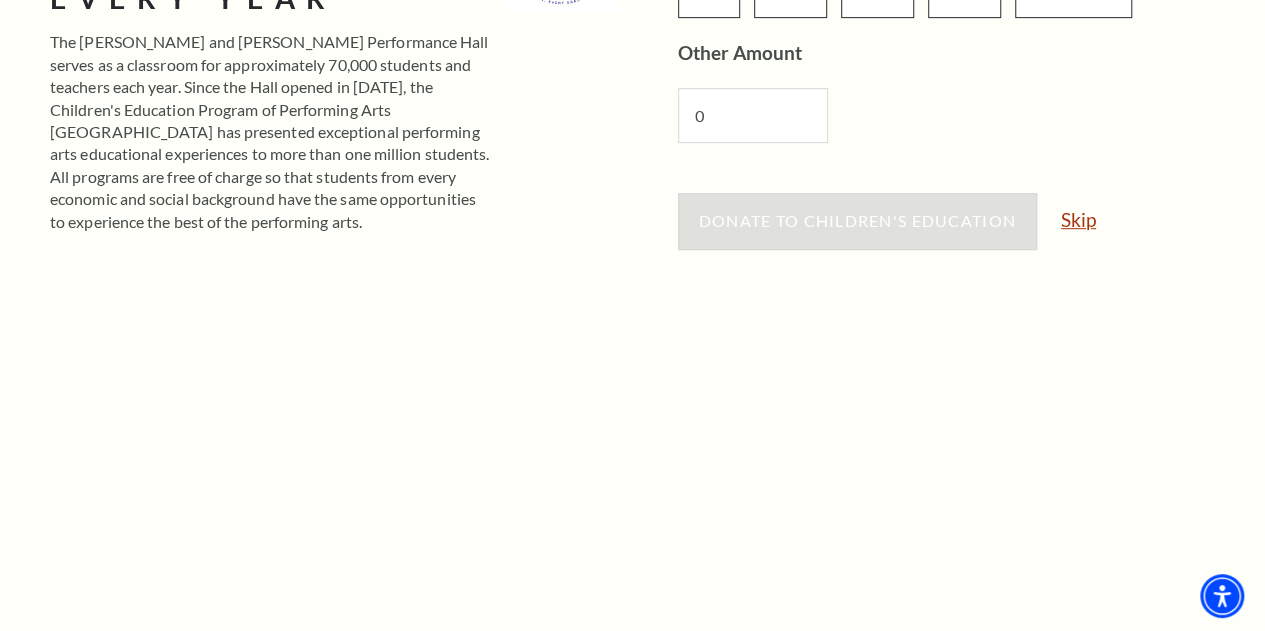 click on "Skip" at bounding box center (1078, 219) 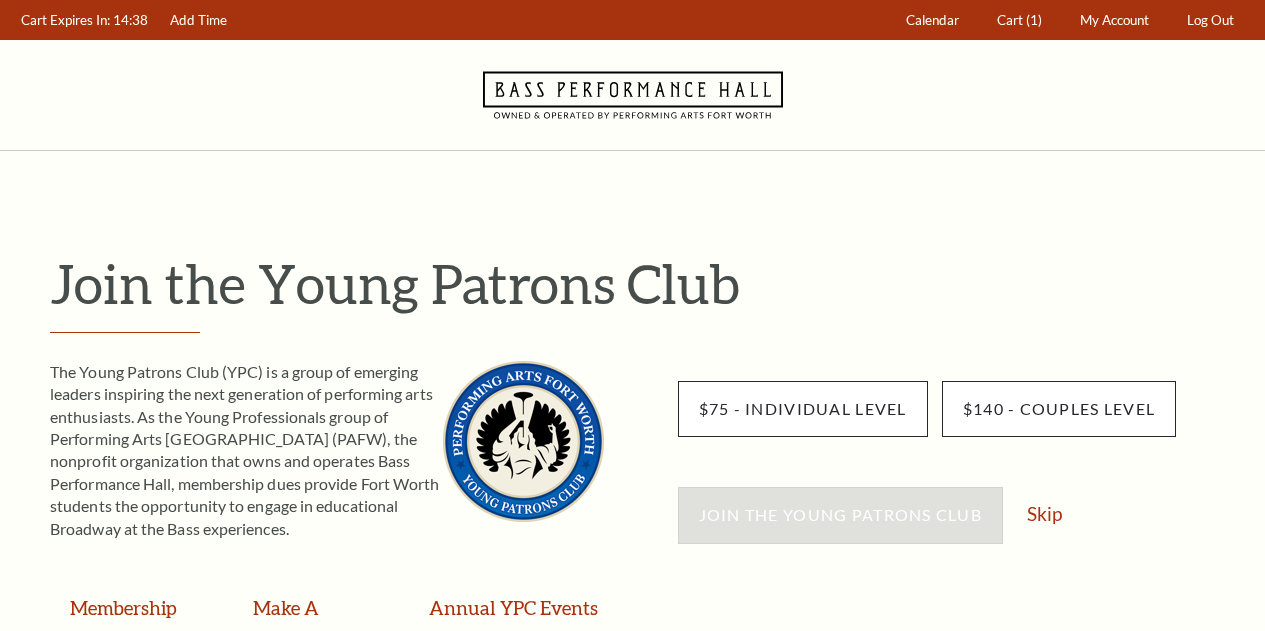 scroll, scrollTop: 0, scrollLeft: 0, axis: both 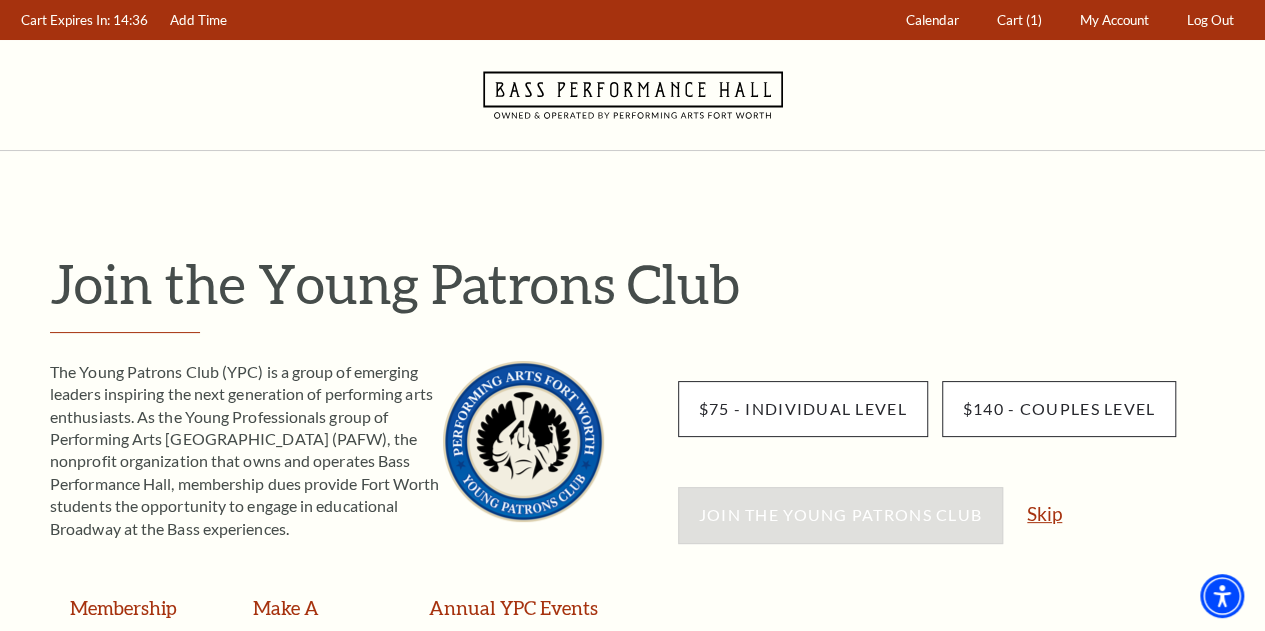 click on "Skip" at bounding box center (1044, 513) 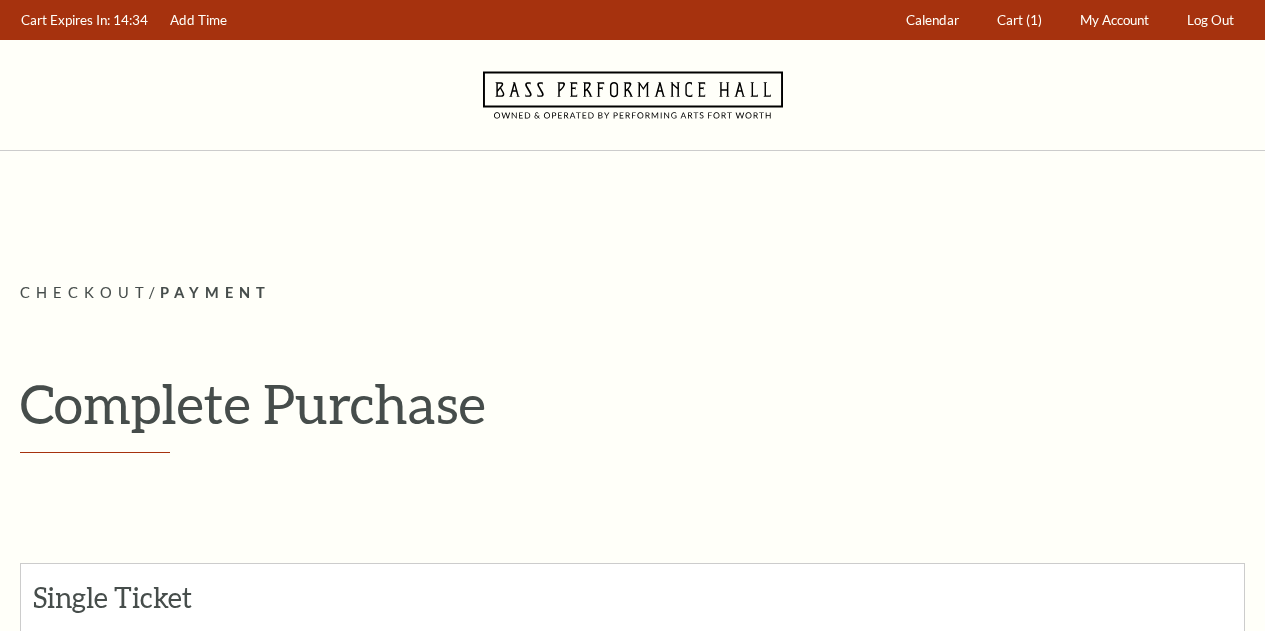 scroll, scrollTop: 0, scrollLeft: 0, axis: both 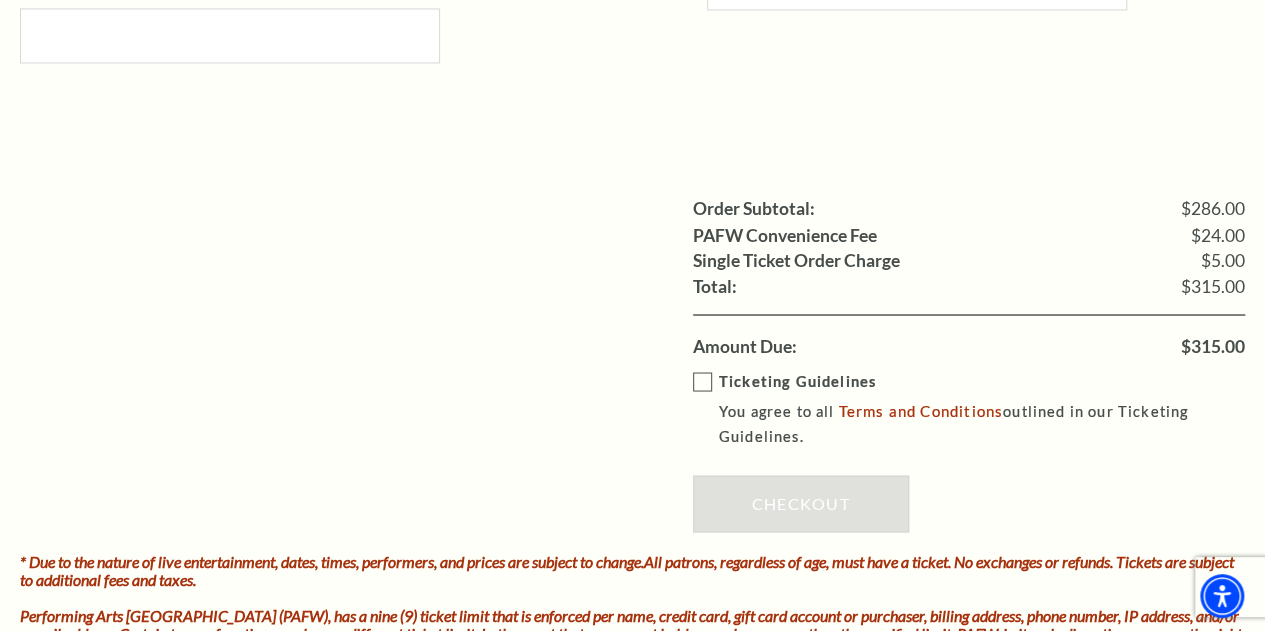 click on "Ticketing Guidelines
You agree to all   Terms and Conditions  outlined in our Ticketing Guidelines." at bounding box center (983, 409) 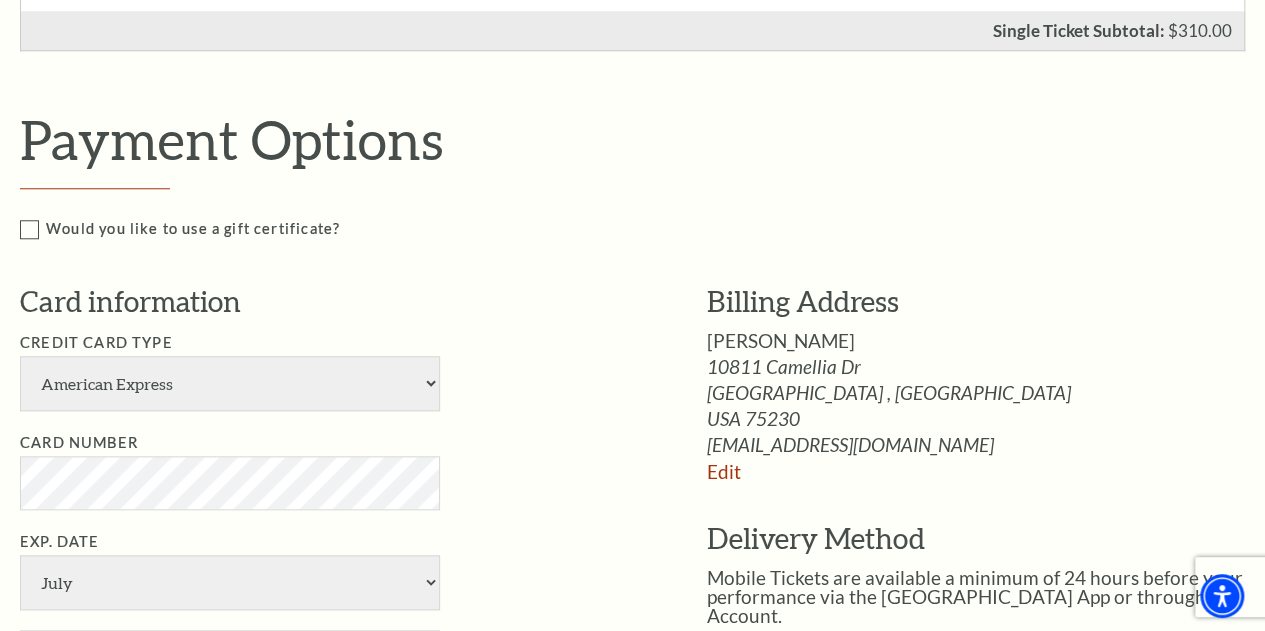 scroll, scrollTop: 837, scrollLeft: 0, axis: vertical 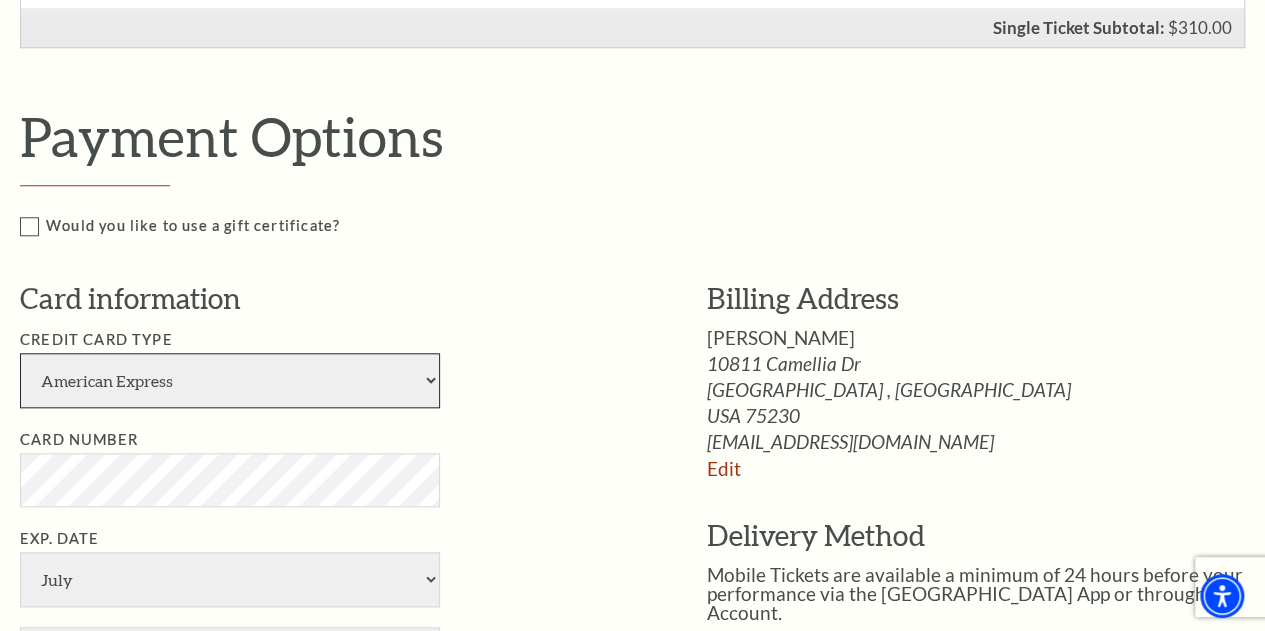 click on "American Express
Visa
Master Card
Discover" at bounding box center (230, 380) 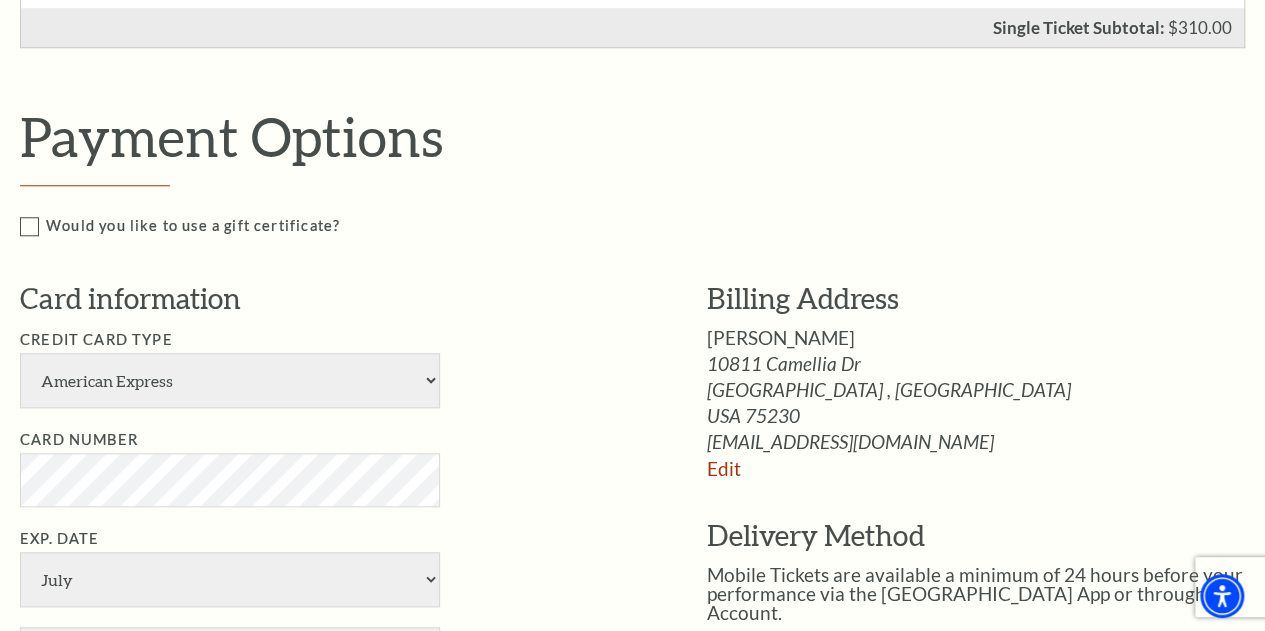 click on "Card information" at bounding box center [333, 299] 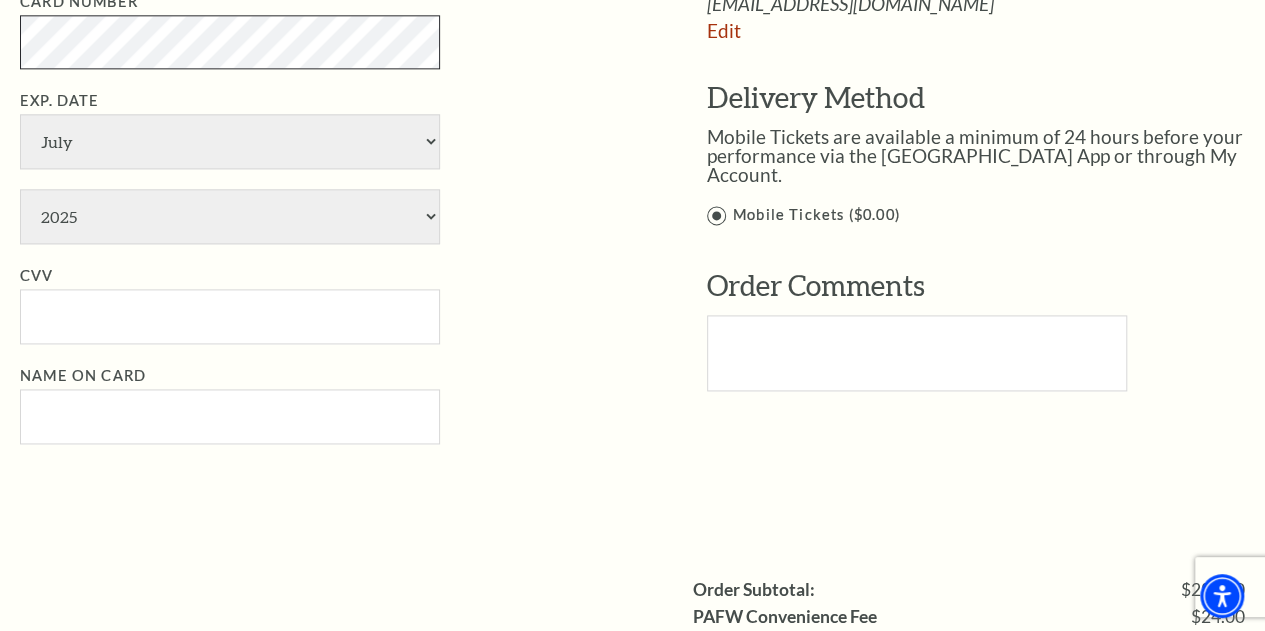 scroll, scrollTop: 1272, scrollLeft: 0, axis: vertical 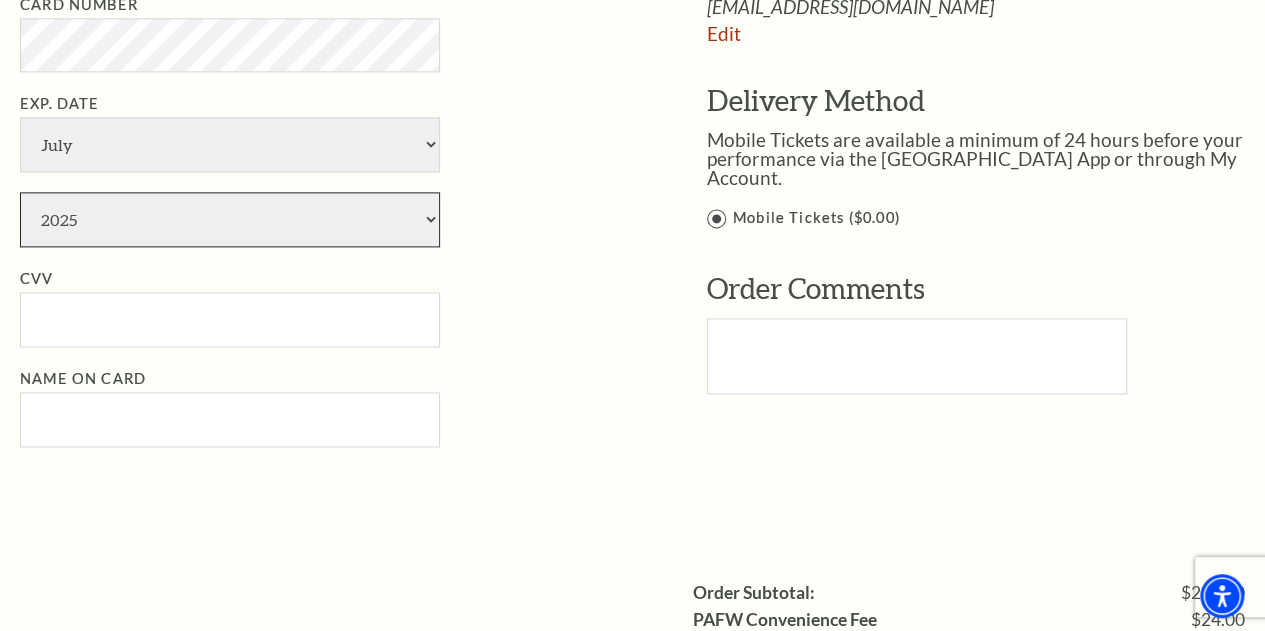 click on "2025
2026
2027
2028
2029
2030
2031
2032
2033
2034" at bounding box center (230, 219) 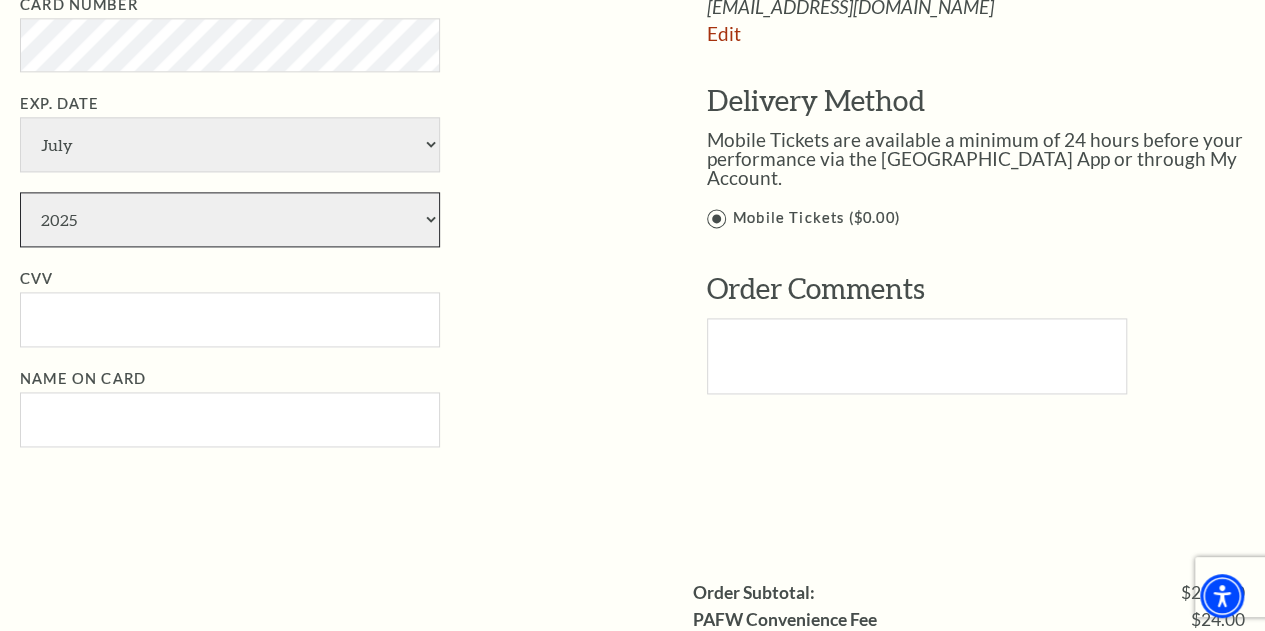 select on "2028" 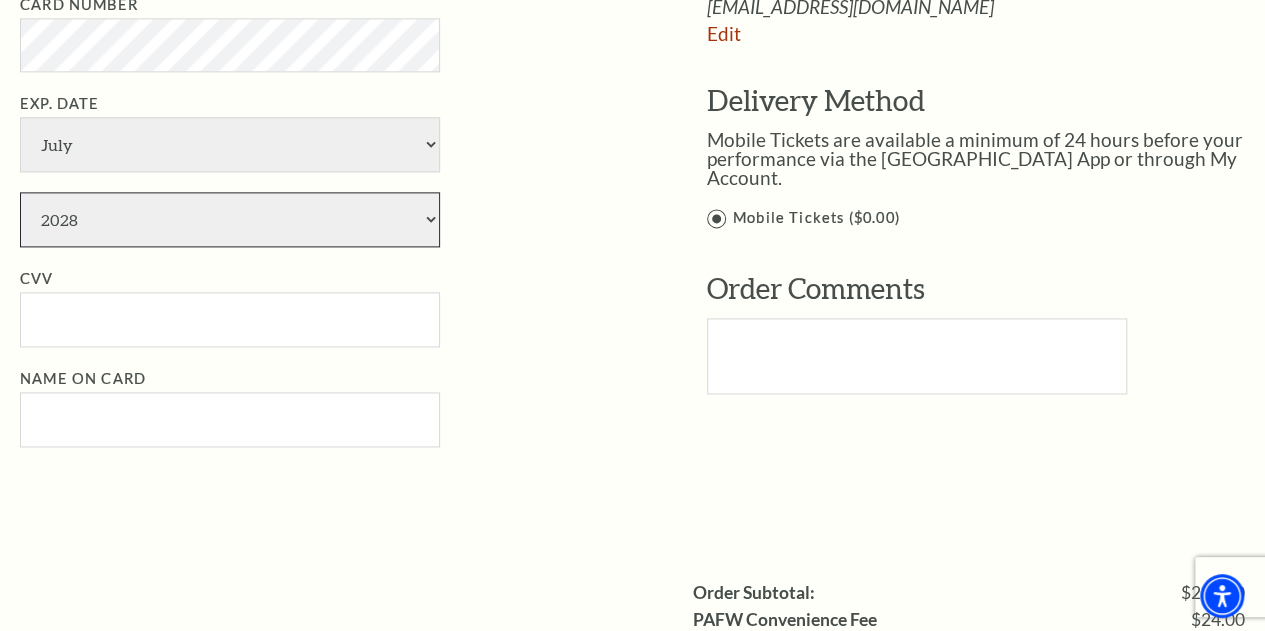 click on "2025
2026
2027
2028
2029
2030
2031
2032
2033
2034" at bounding box center (230, 219) 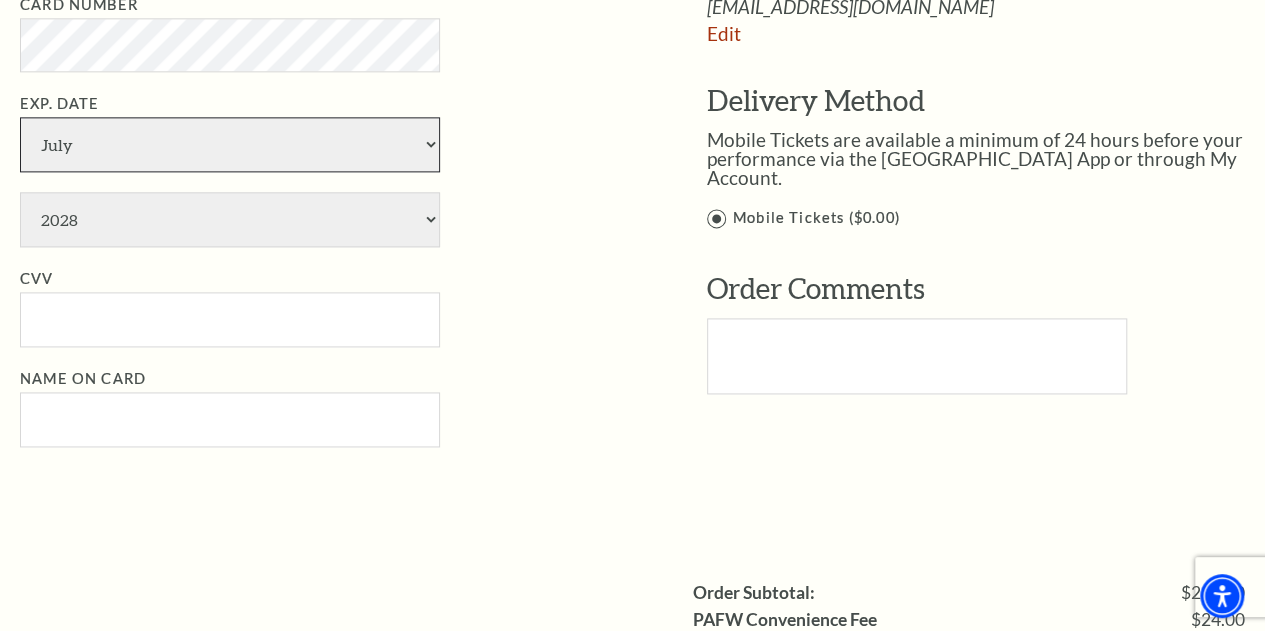 click on "January
February
March
April
May
June
July
August
September
October
November
December" at bounding box center [230, 144] 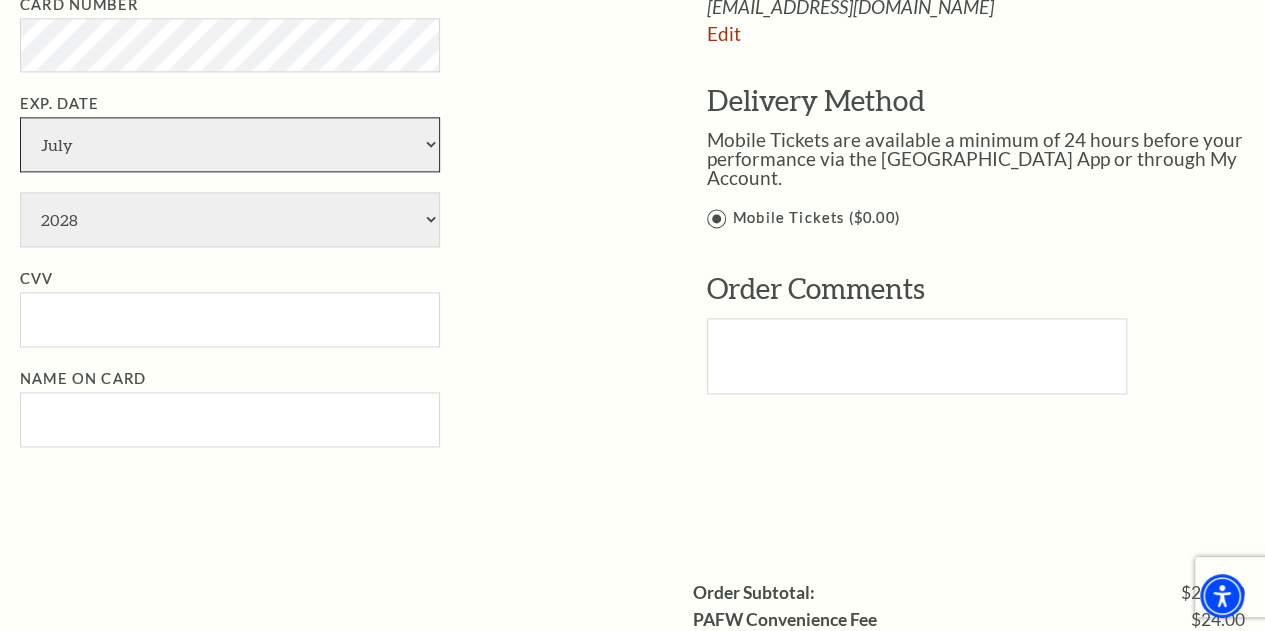 select on "12" 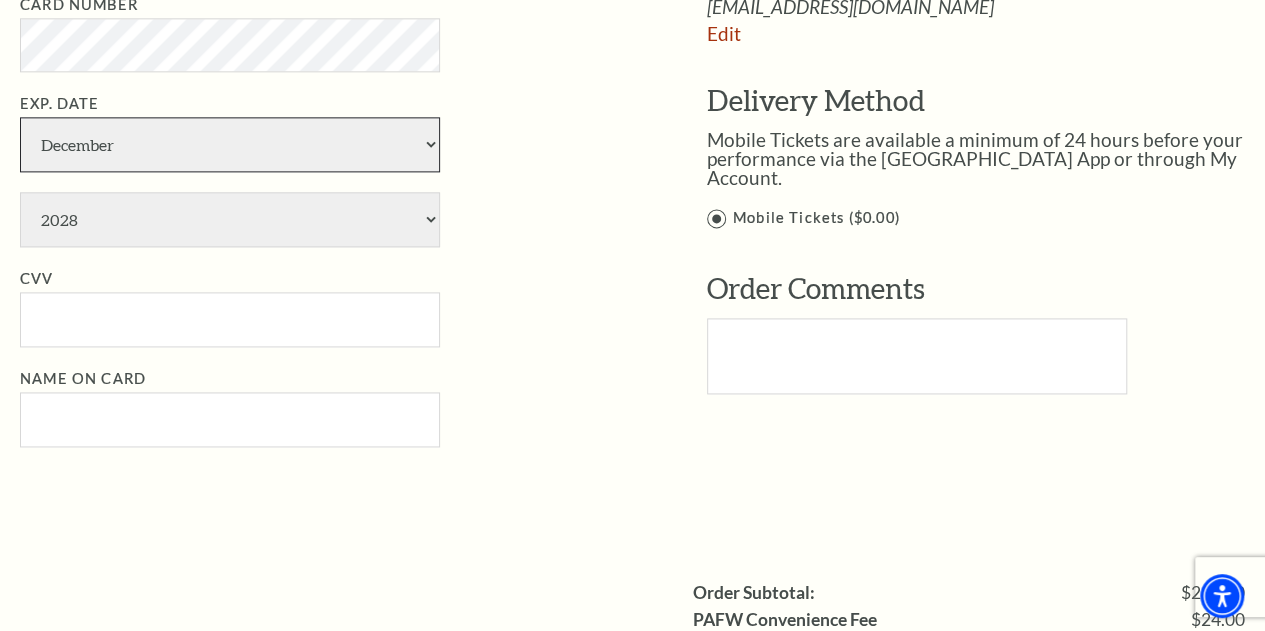 click on "January
February
March
April
May
June
July
August
September
October
November
December" at bounding box center (230, 144) 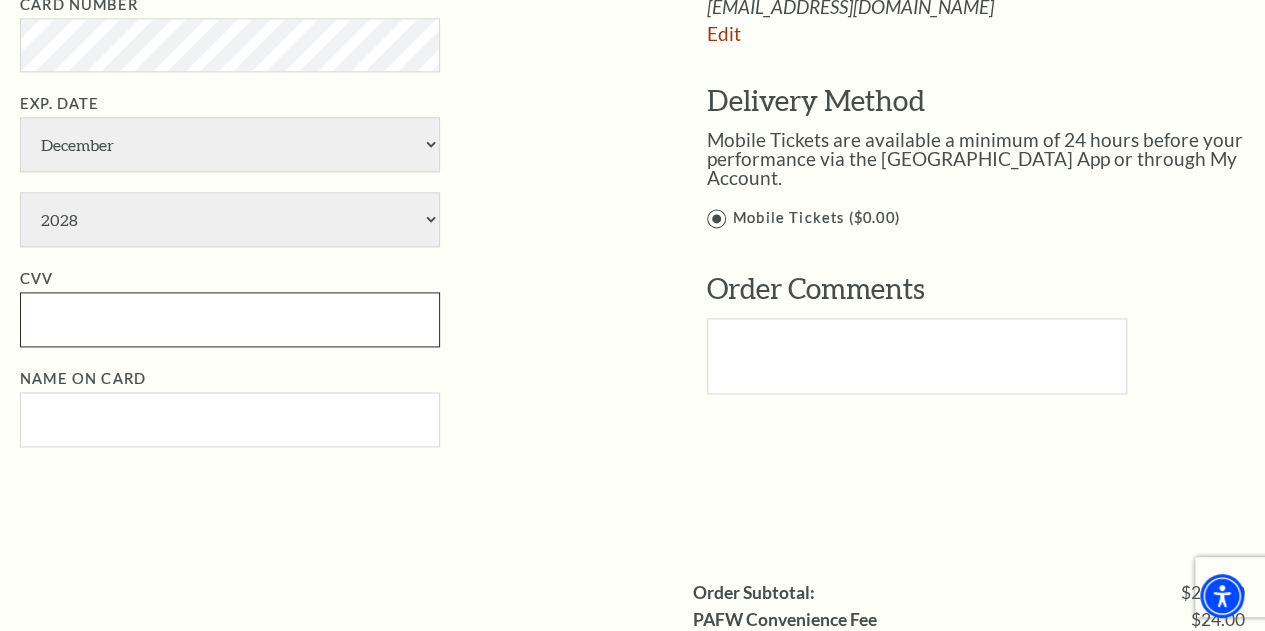 click on "CVV" at bounding box center (230, 319) 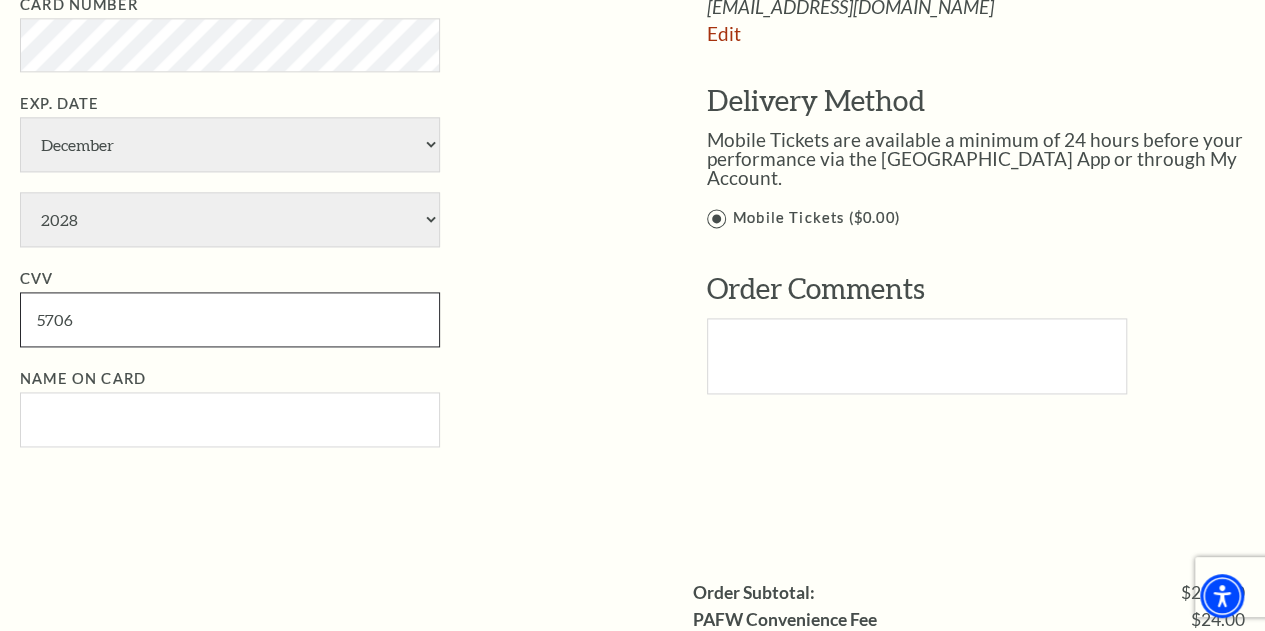 type on "5706" 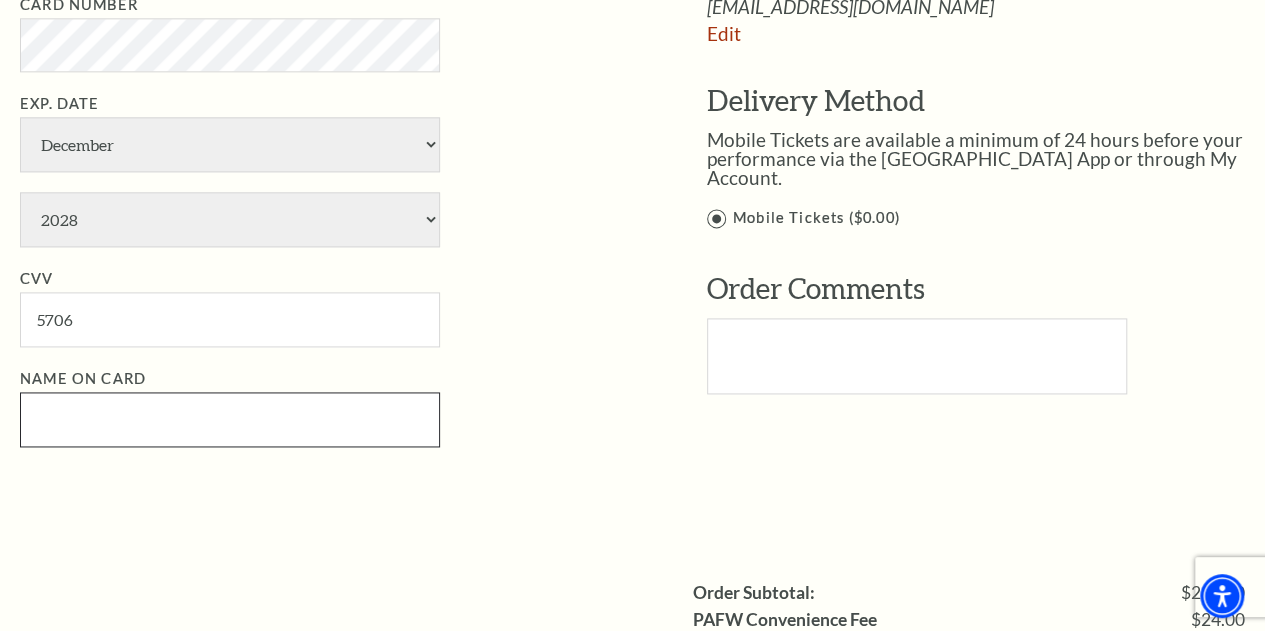 click on "Name on Card" at bounding box center (230, 419) 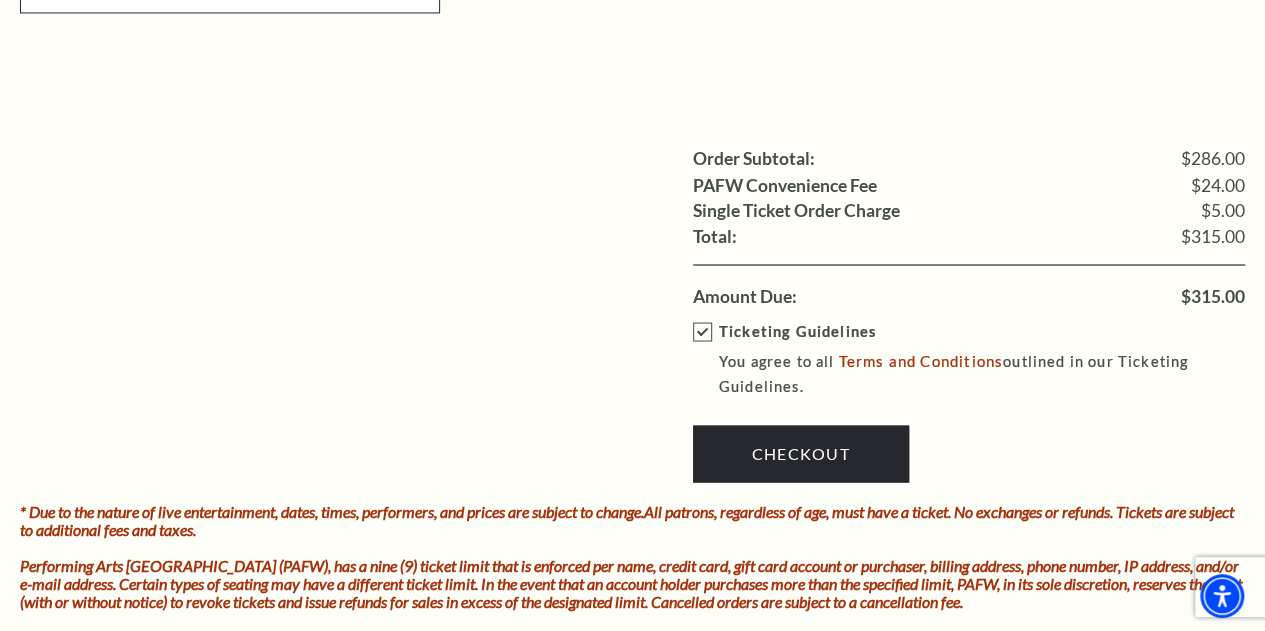 scroll, scrollTop: 1723, scrollLeft: 0, axis: vertical 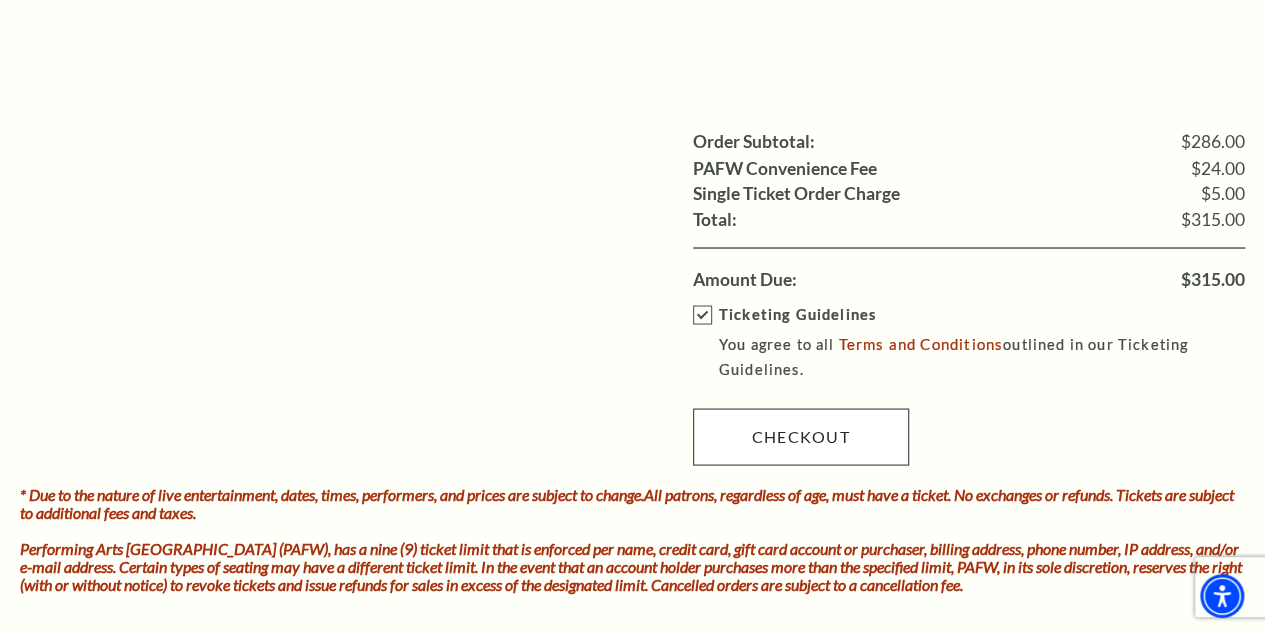 type on "Jennifer Groves" 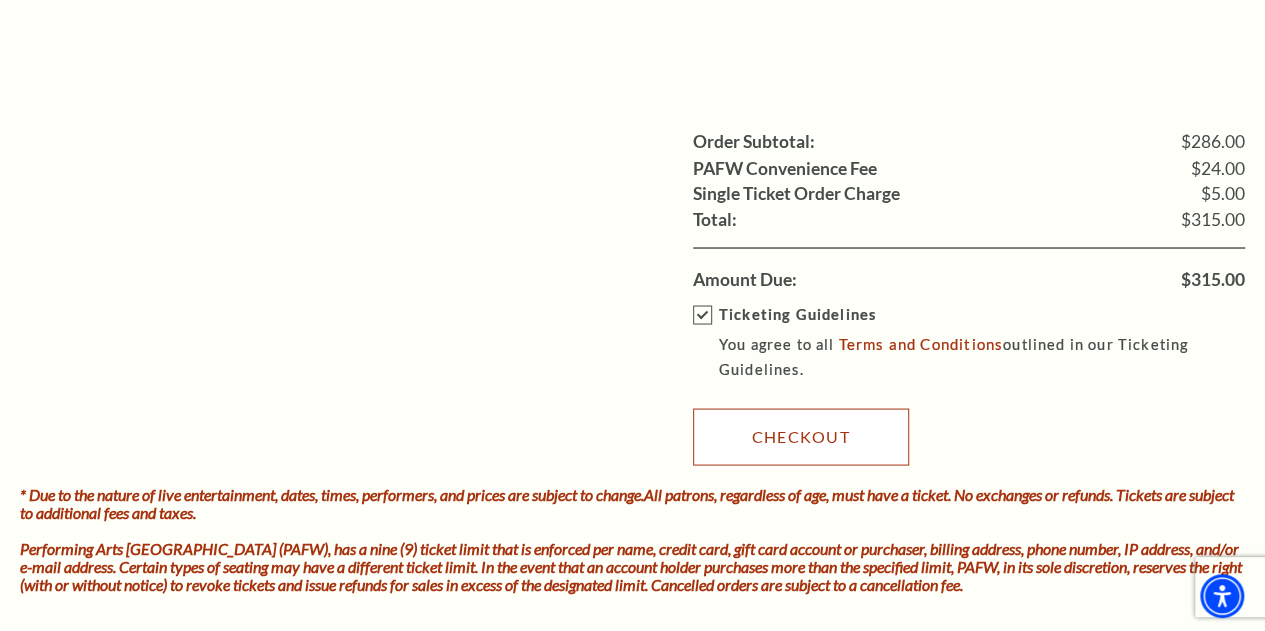 click on "Checkout" at bounding box center (801, 436) 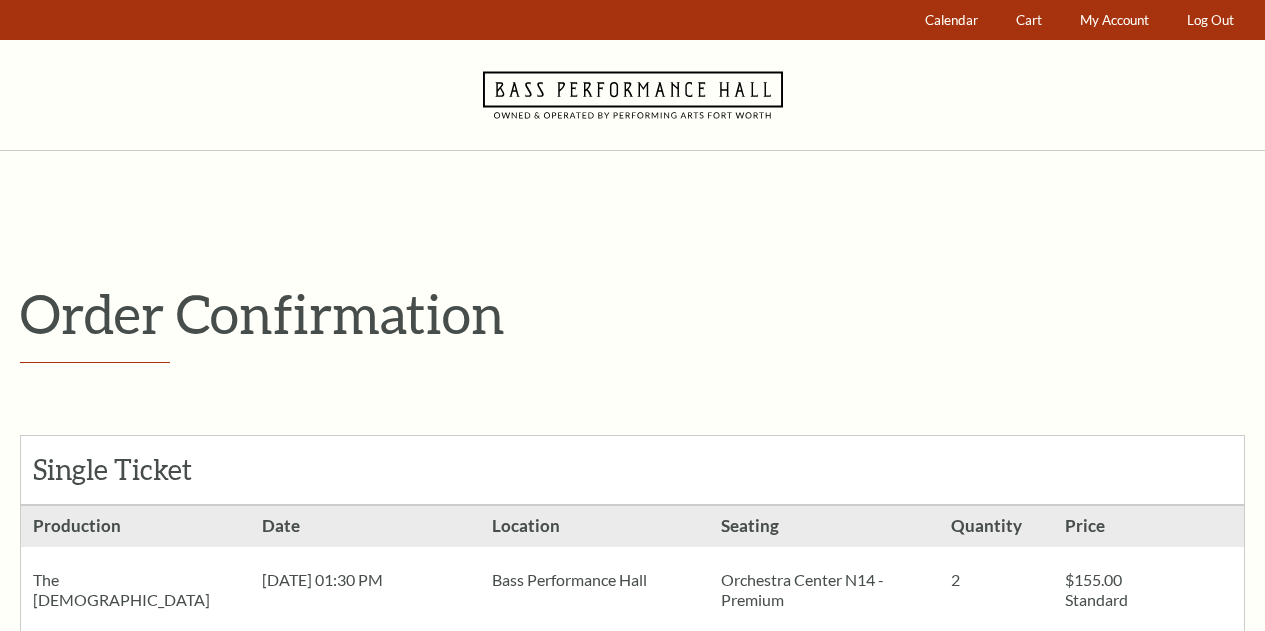 scroll, scrollTop: 0, scrollLeft: 0, axis: both 